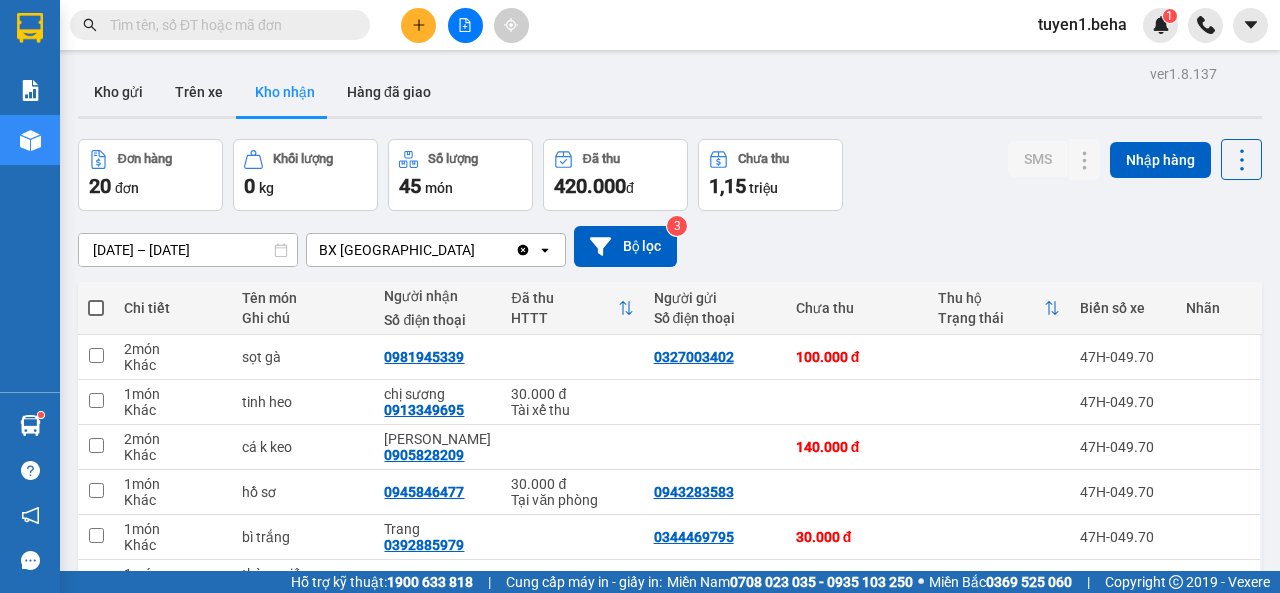 scroll, scrollTop: 0, scrollLeft: 0, axis: both 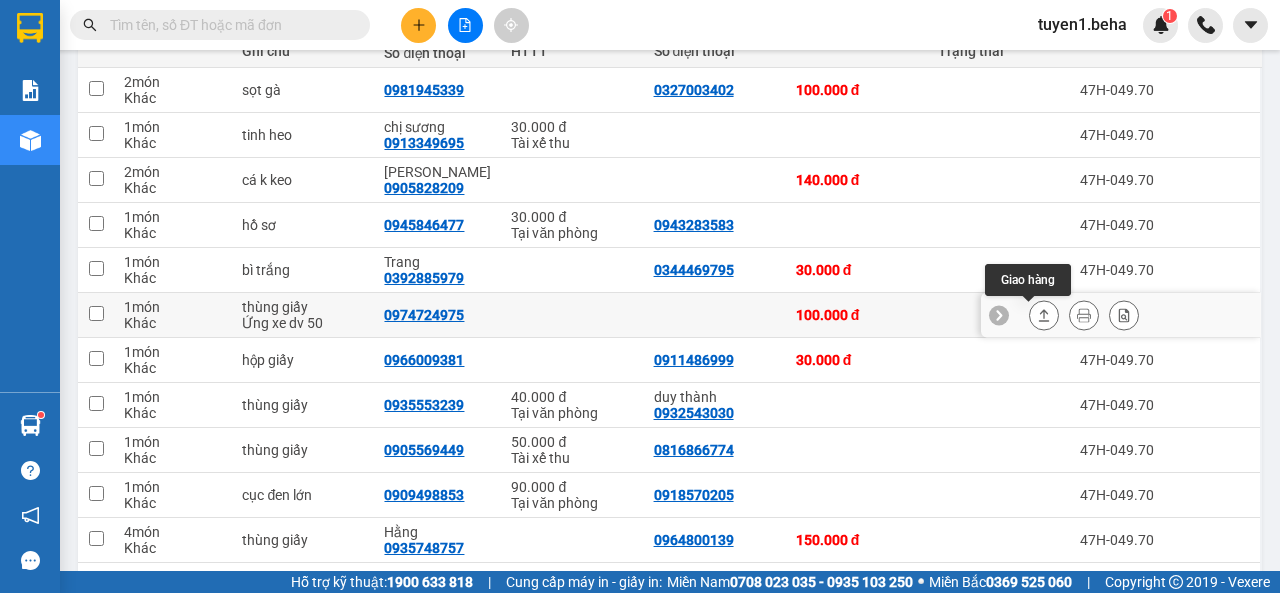 click 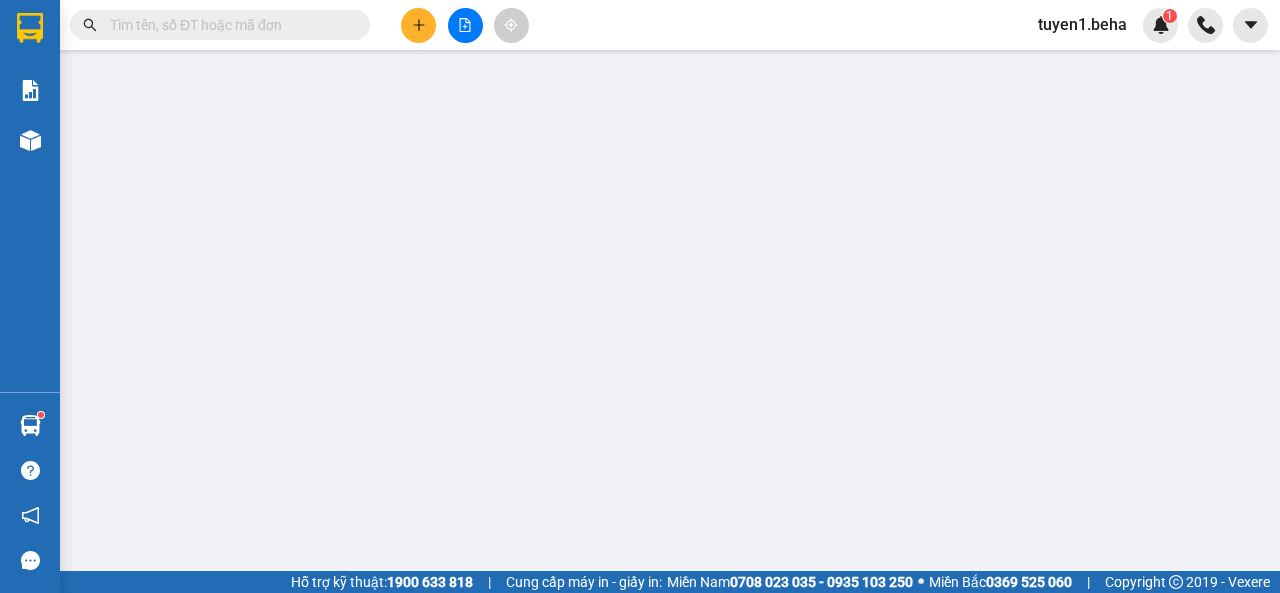scroll, scrollTop: 0, scrollLeft: 0, axis: both 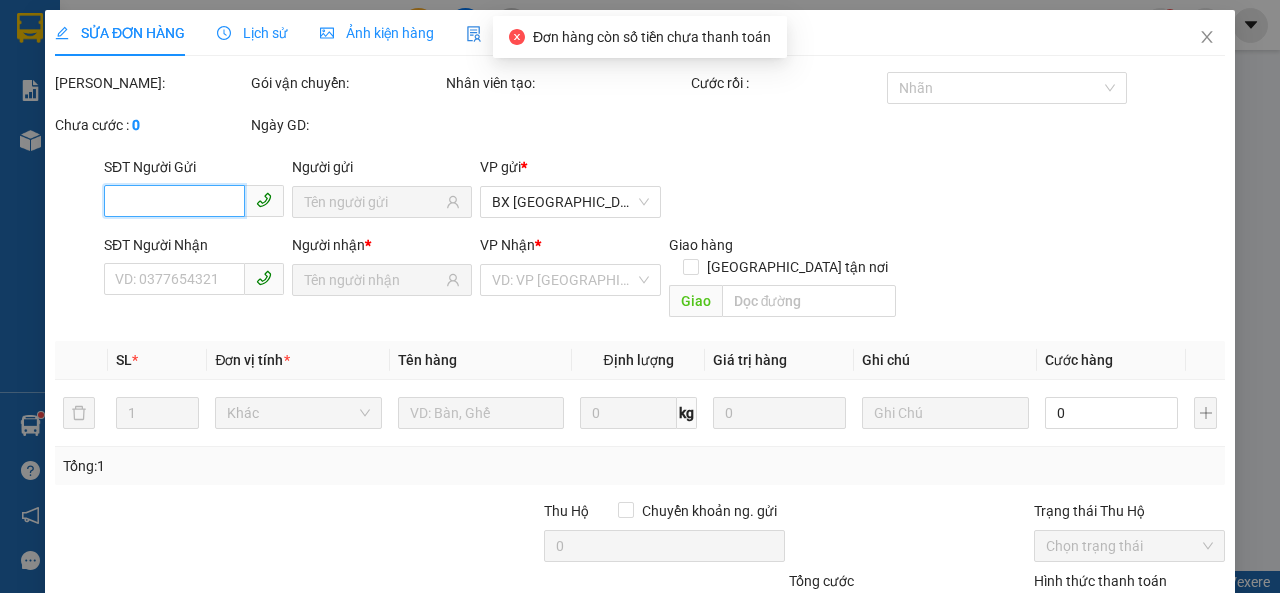 type on "0974724975" 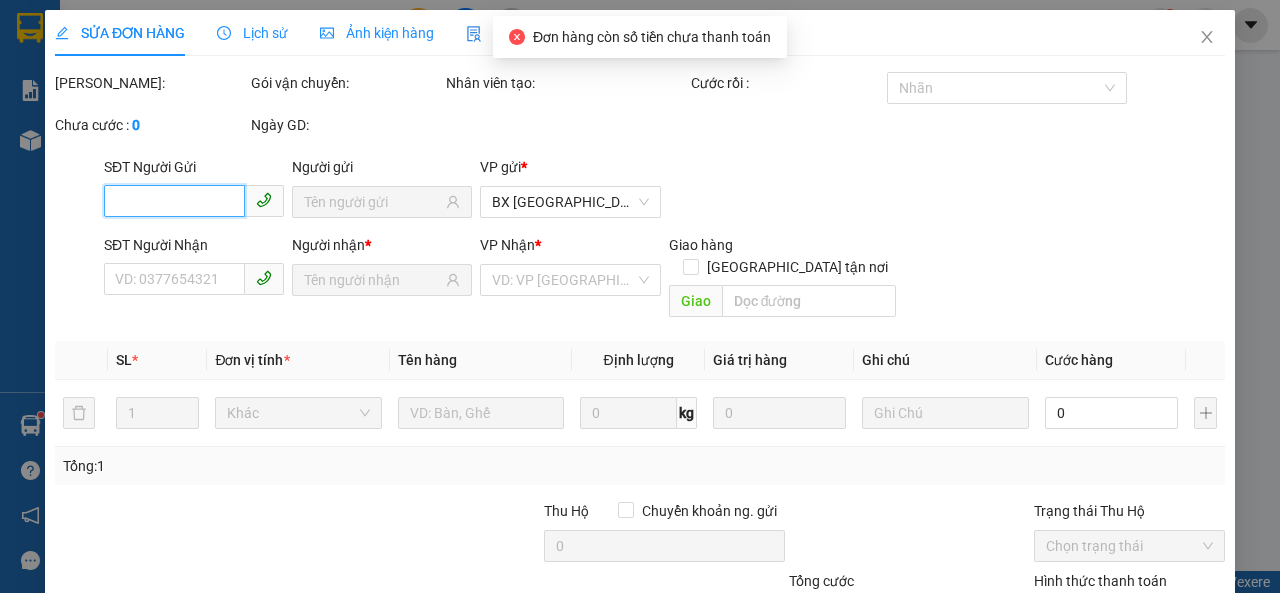 type on "100.000" 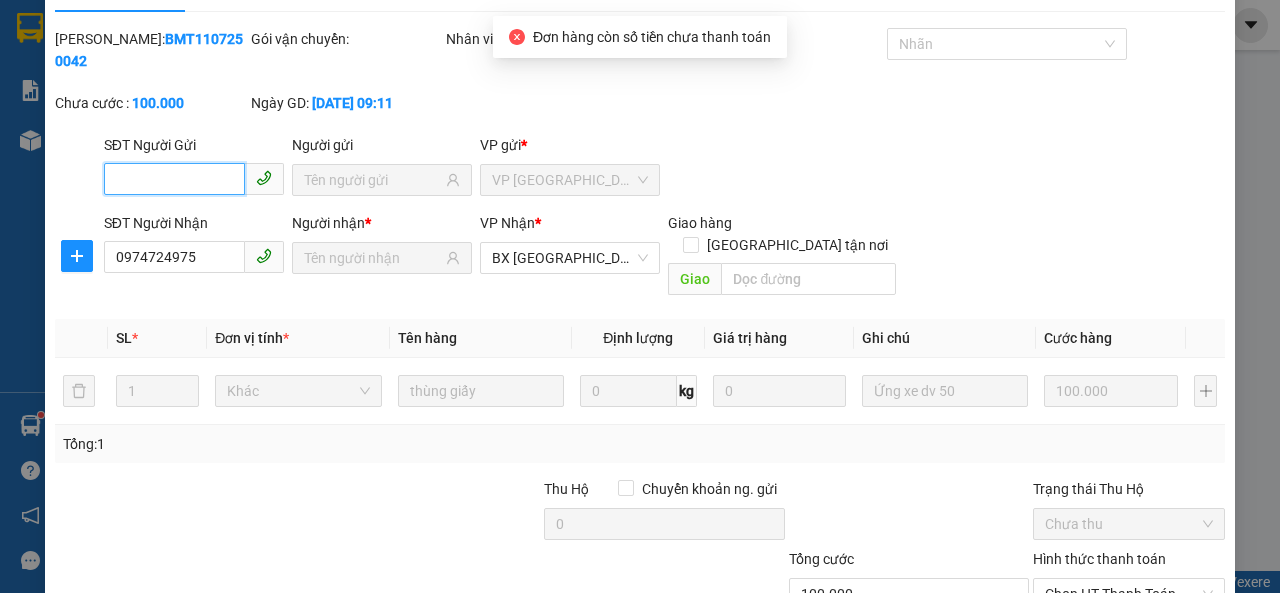 scroll, scrollTop: 124, scrollLeft: 0, axis: vertical 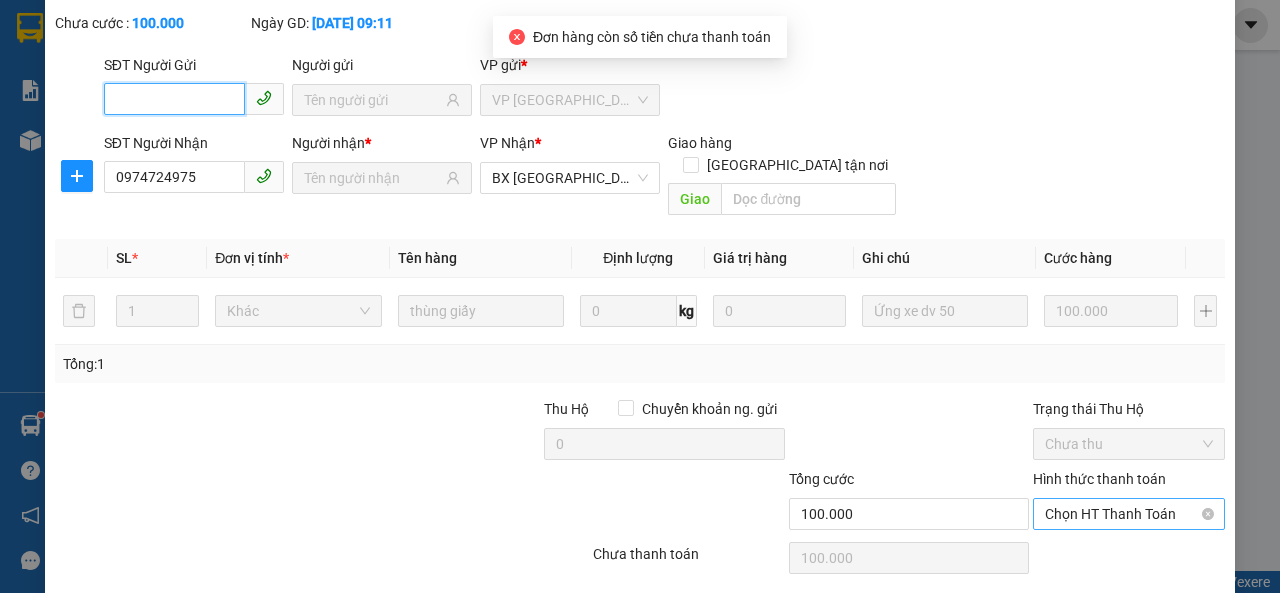 click on "Chọn HT Thanh Toán" at bounding box center [1129, 514] 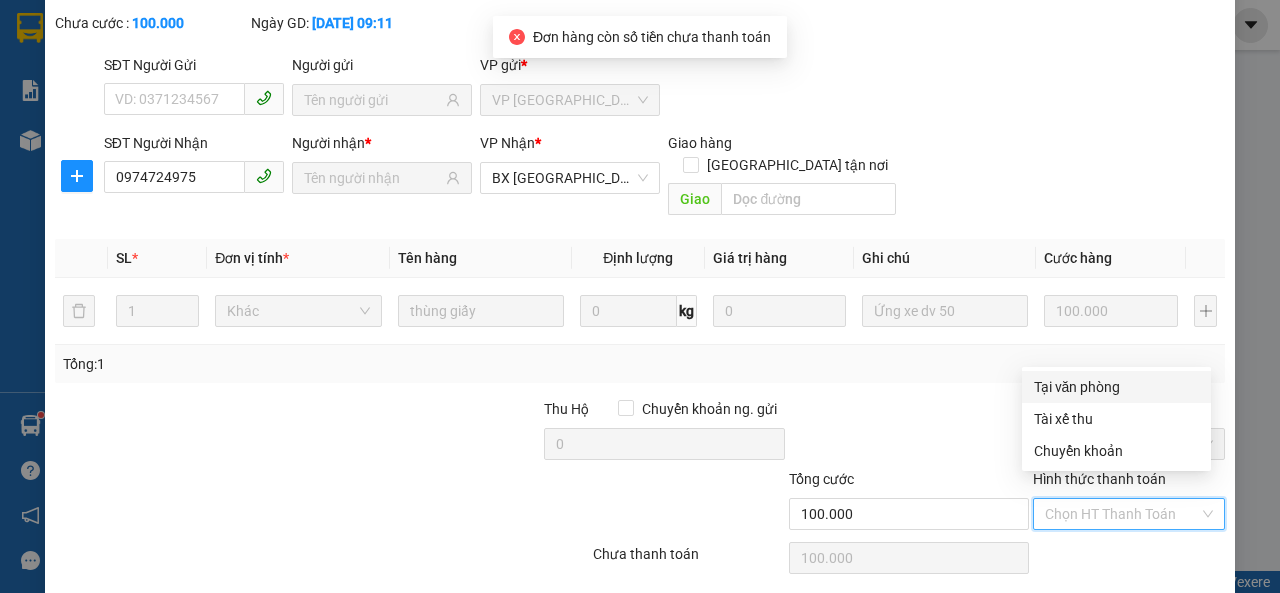 click on "Tại văn phòng" at bounding box center (1116, 387) 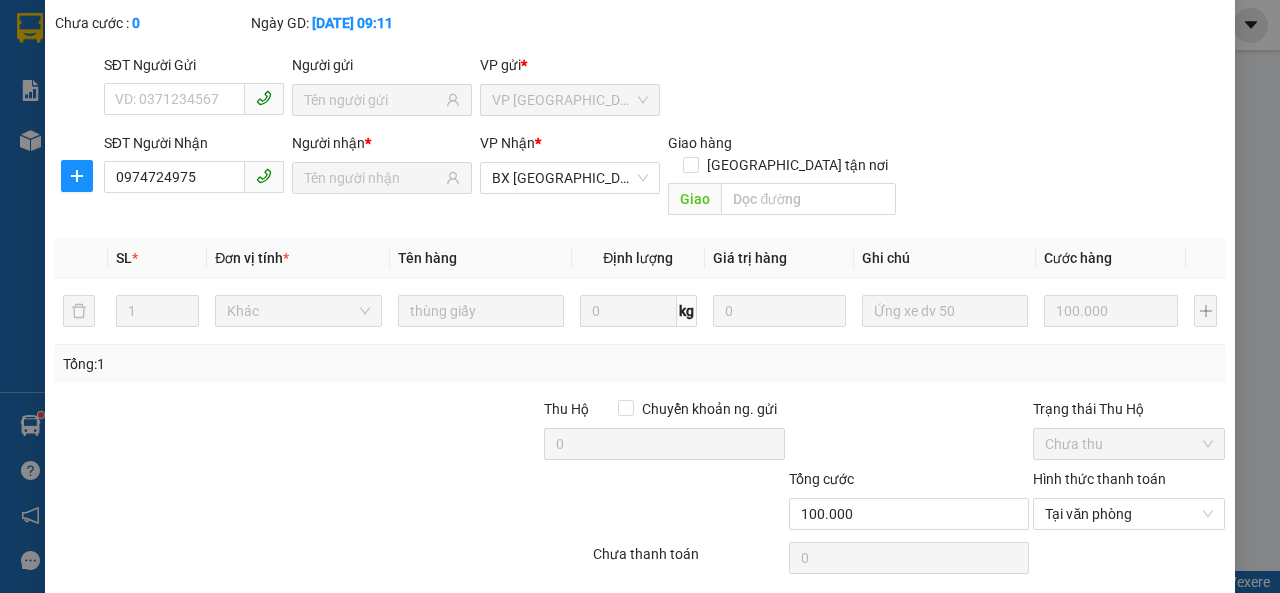click on "Giao hàng" at bounding box center (724, 609) 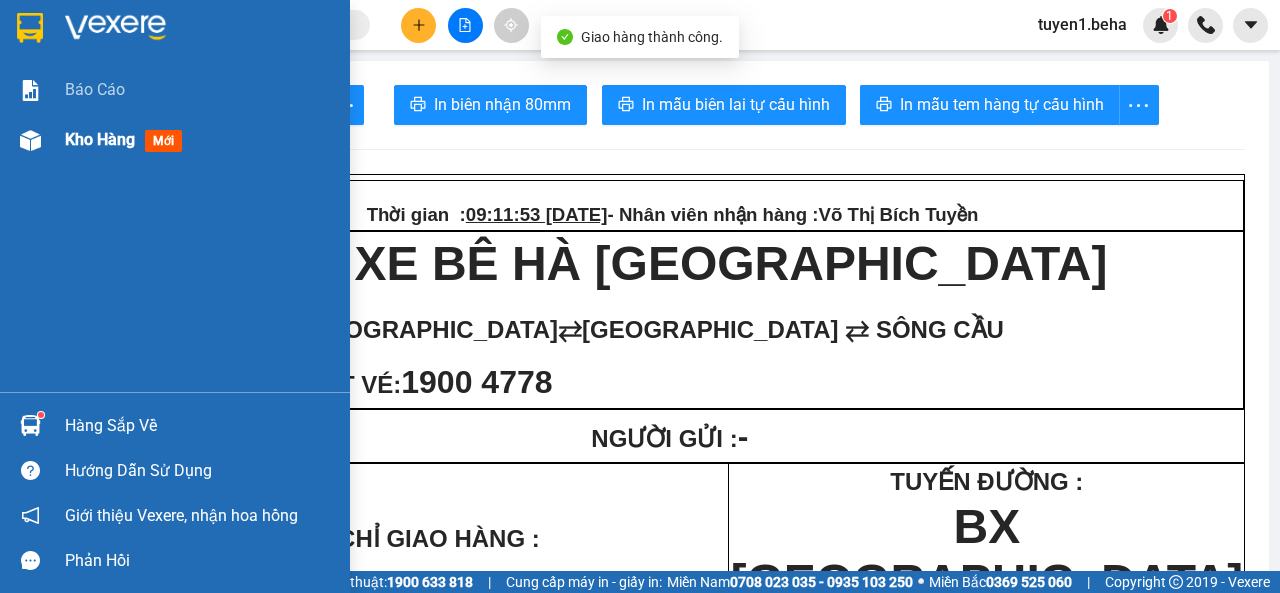 click on "Kho hàng" at bounding box center (100, 139) 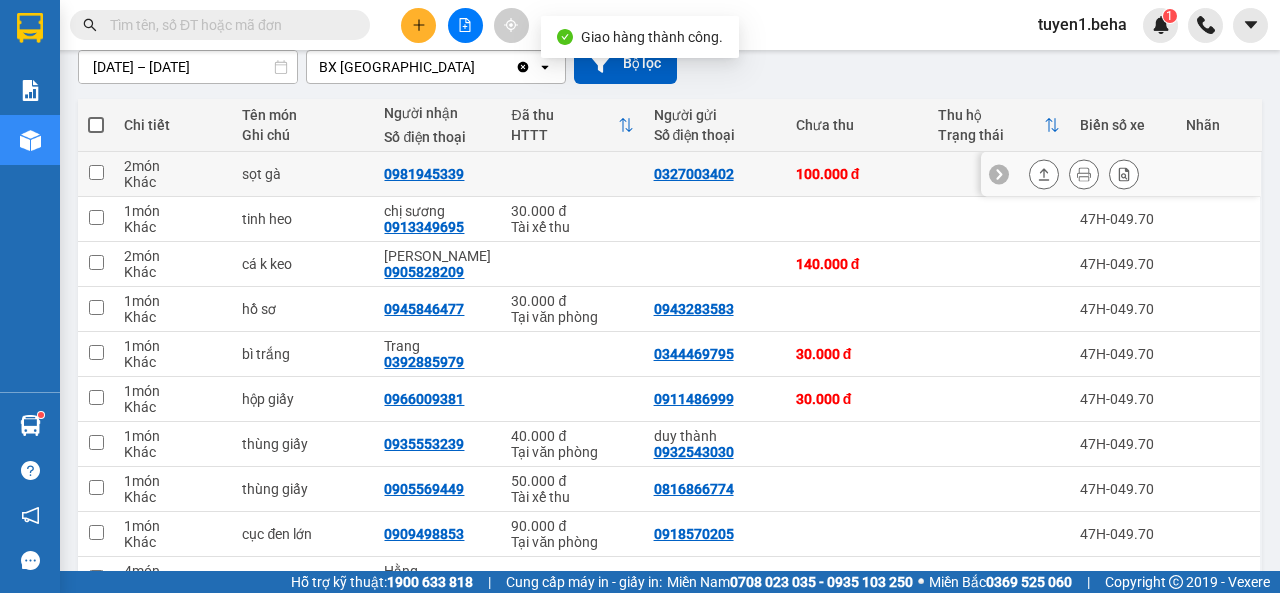 scroll, scrollTop: 200, scrollLeft: 0, axis: vertical 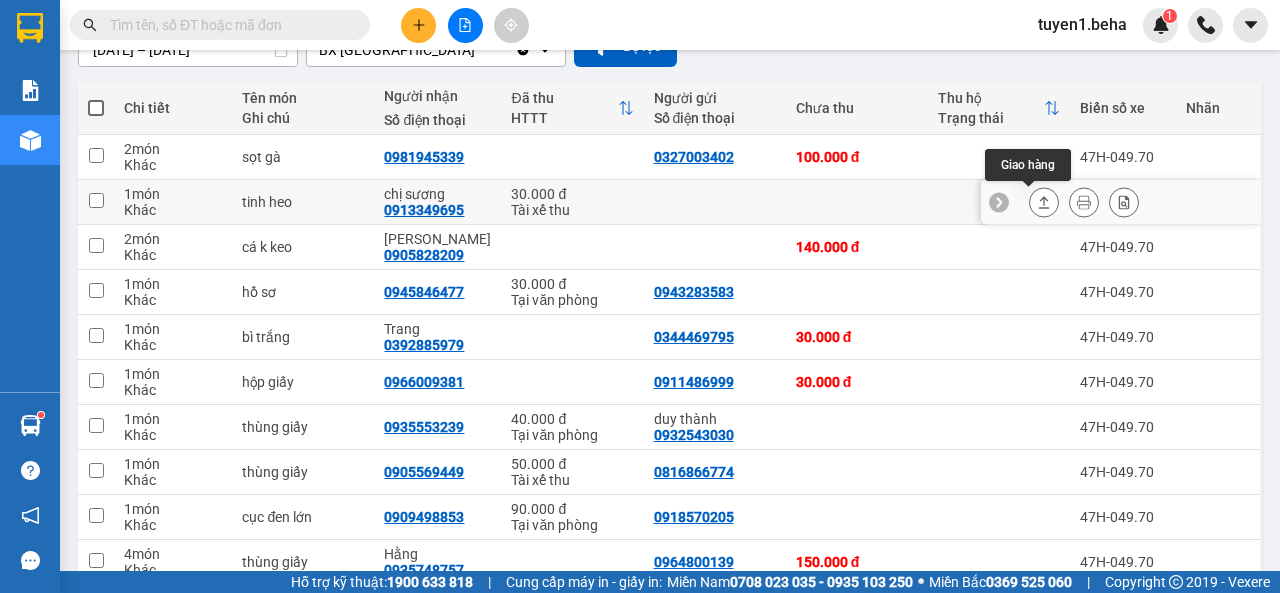 click at bounding box center (1044, 202) 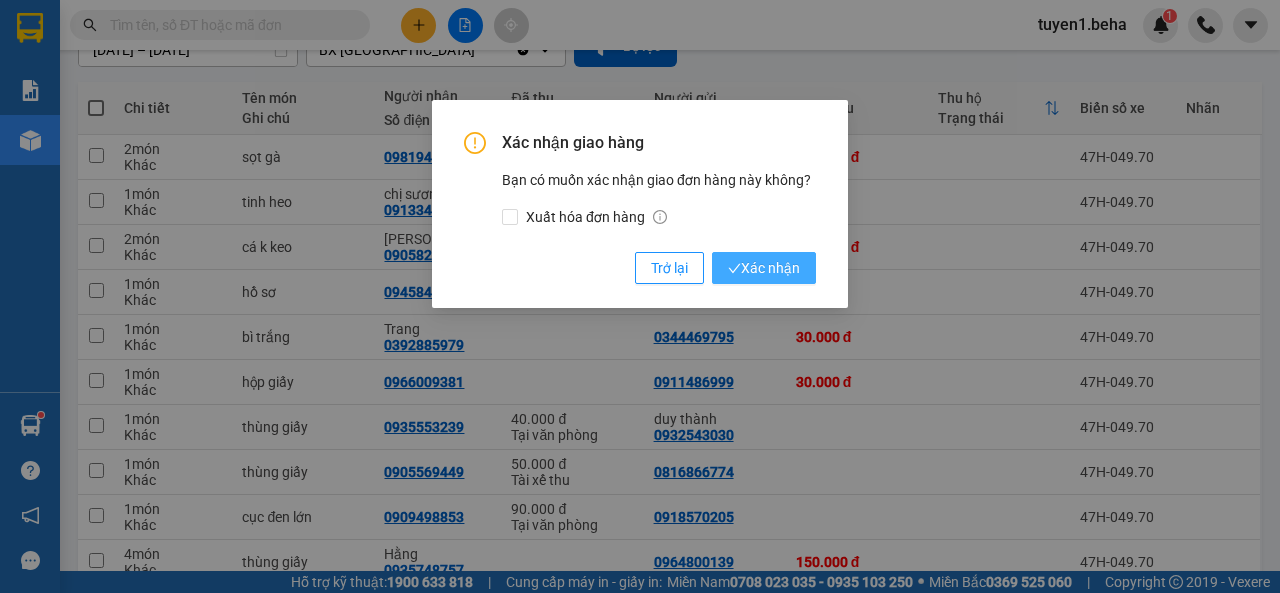 click on "Xác nhận" at bounding box center (764, 268) 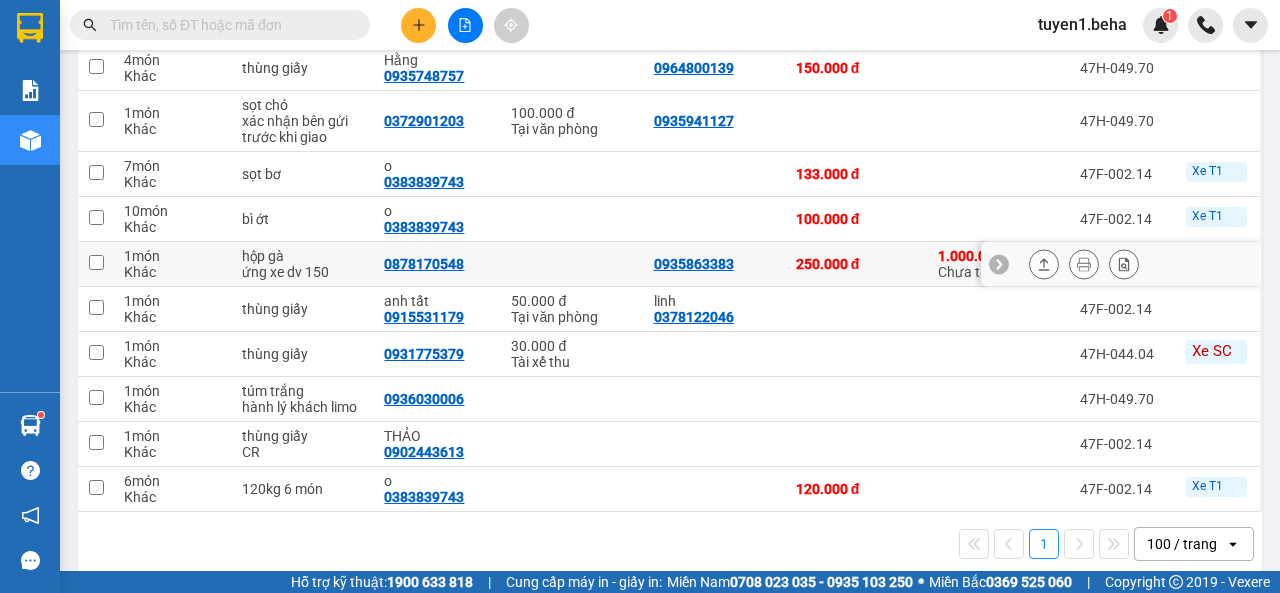 scroll, scrollTop: 676, scrollLeft: 0, axis: vertical 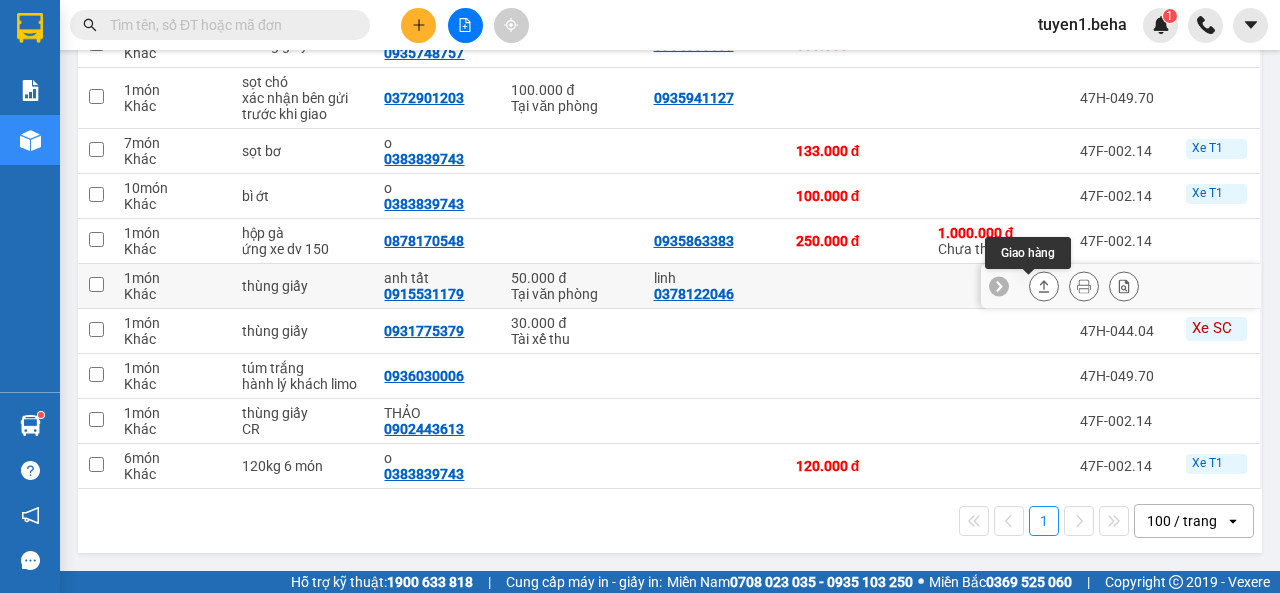 click at bounding box center [1044, 286] 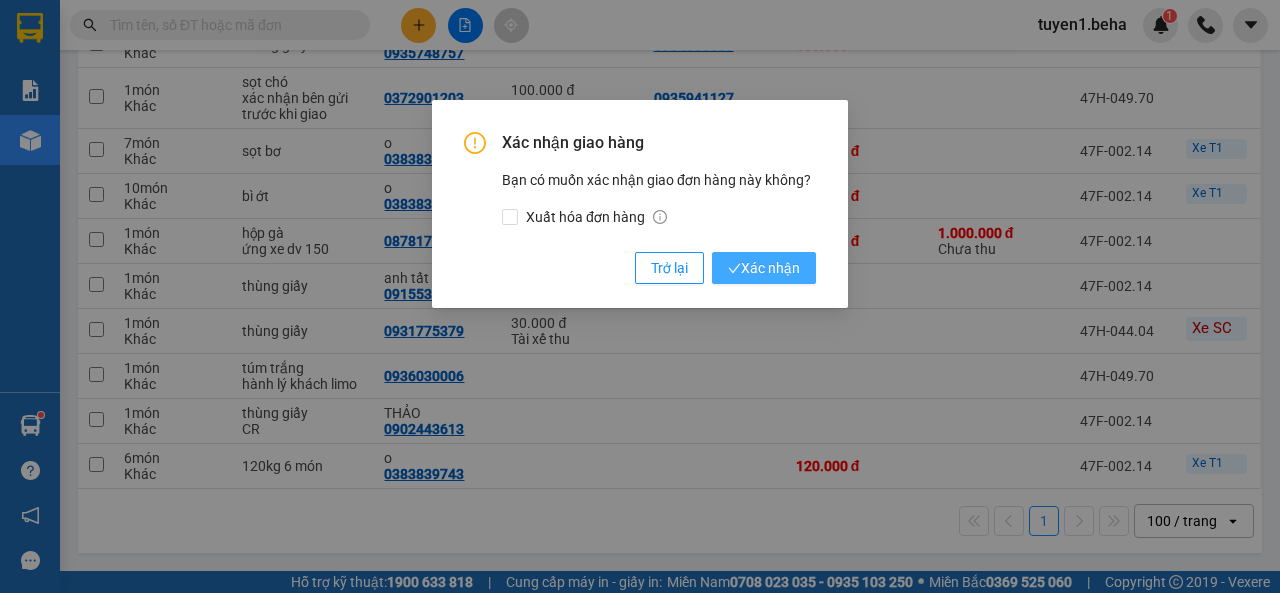 click on "Xác nhận" at bounding box center [764, 268] 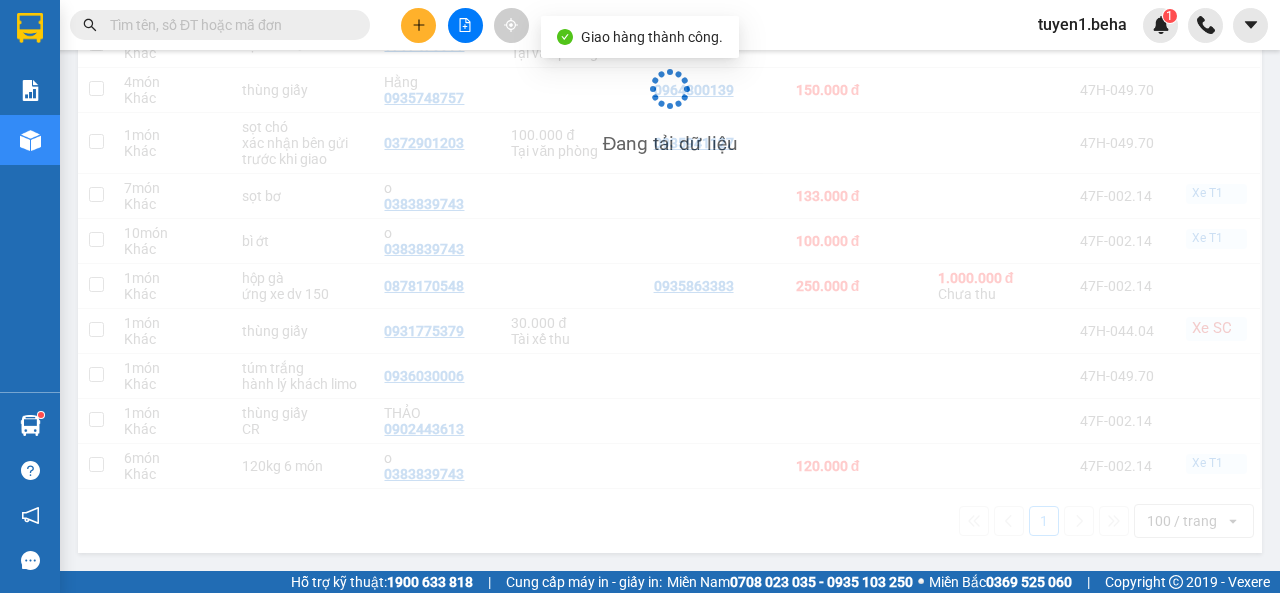 scroll, scrollTop: 631, scrollLeft: 0, axis: vertical 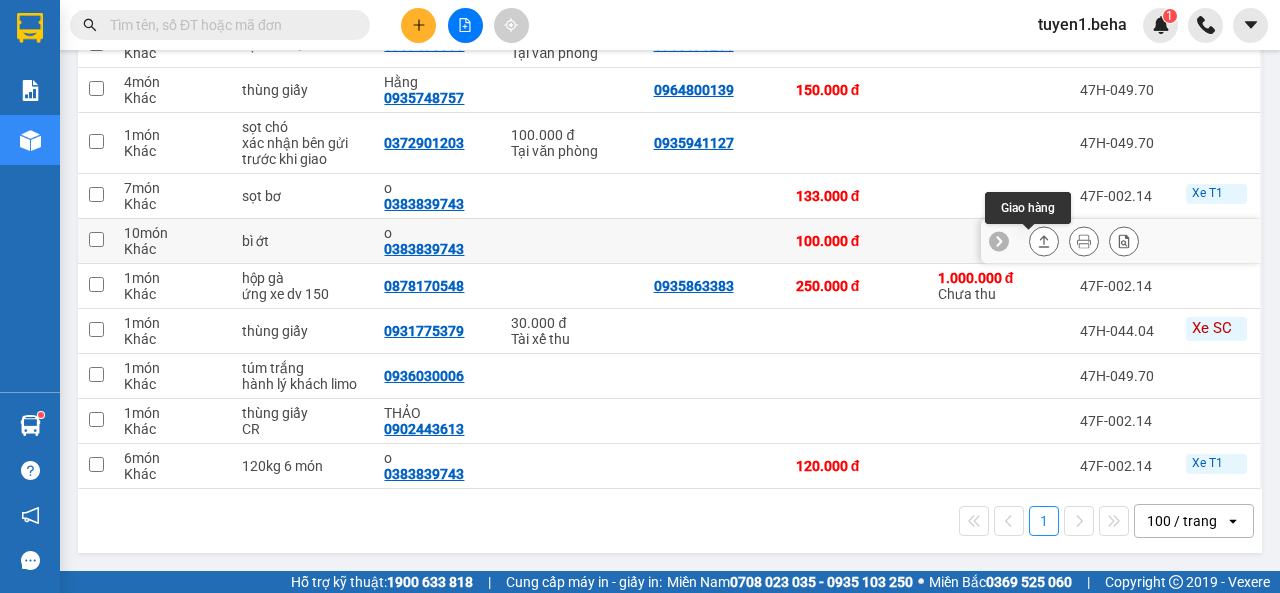 click 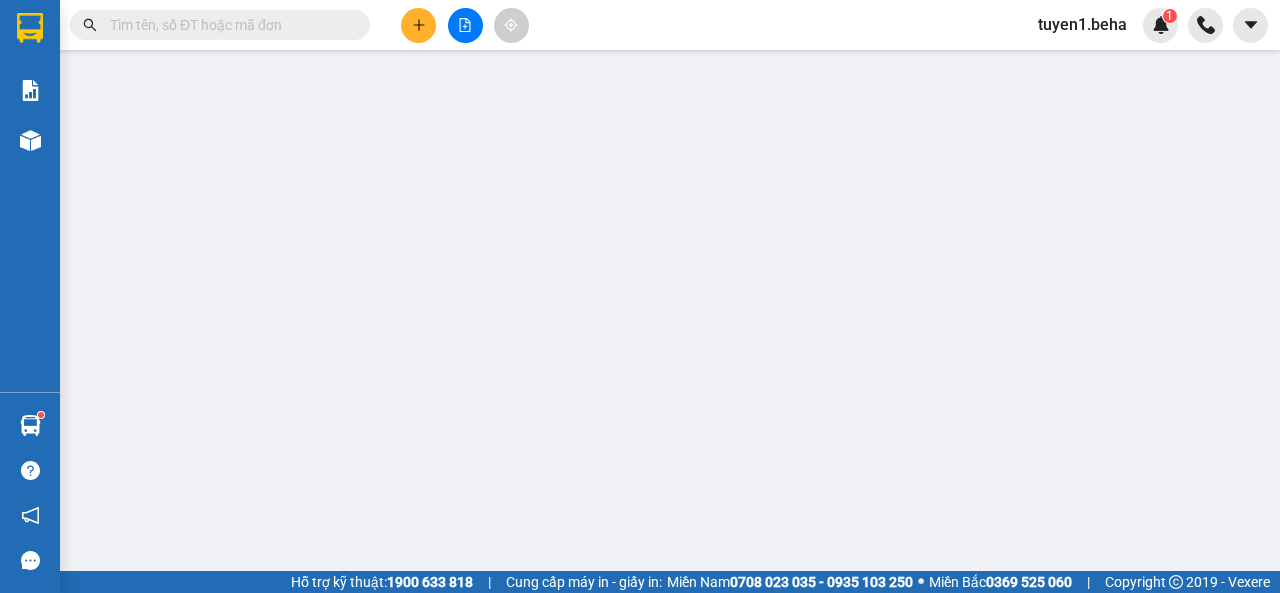 scroll, scrollTop: 0, scrollLeft: 0, axis: both 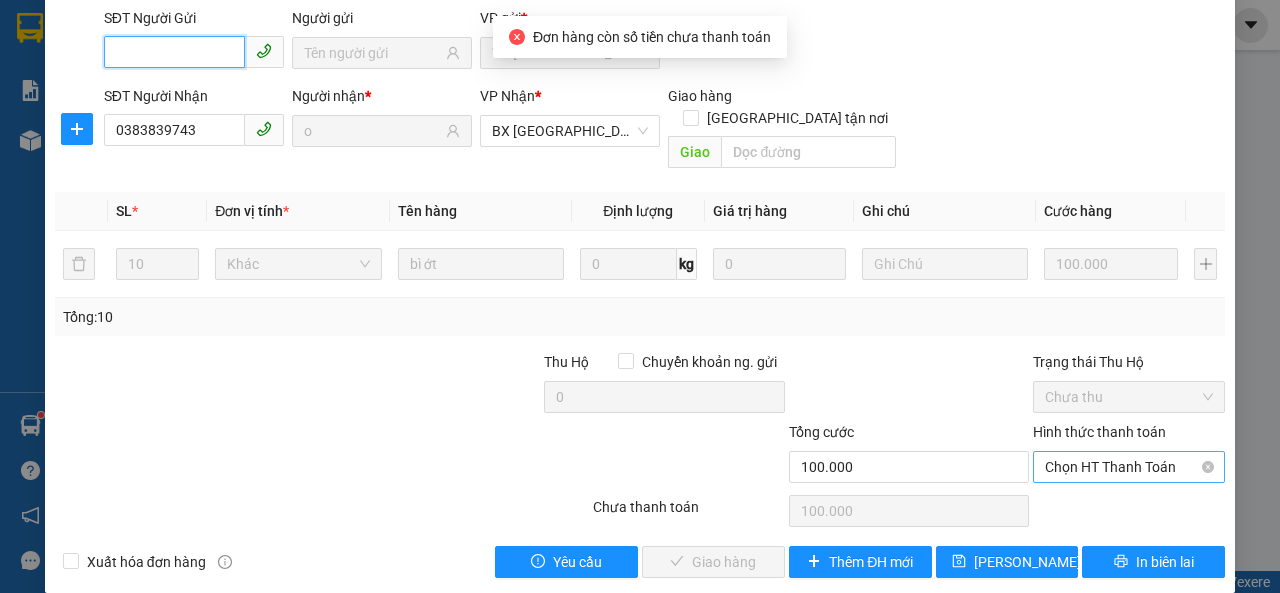 click on "Chọn HT Thanh Toán" at bounding box center [1129, 467] 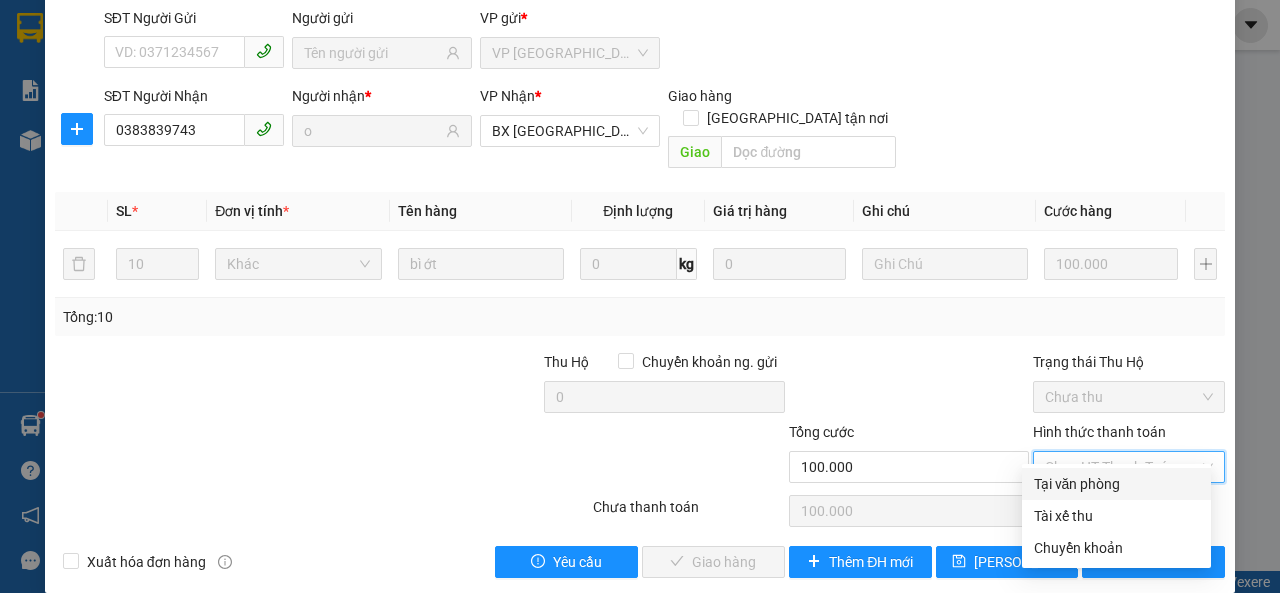 drag, startPoint x: 1058, startPoint y: 478, endPoint x: 1012, endPoint y: 489, distance: 47.296936 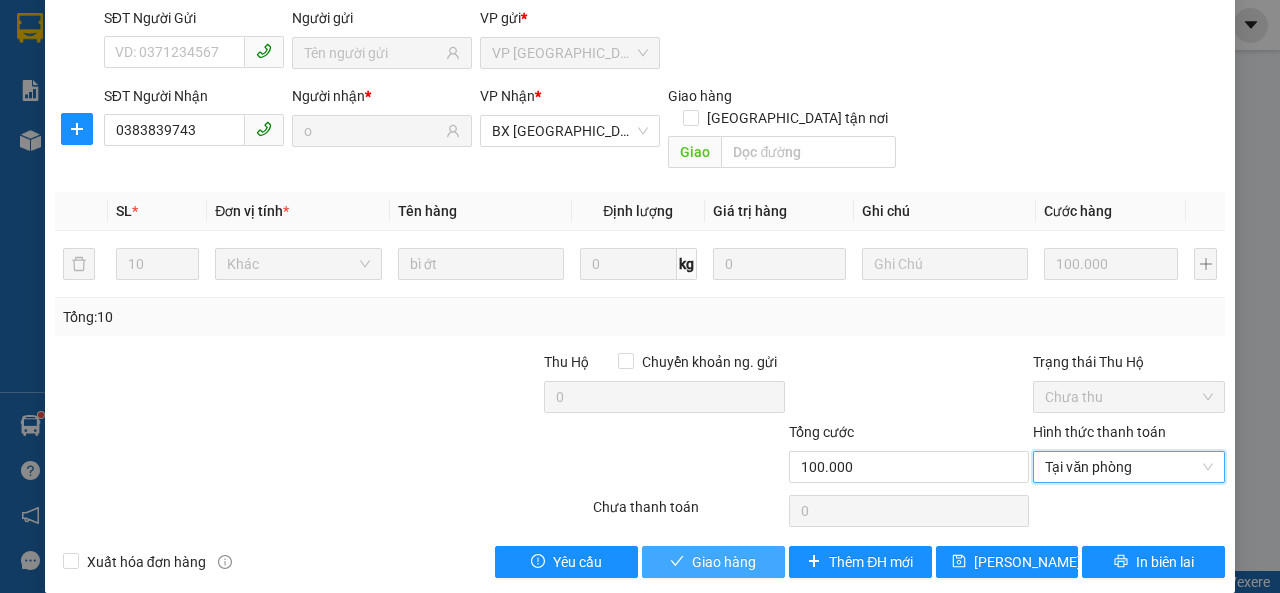 click on "Giao hàng" at bounding box center (724, 562) 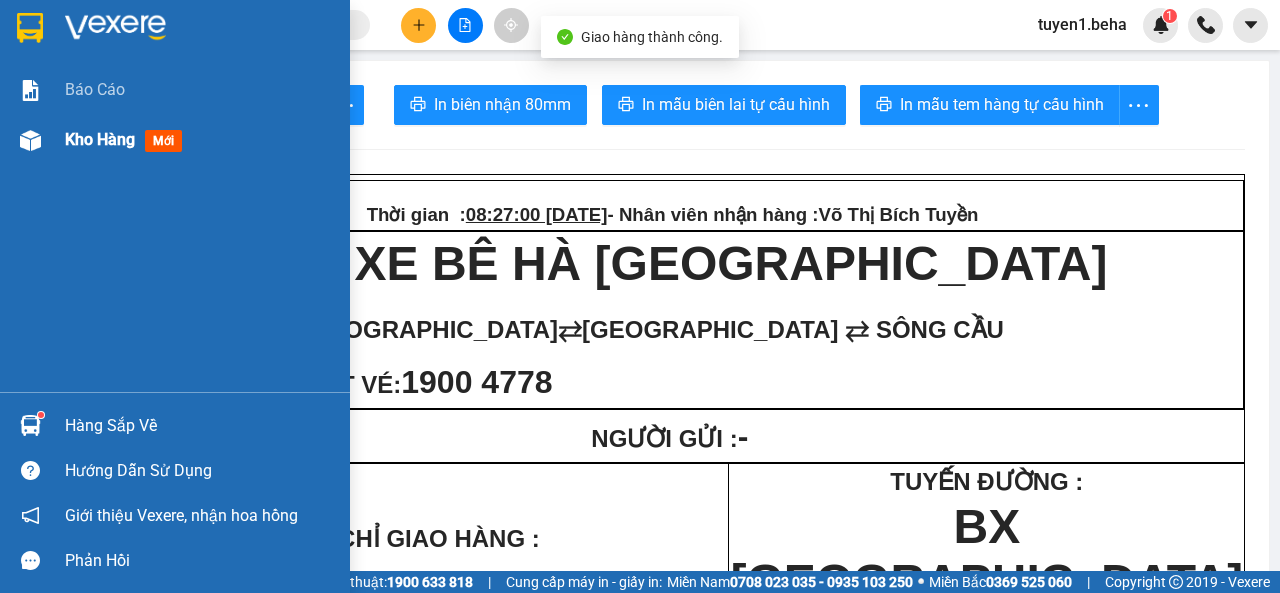 click on "Kho hàng" at bounding box center [100, 139] 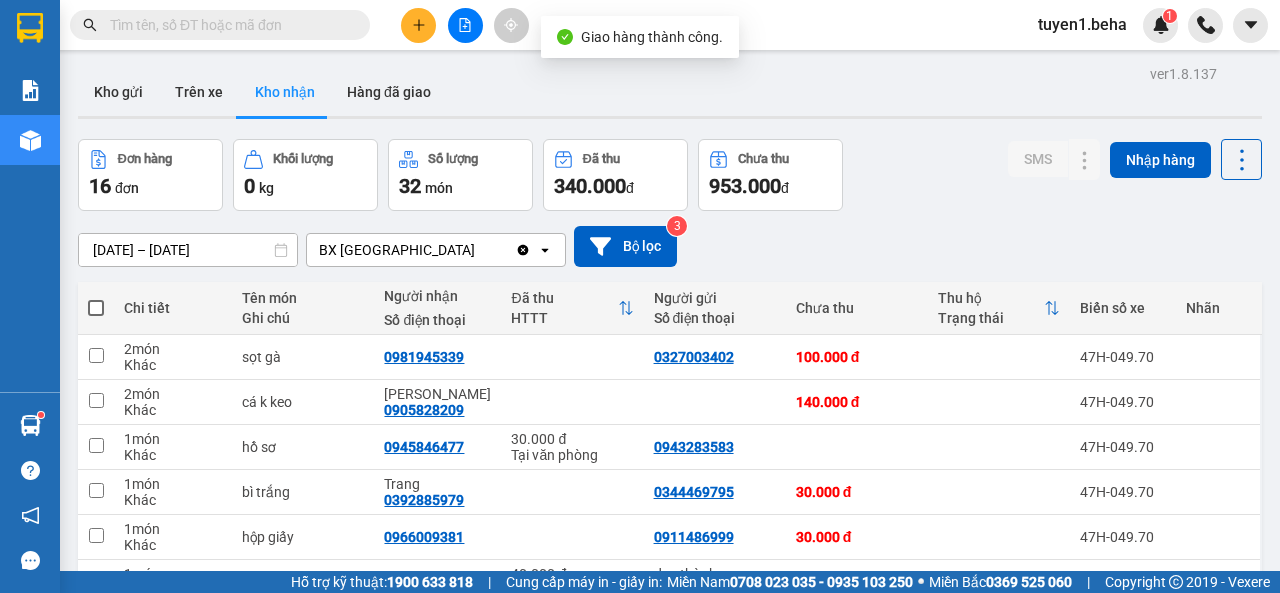 scroll, scrollTop: 100, scrollLeft: 0, axis: vertical 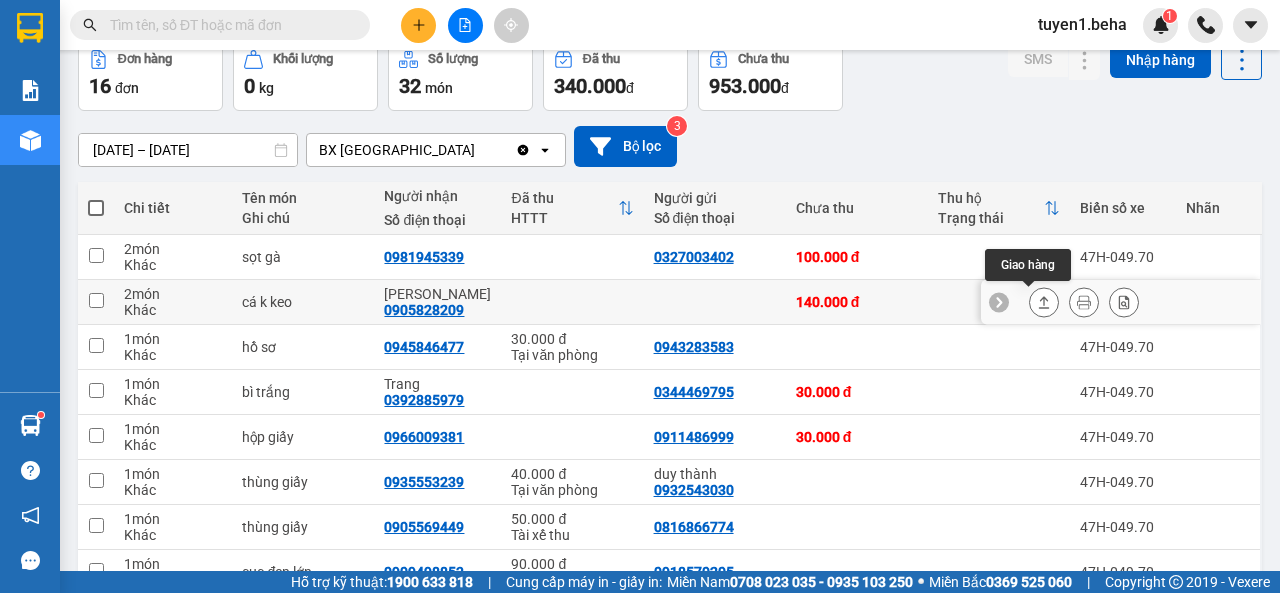 click 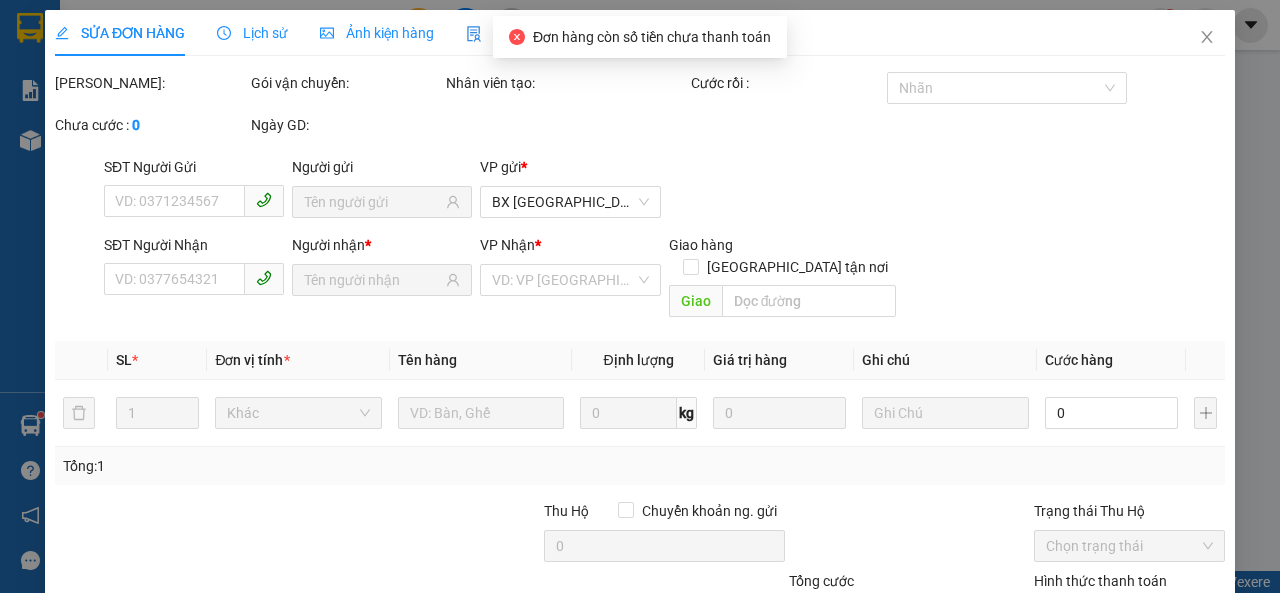 scroll, scrollTop: 0, scrollLeft: 0, axis: both 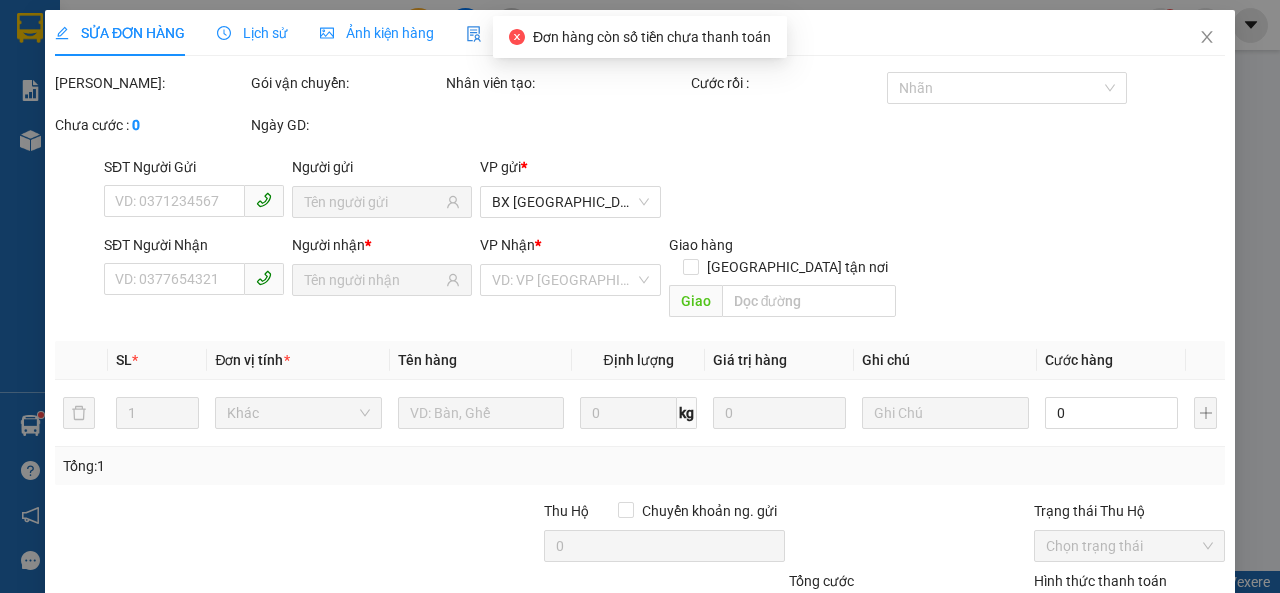 type on "0905828209" 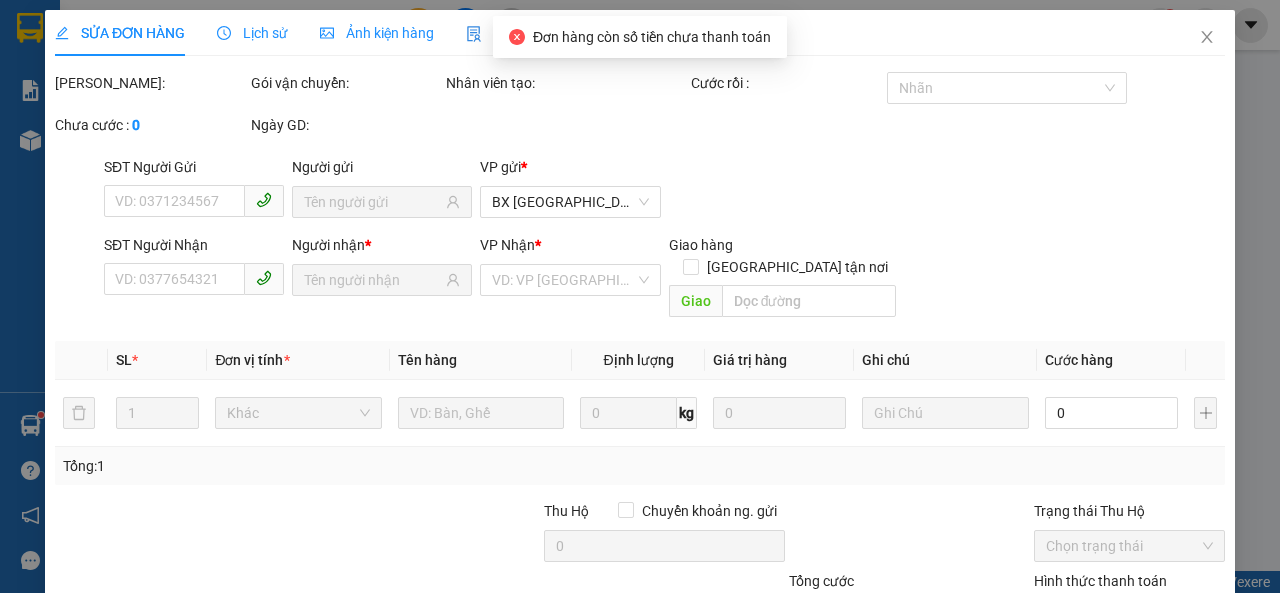 type on "140.000" 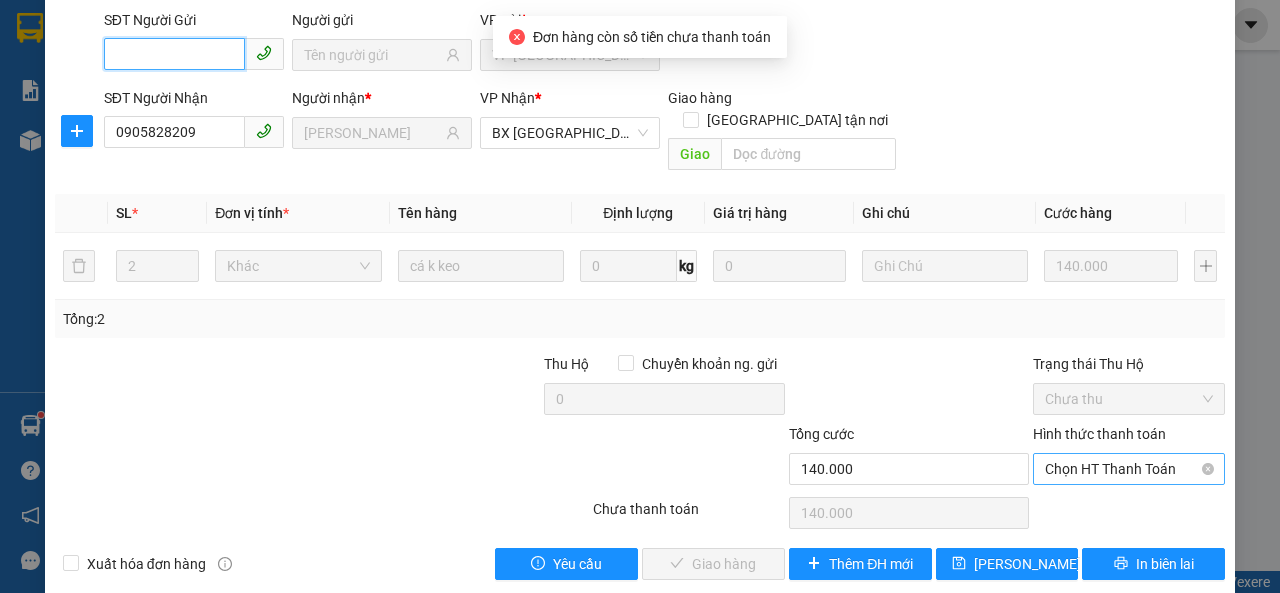 scroll, scrollTop: 171, scrollLeft: 0, axis: vertical 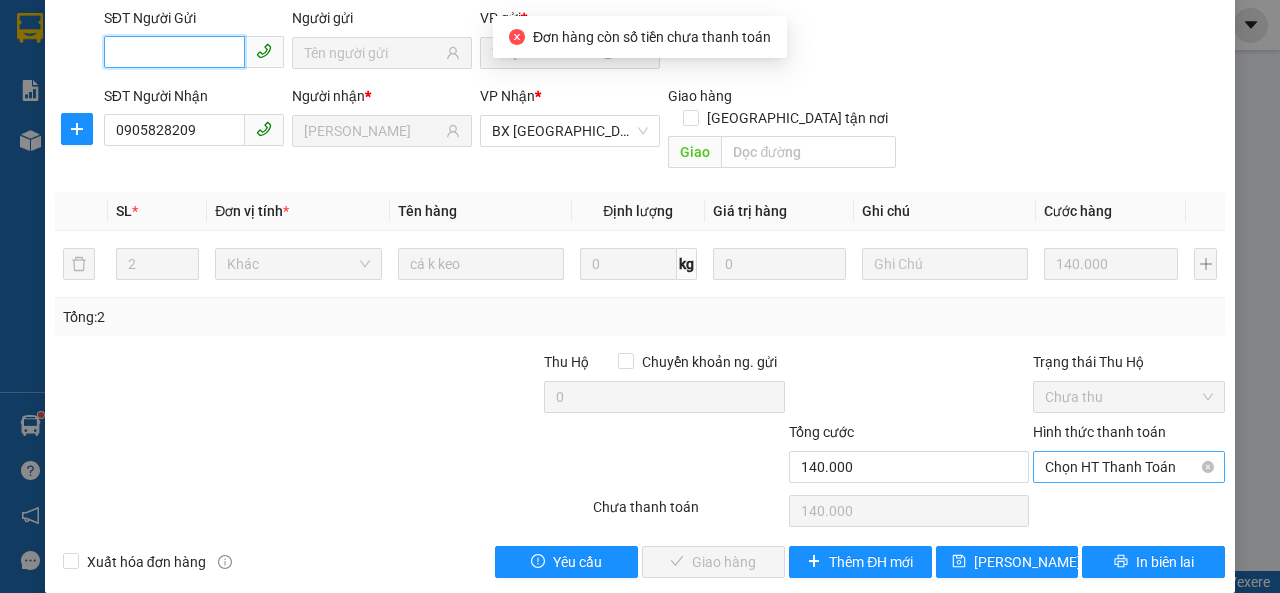 click on "Chọn HT Thanh Toán" at bounding box center (1129, 467) 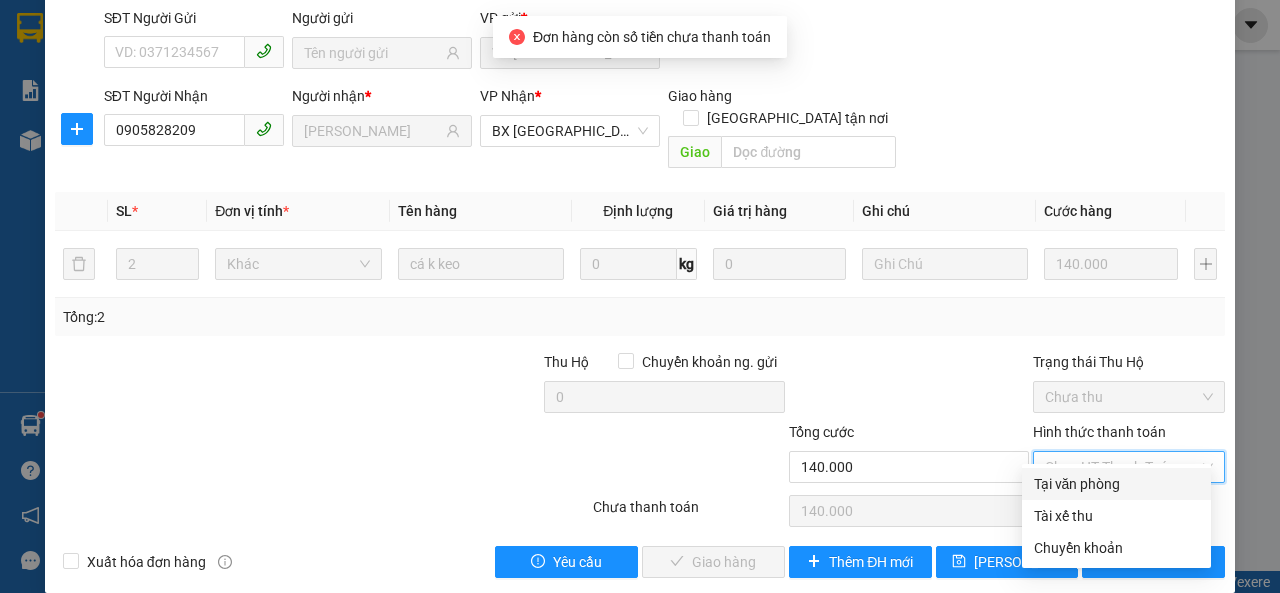 click on "Tại văn phòng" at bounding box center (1116, 484) 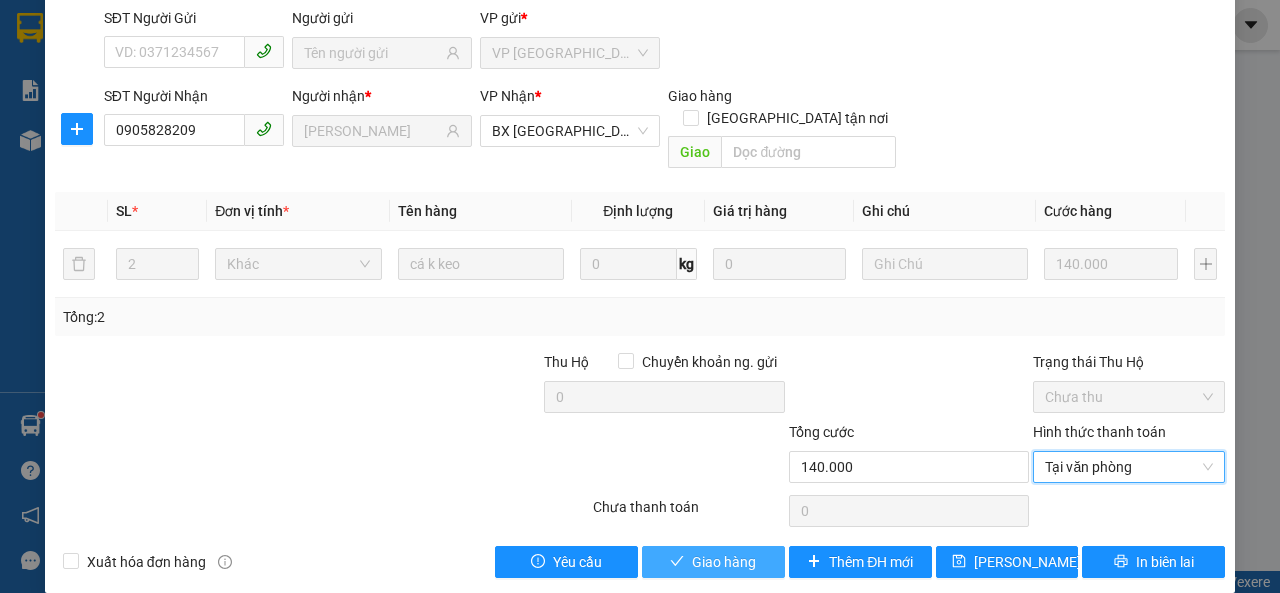 click on "Giao hàng" at bounding box center (724, 562) 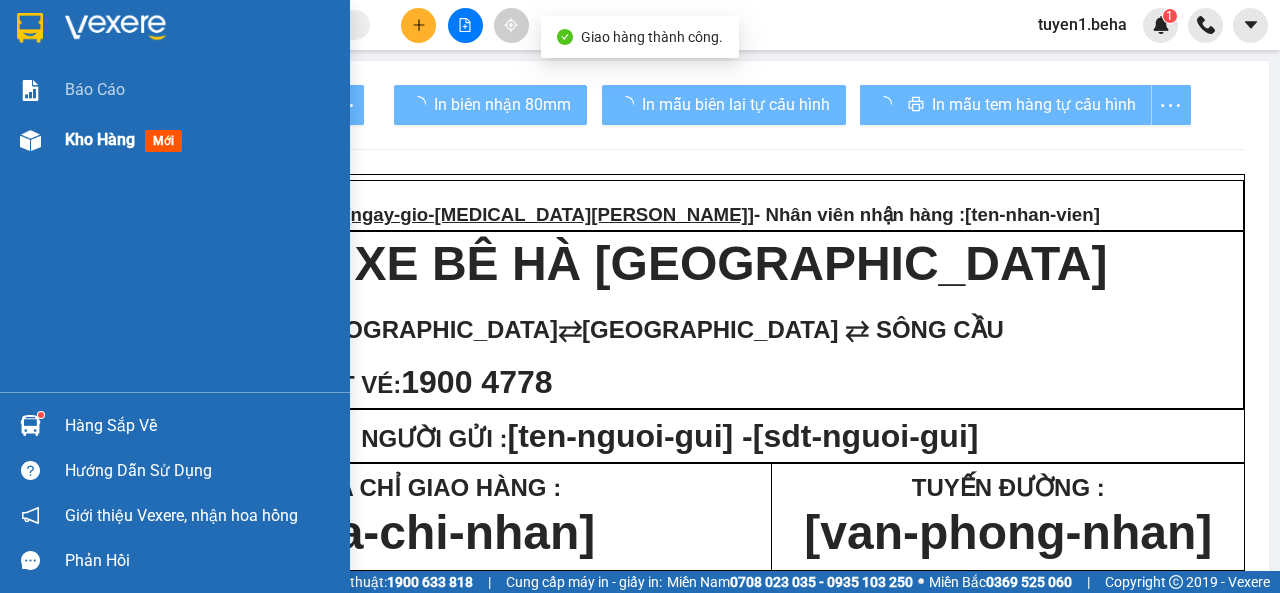 click on "Kho hàng" at bounding box center (100, 139) 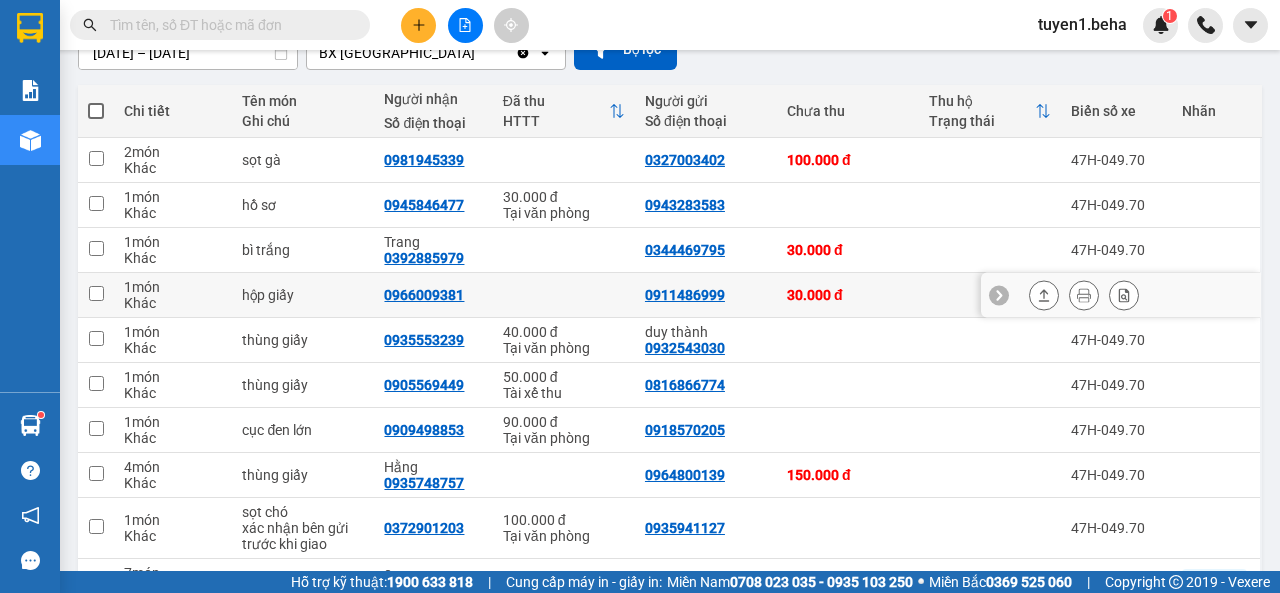 scroll, scrollTop: 200, scrollLeft: 0, axis: vertical 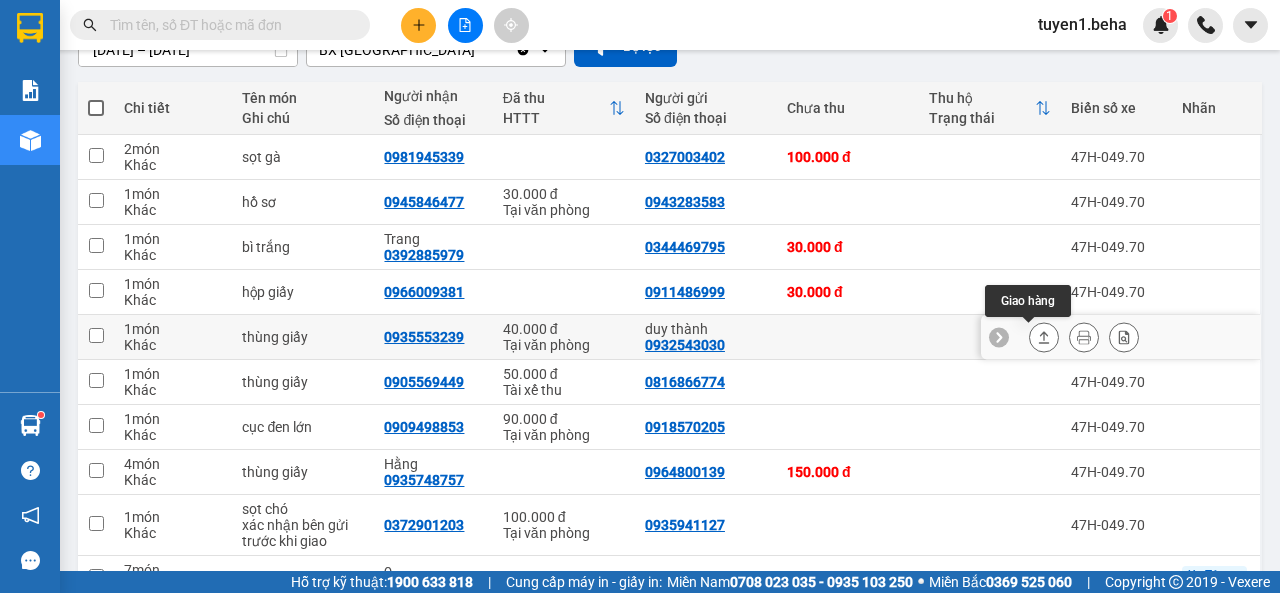 click 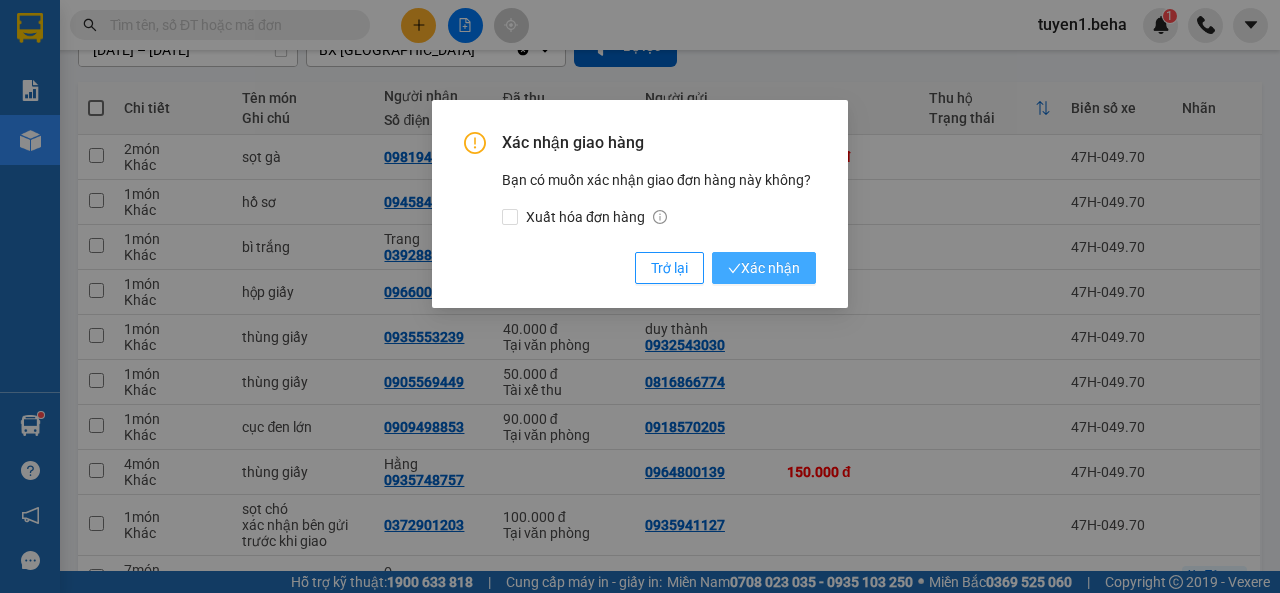 click on "Xác nhận" at bounding box center [764, 268] 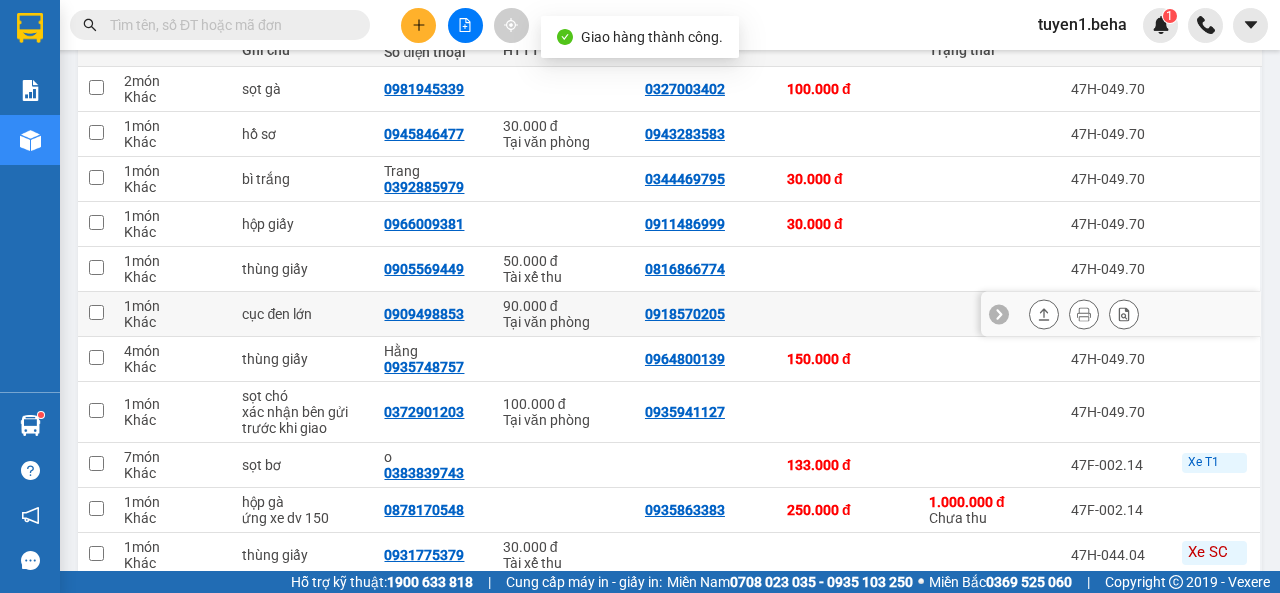 scroll, scrollTop: 300, scrollLeft: 0, axis: vertical 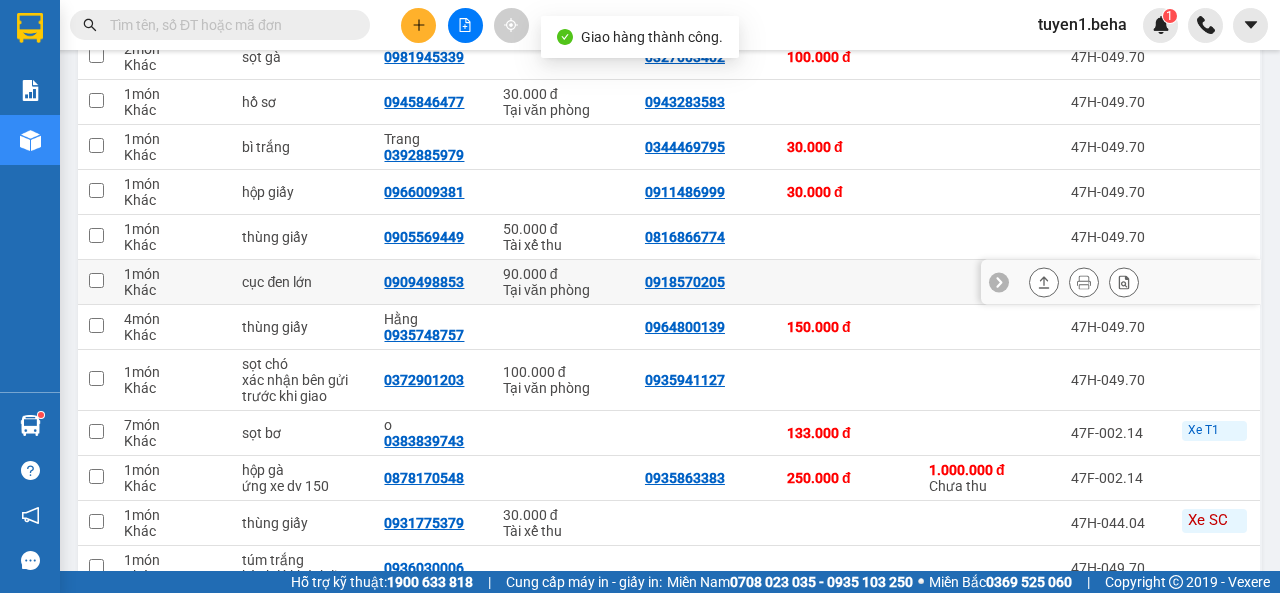 click 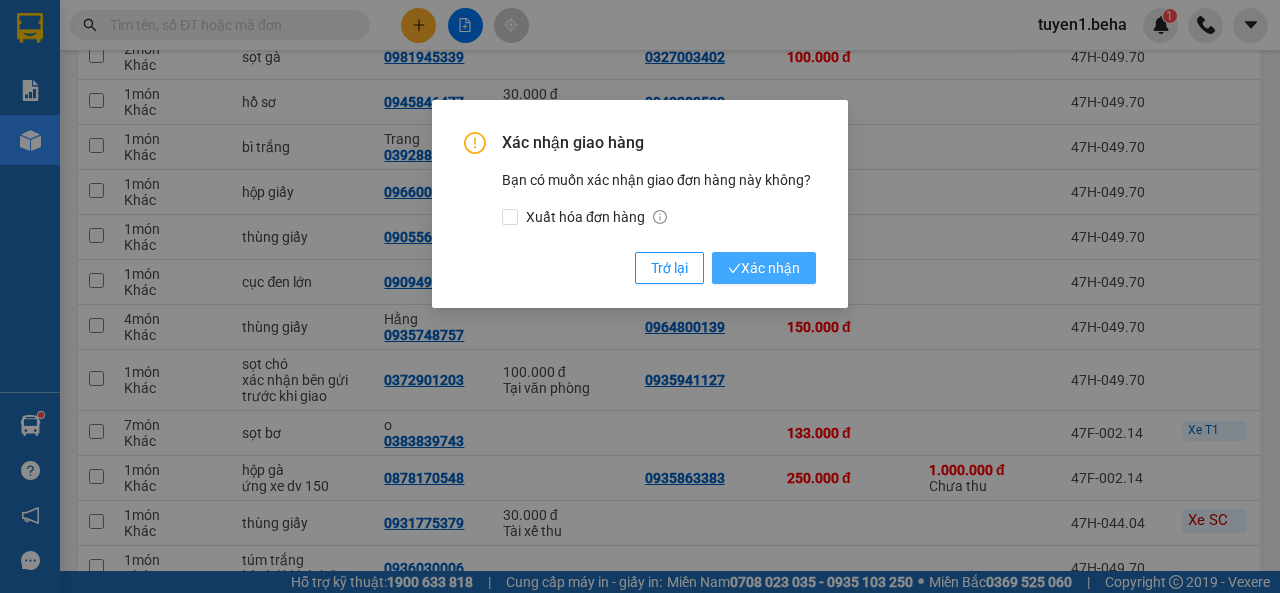 click on "Xác nhận" at bounding box center (764, 268) 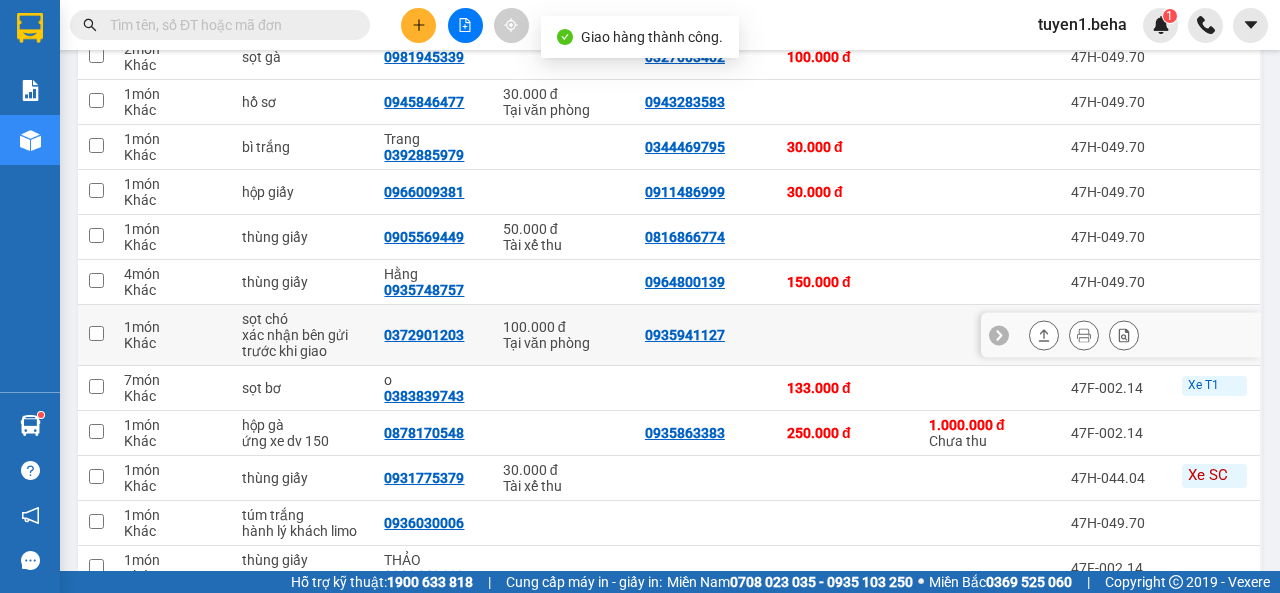 scroll, scrollTop: 400, scrollLeft: 0, axis: vertical 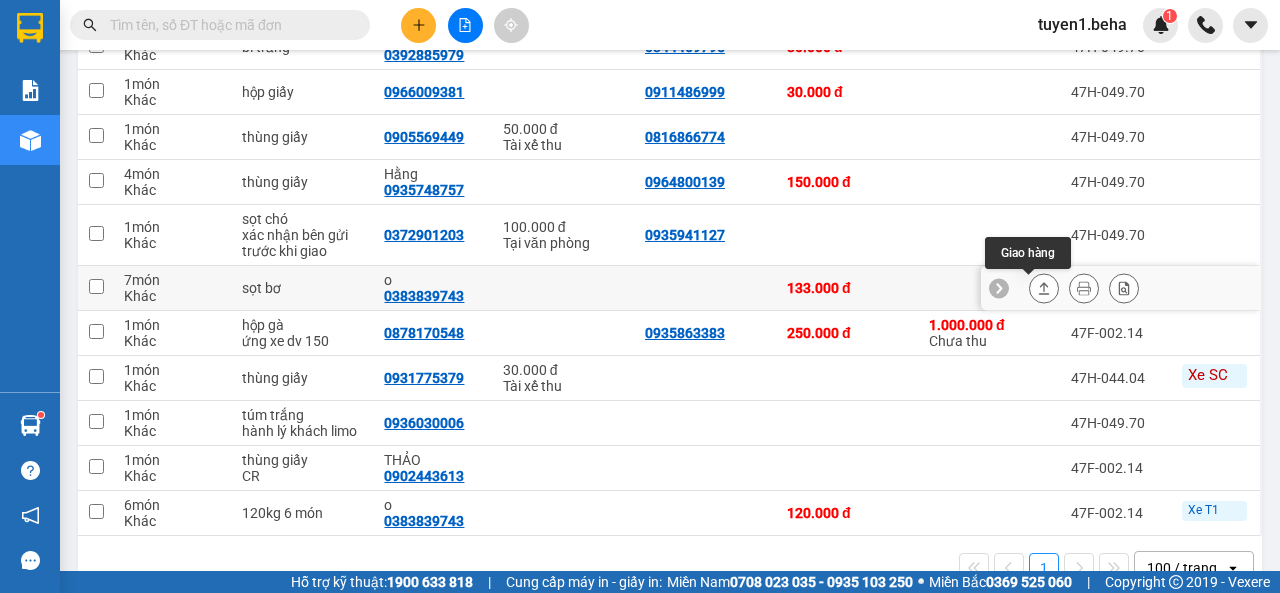 click 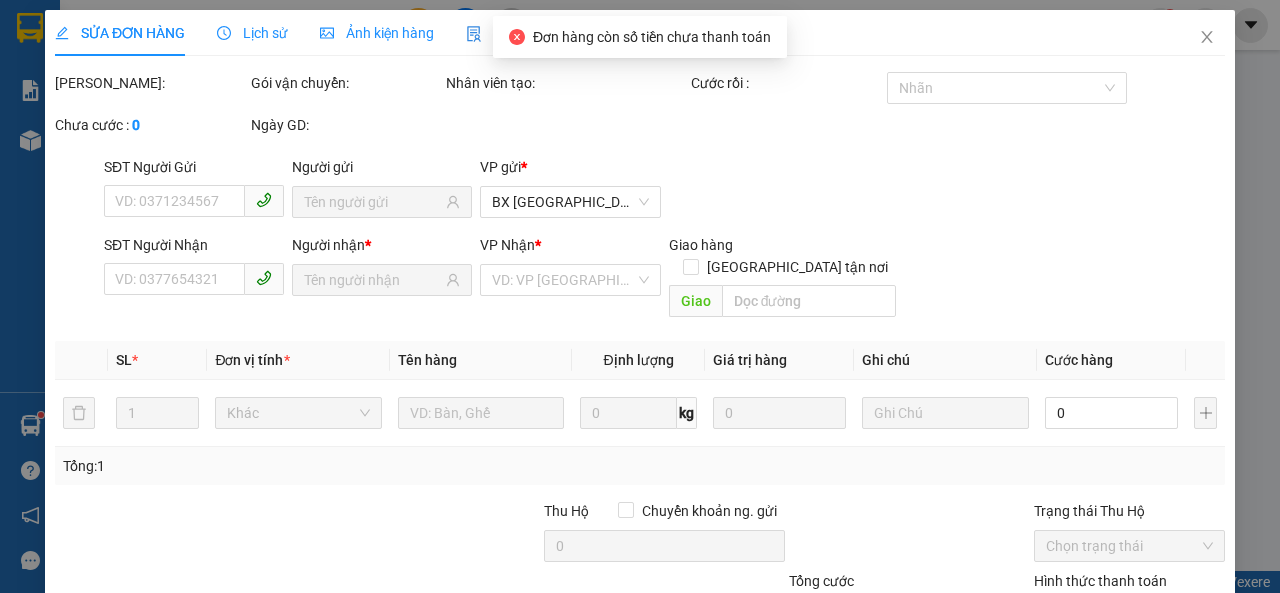 type on "0383839743" 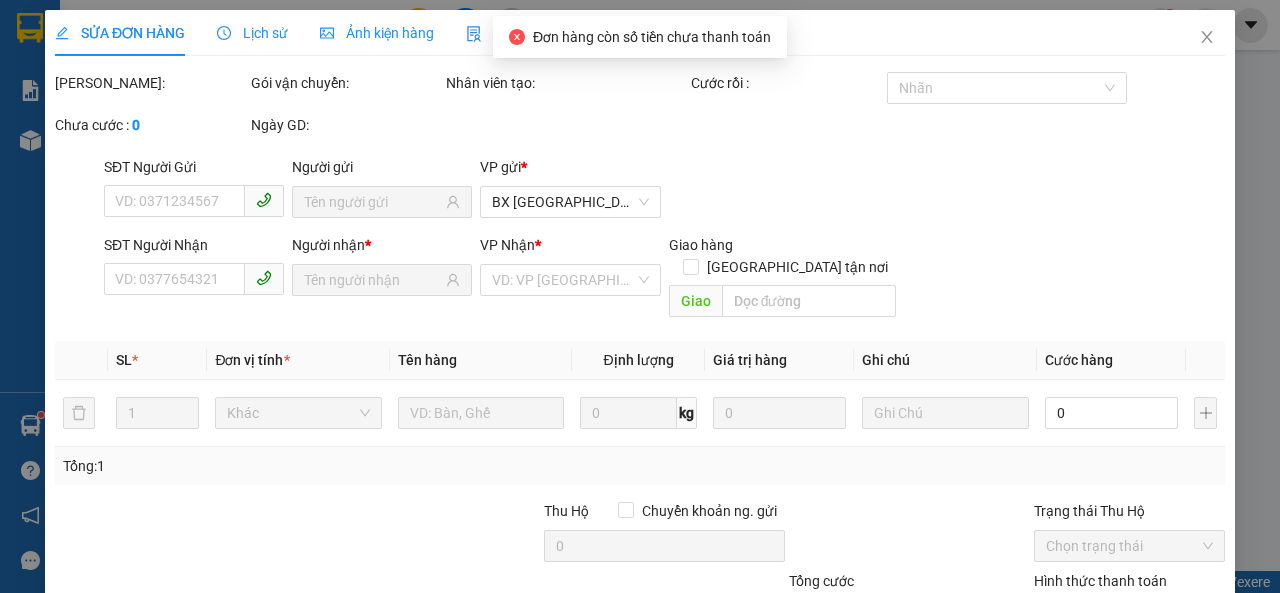 type on "o" 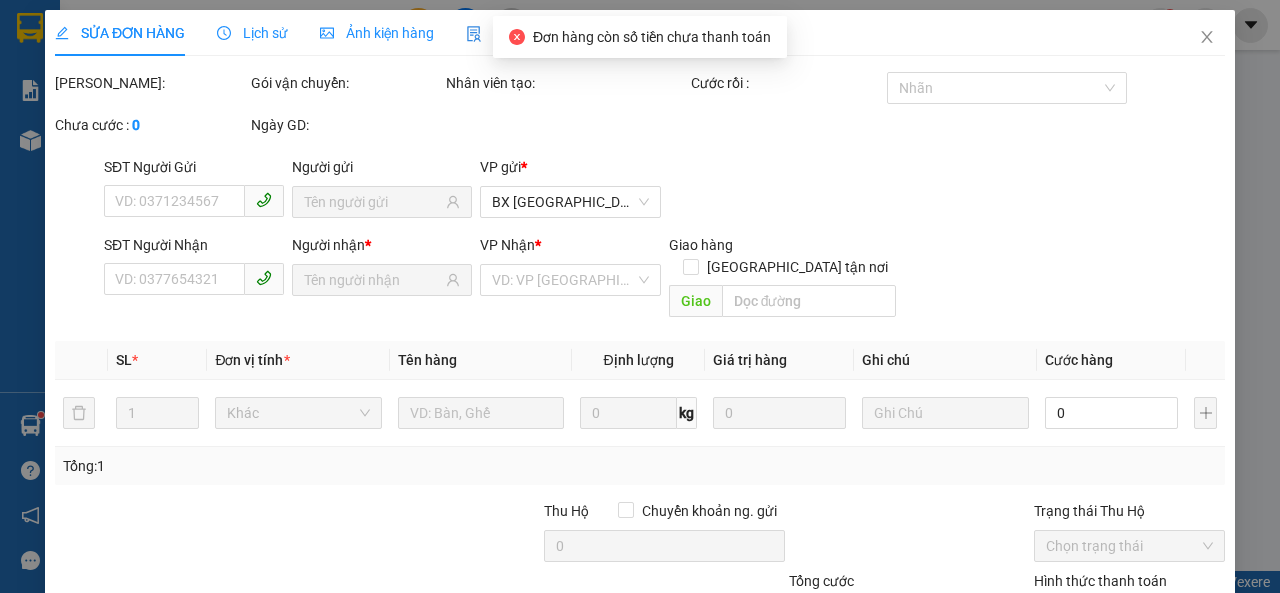 type on "133.000" 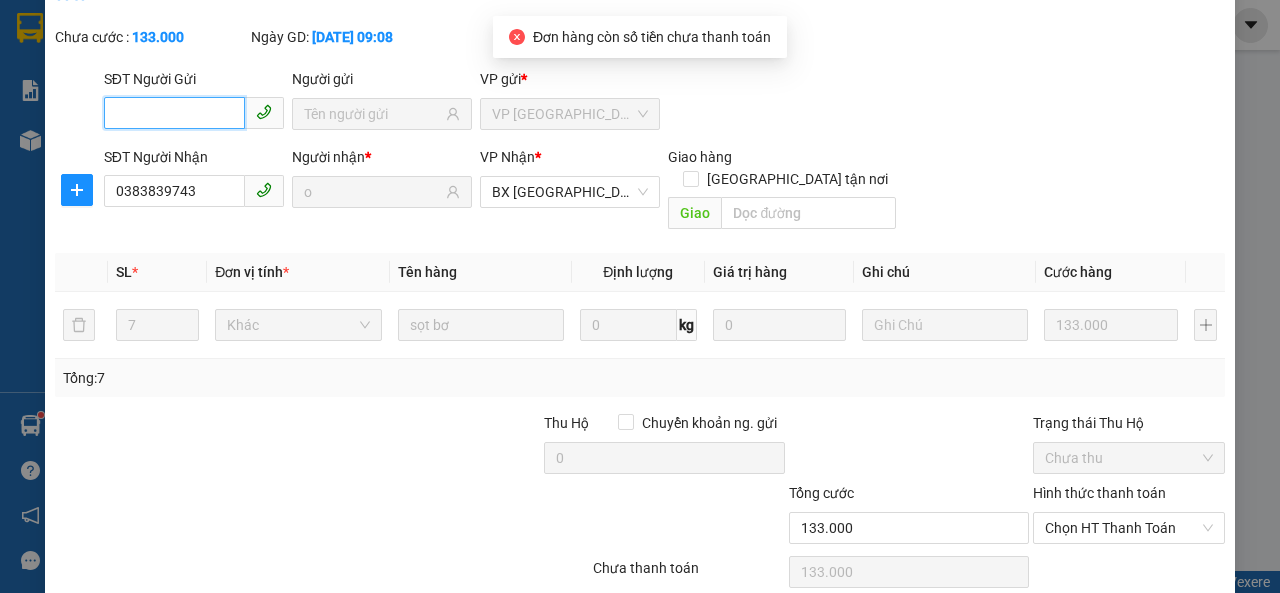 scroll, scrollTop: 171, scrollLeft: 0, axis: vertical 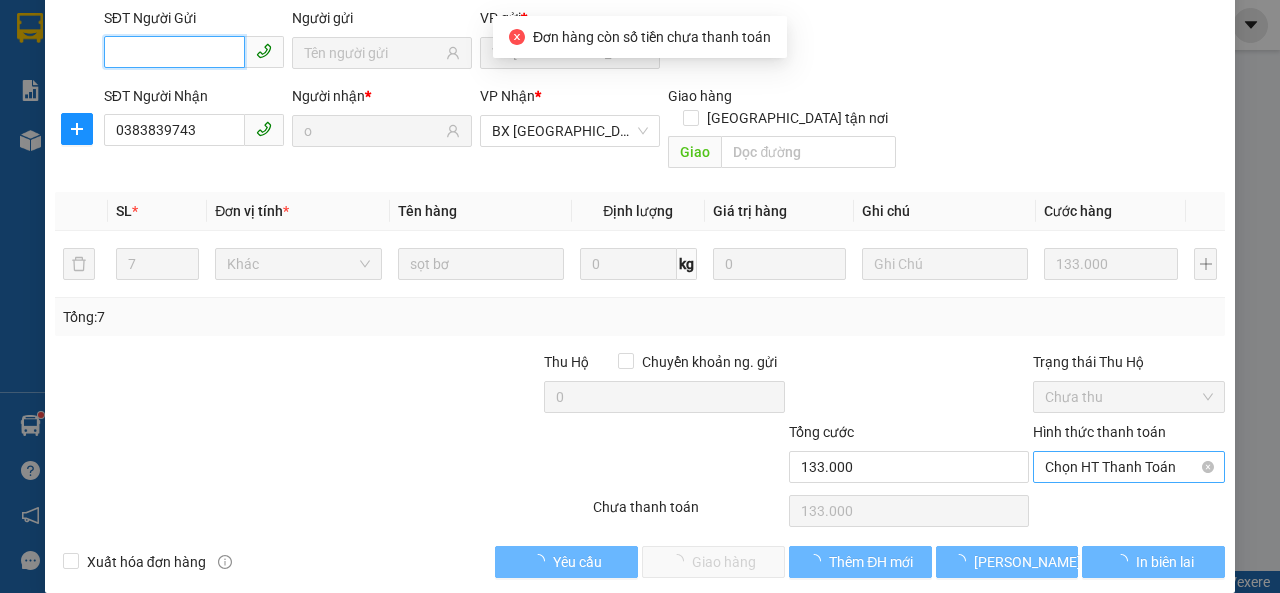 click on "Chọn HT Thanh Toán" at bounding box center [1129, 467] 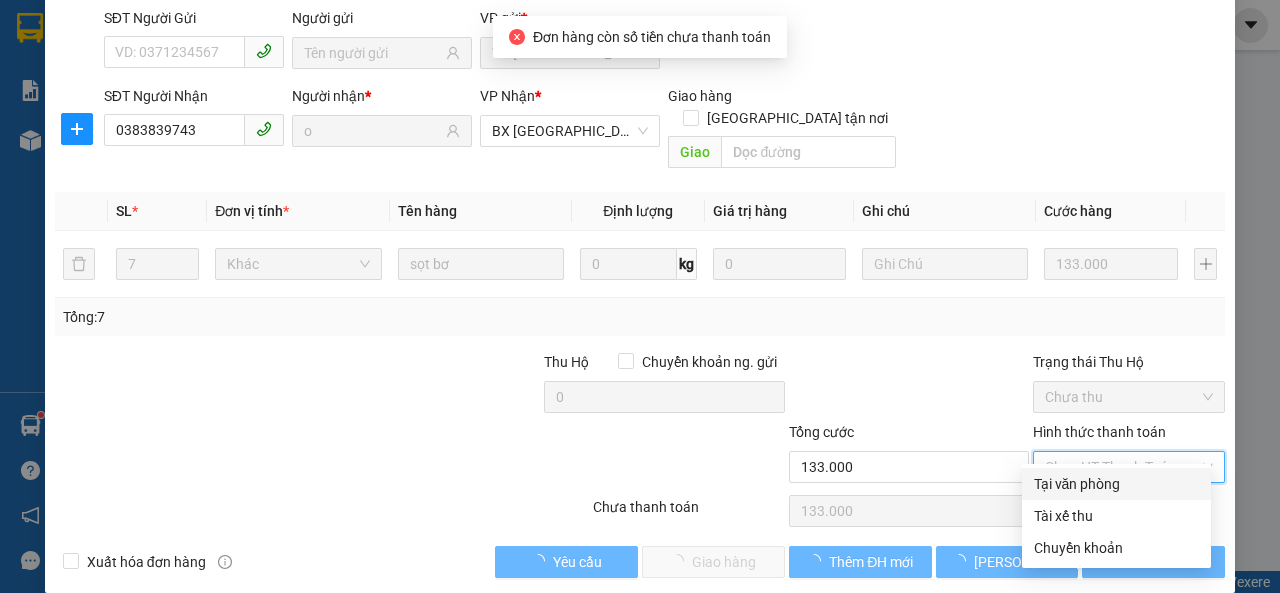 drag, startPoint x: 1050, startPoint y: 479, endPoint x: 1028, endPoint y: 469, distance: 24.166092 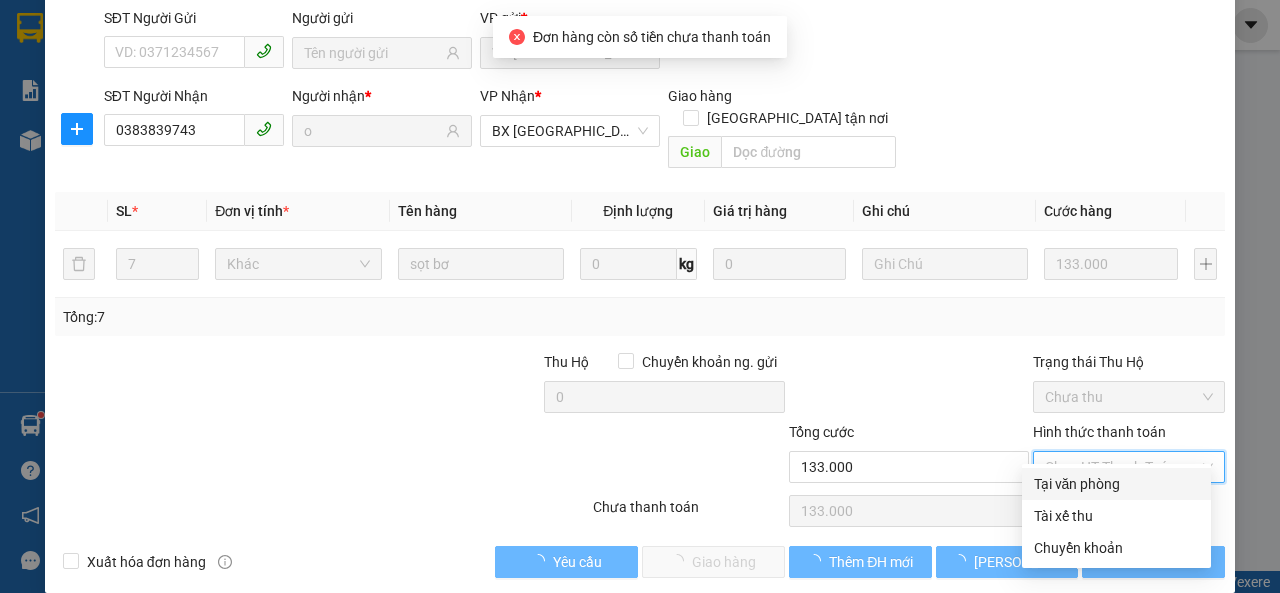 click on "Tại văn phòng" at bounding box center (1116, 484) 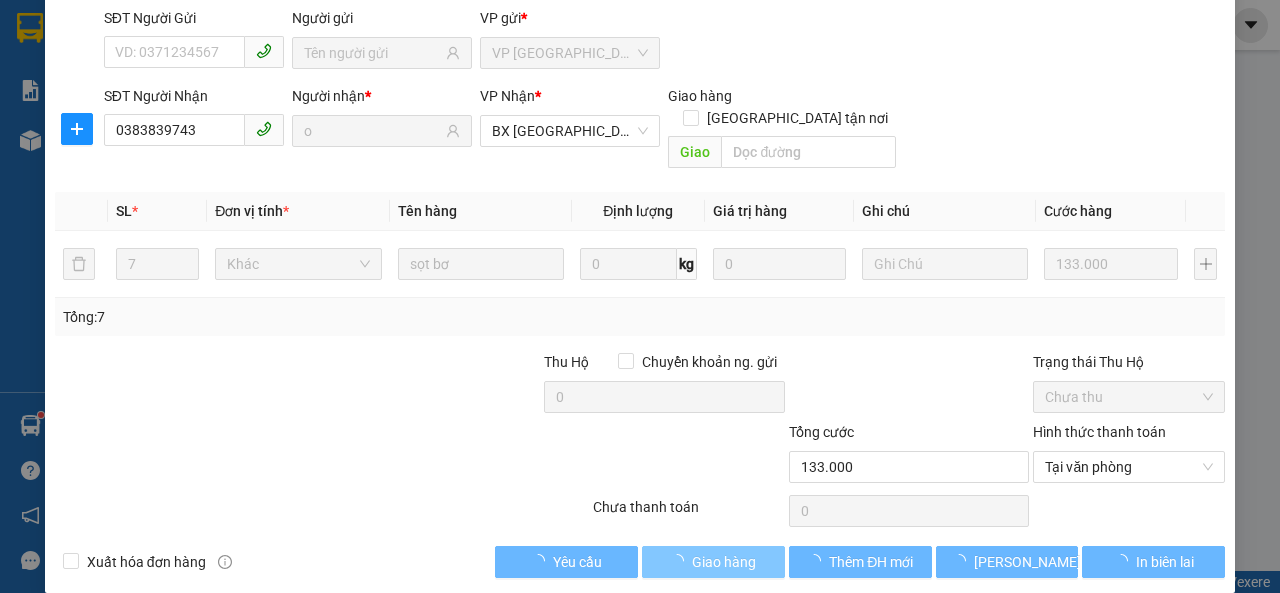 click at bounding box center (681, 561) 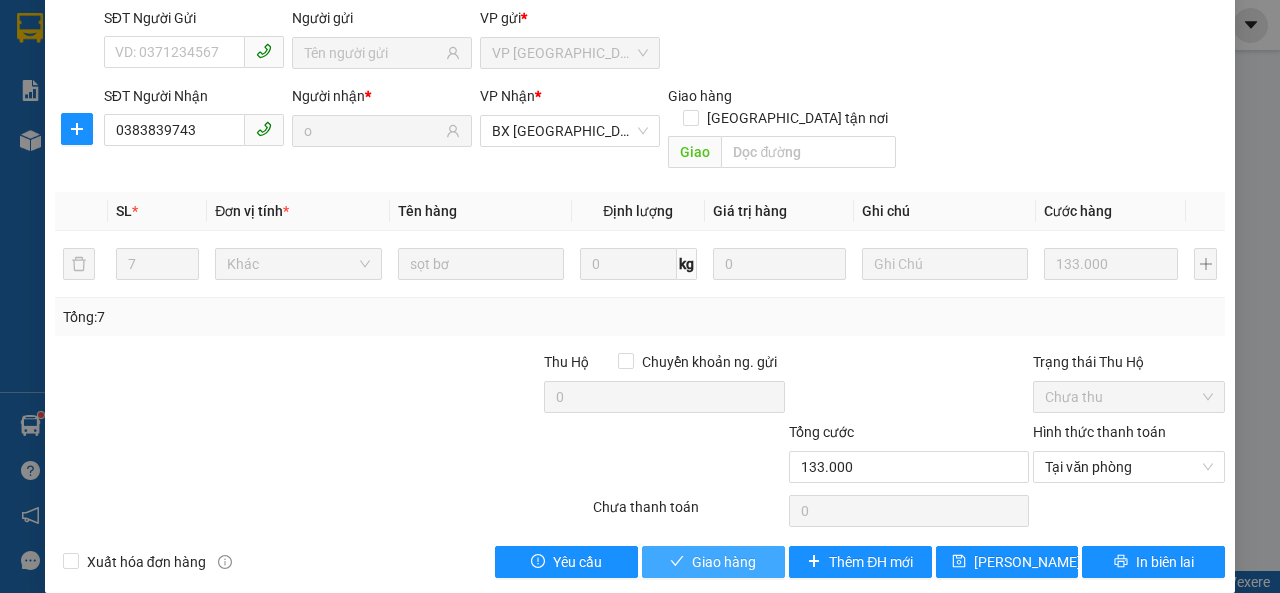 click on "Giao hàng" at bounding box center (724, 562) 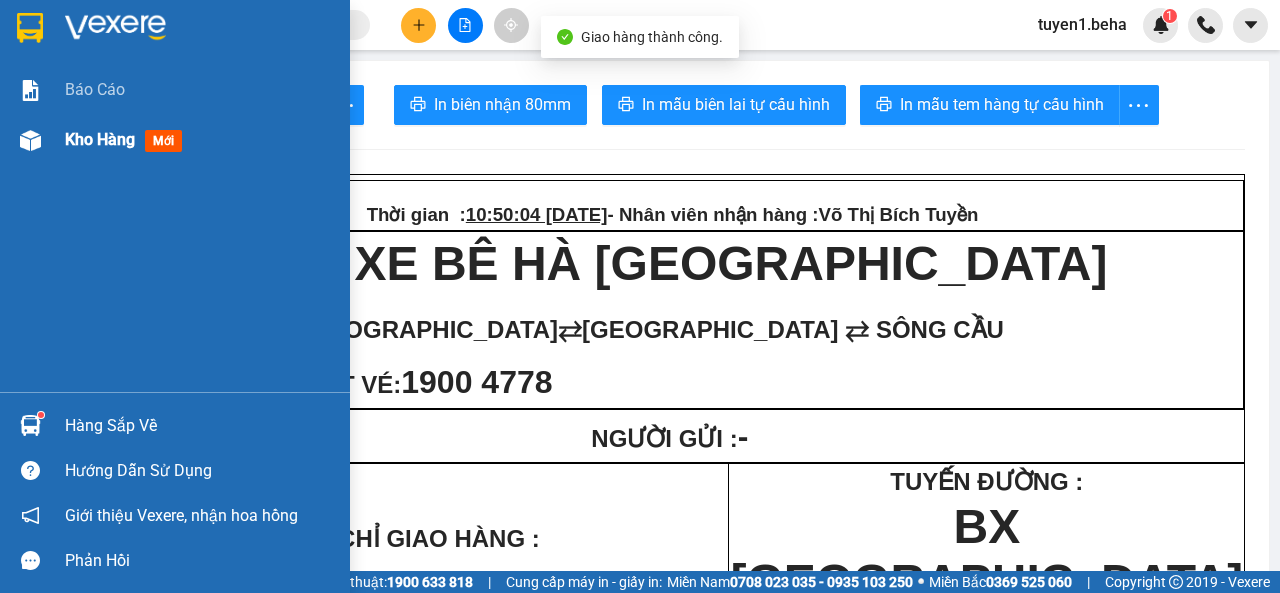 click on "Kho hàng" at bounding box center [100, 139] 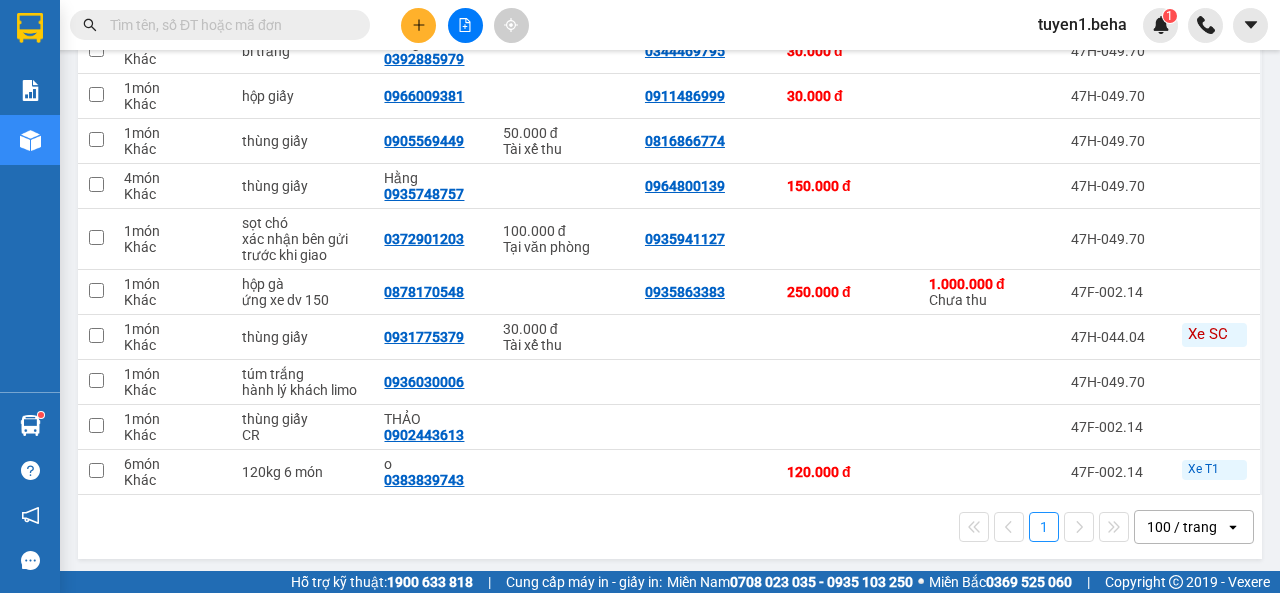 scroll, scrollTop: 404, scrollLeft: 0, axis: vertical 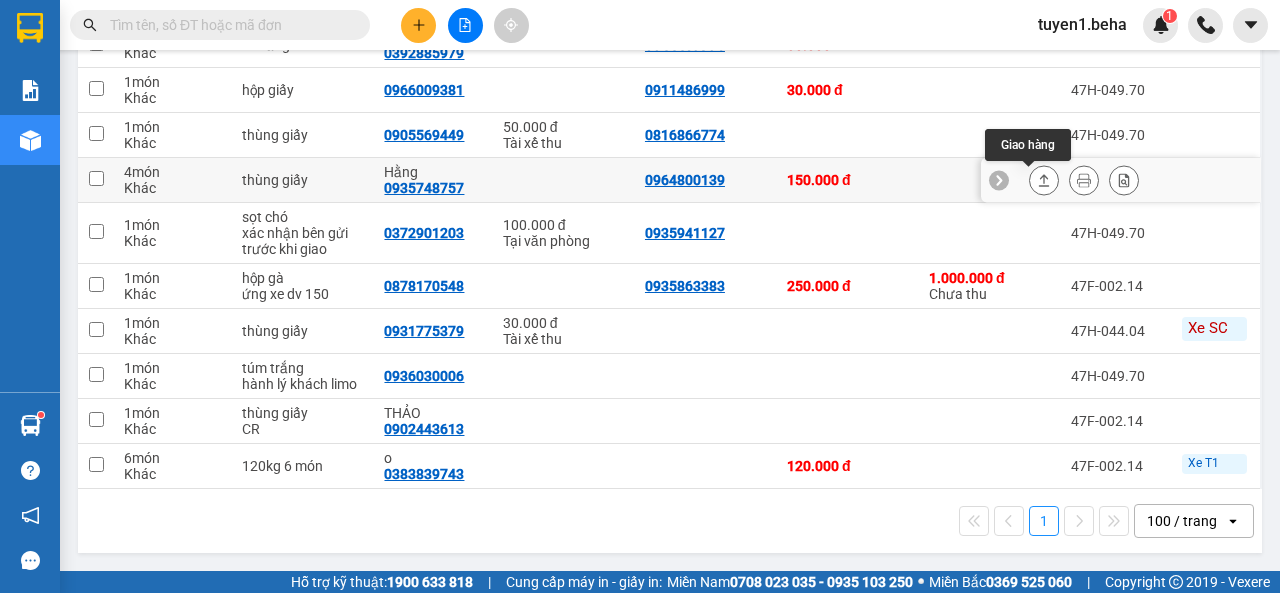 click 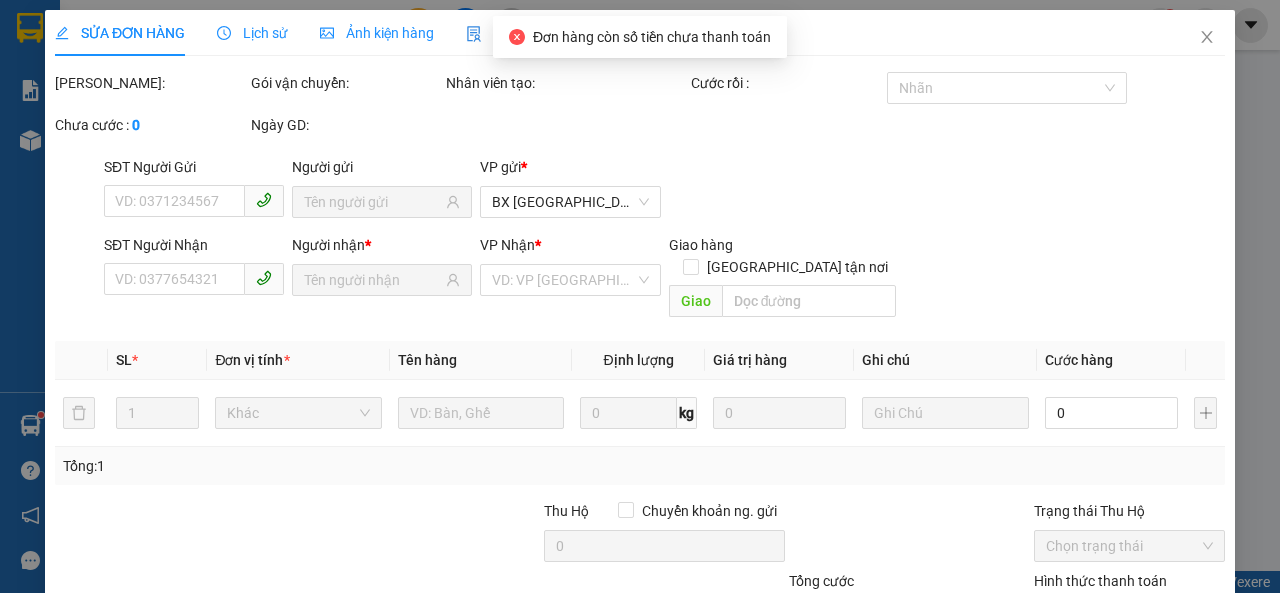 scroll, scrollTop: 0, scrollLeft: 0, axis: both 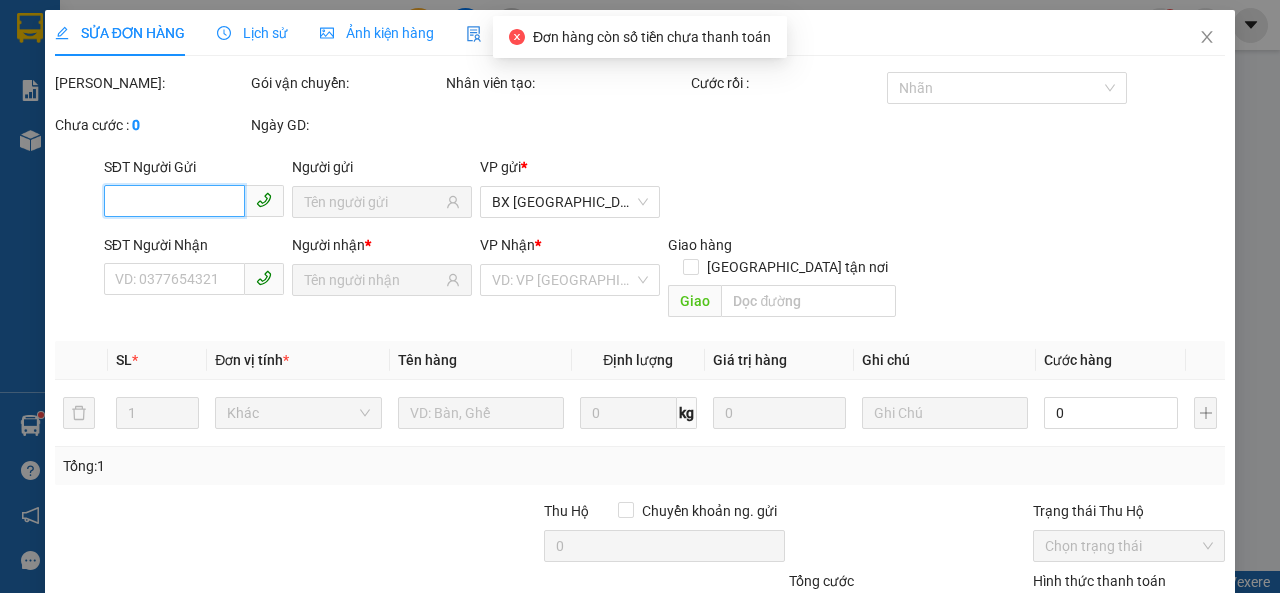 type on "0964800139" 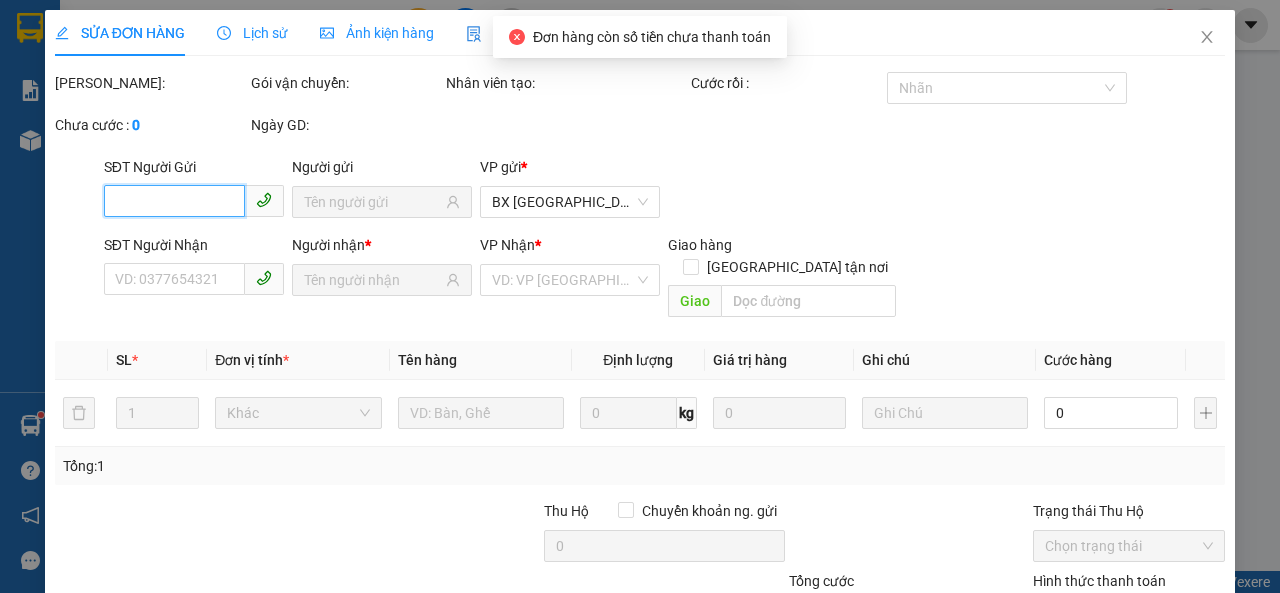 type on "0935748757" 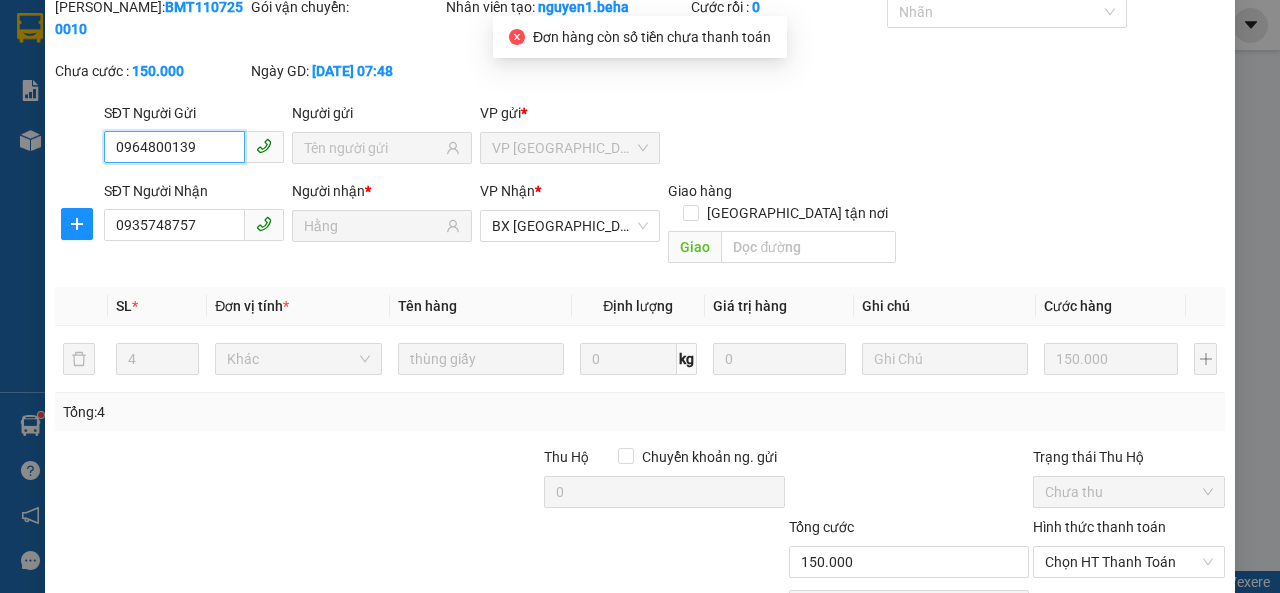 scroll, scrollTop: 171, scrollLeft: 0, axis: vertical 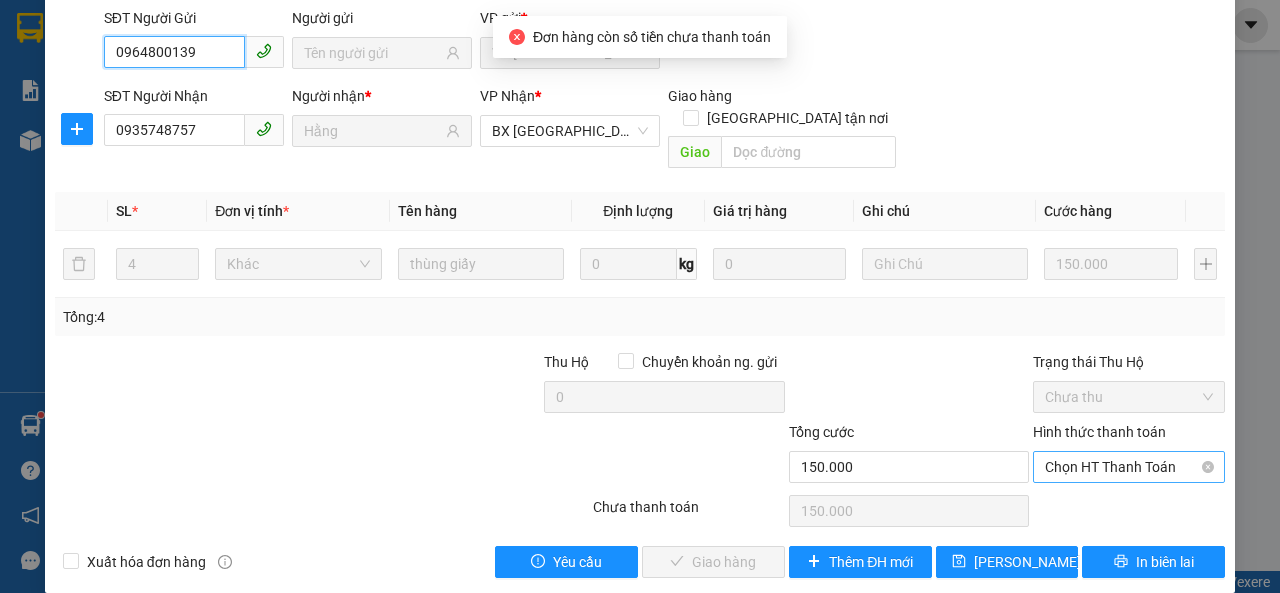 click on "Chọn HT Thanh Toán" at bounding box center (1129, 467) 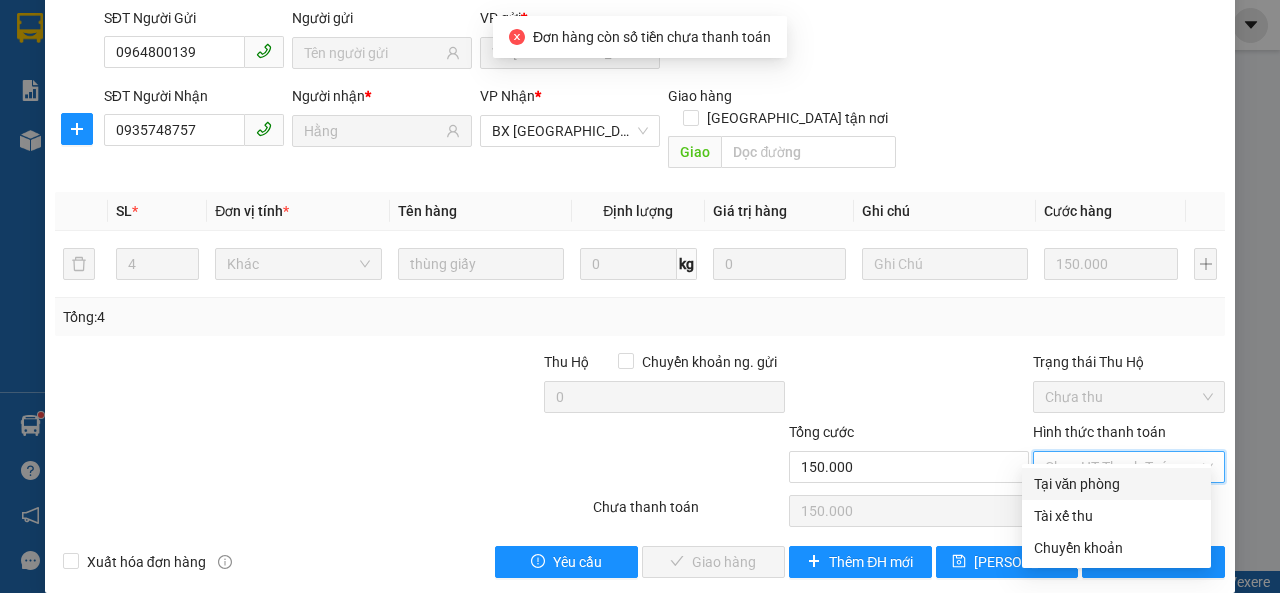 click on "Tại văn phòng" at bounding box center [1116, 484] 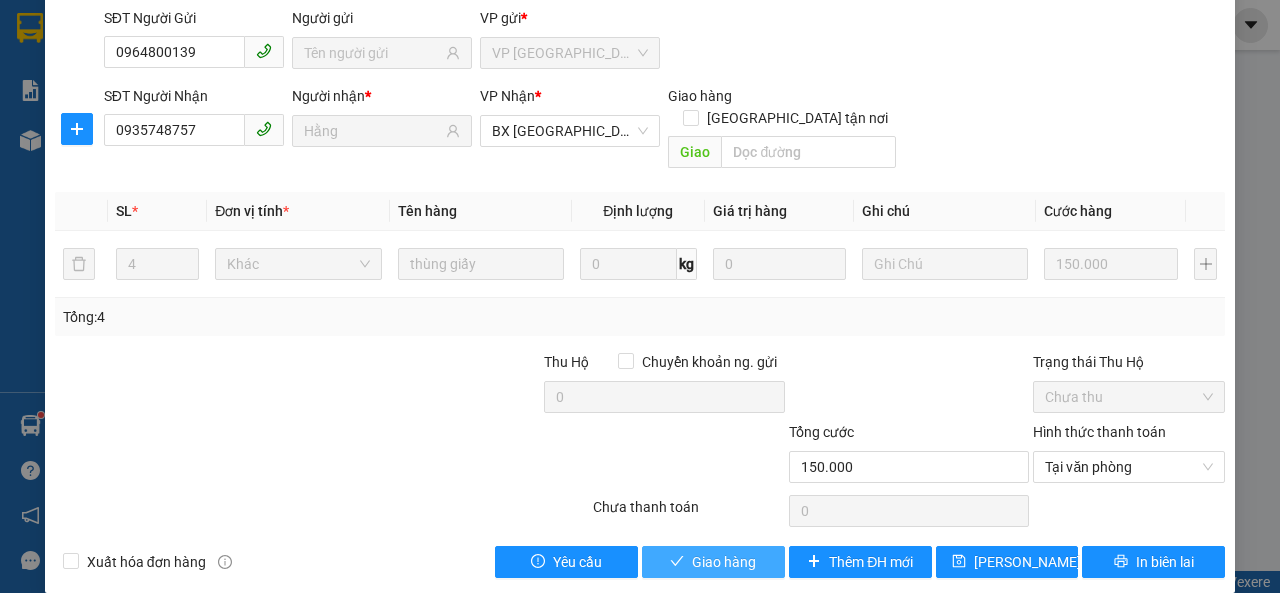 click on "Giao hàng" at bounding box center [724, 562] 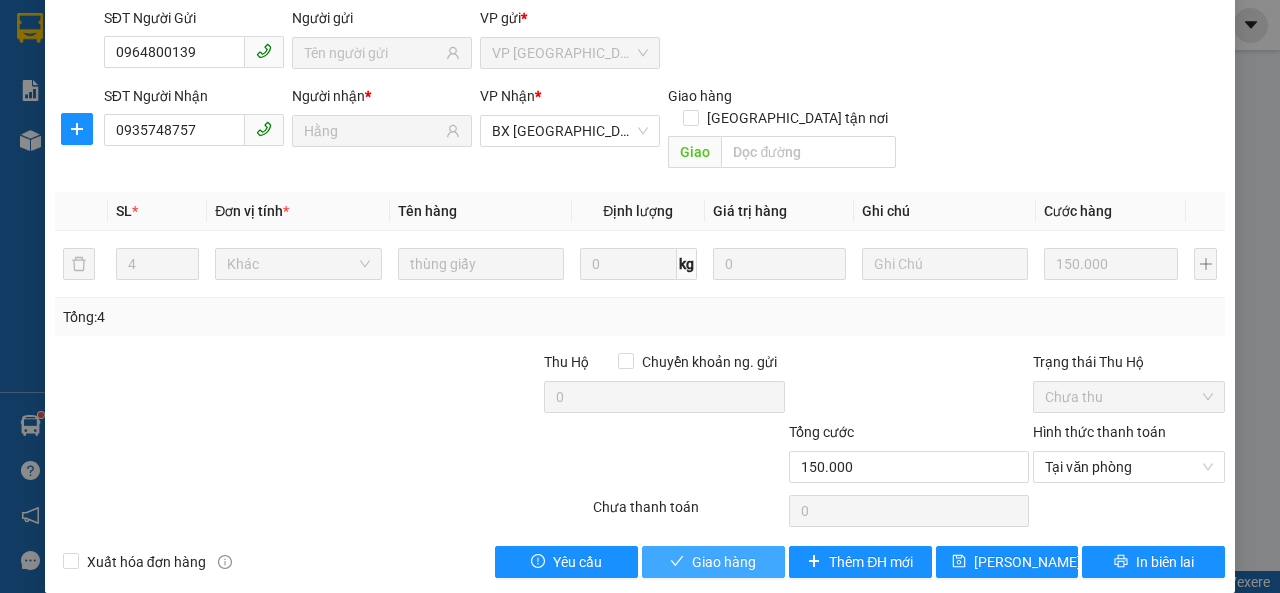 click on "Giao hàng" at bounding box center (724, 562) 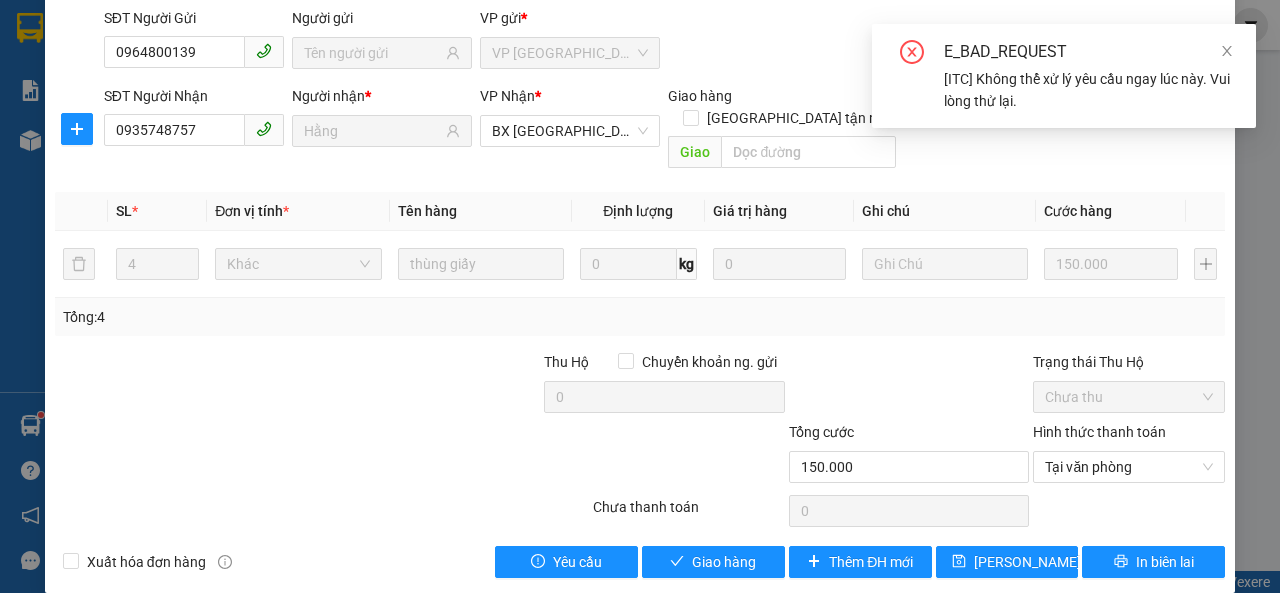 click at bounding box center (909, 386) 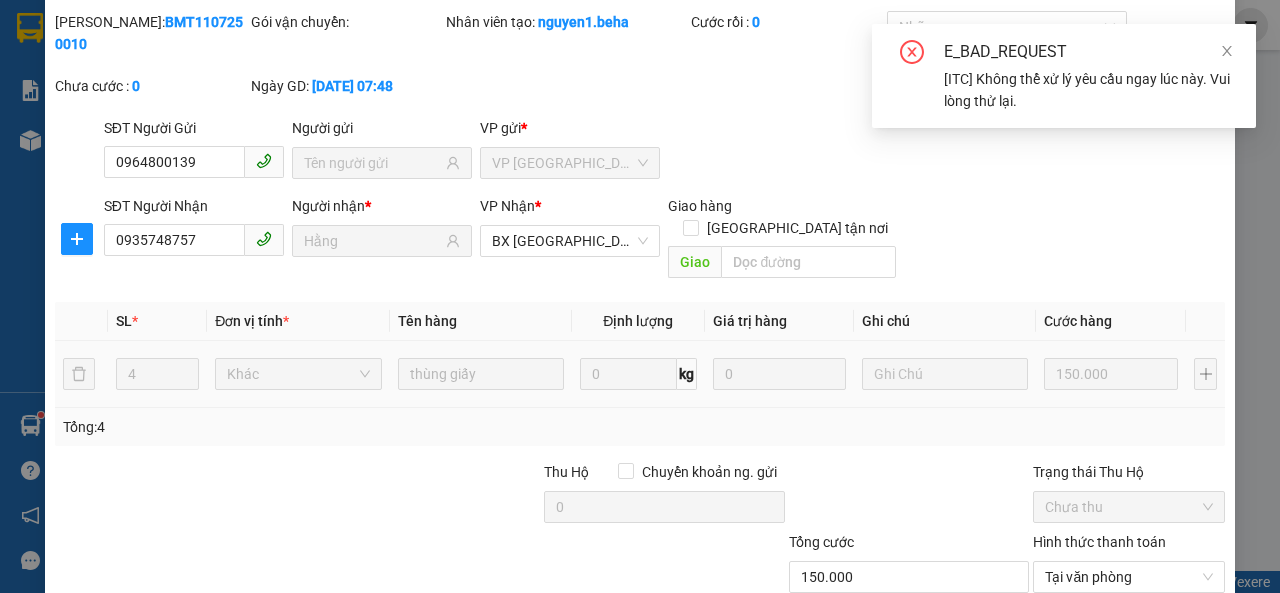 scroll, scrollTop: 0, scrollLeft: 0, axis: both 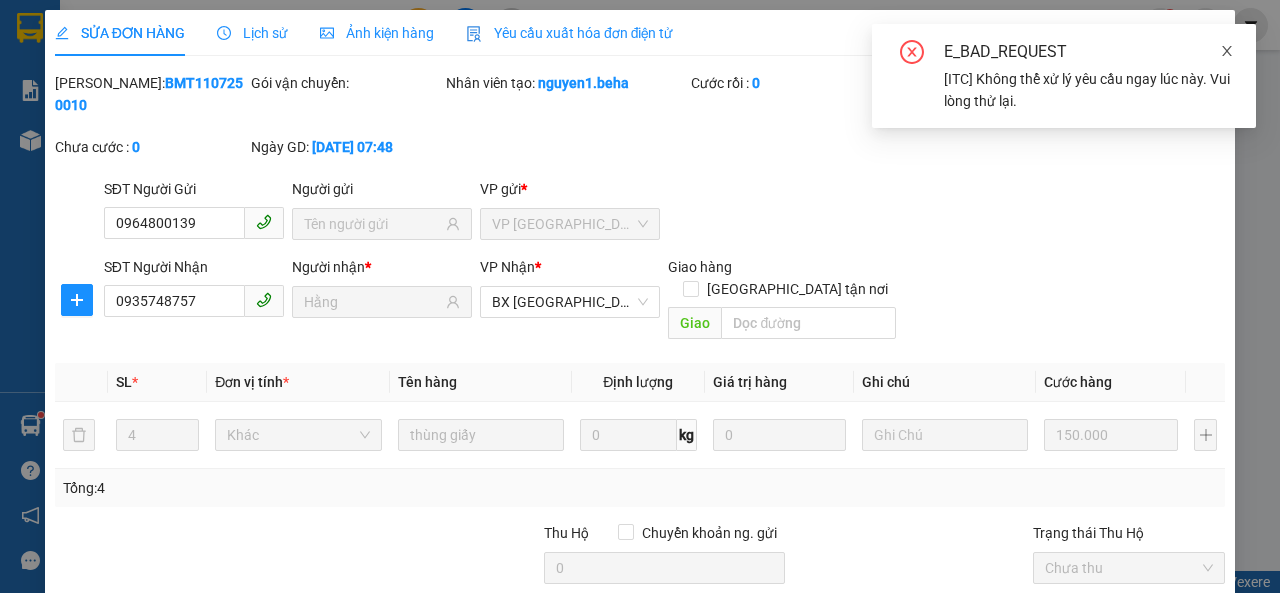 click 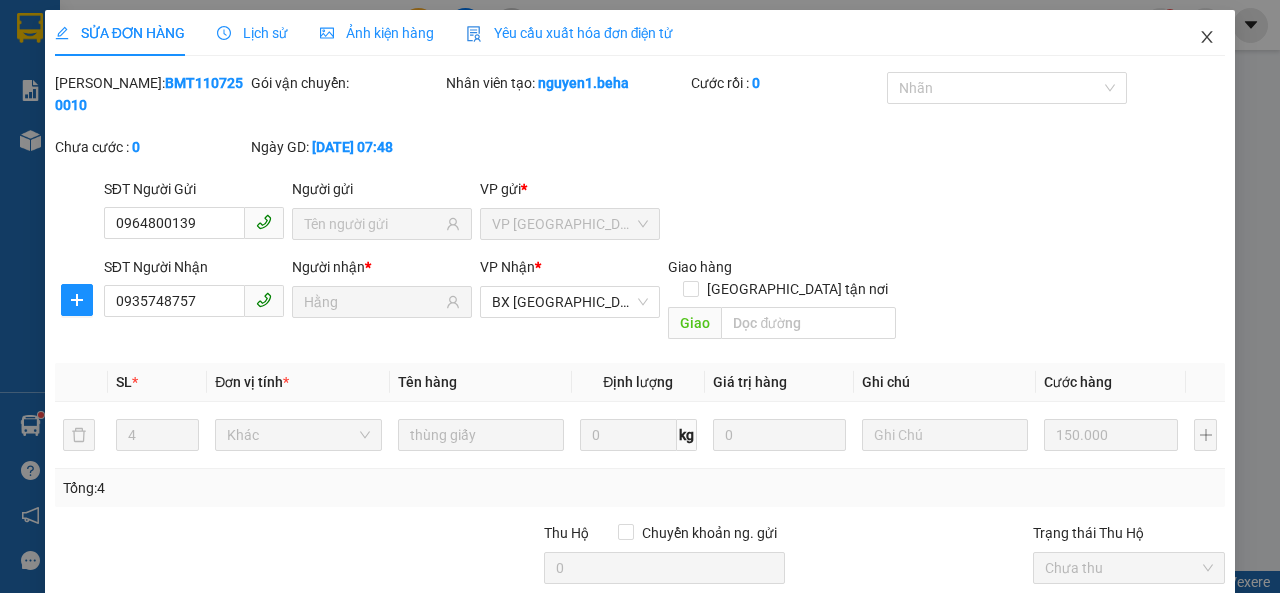 click 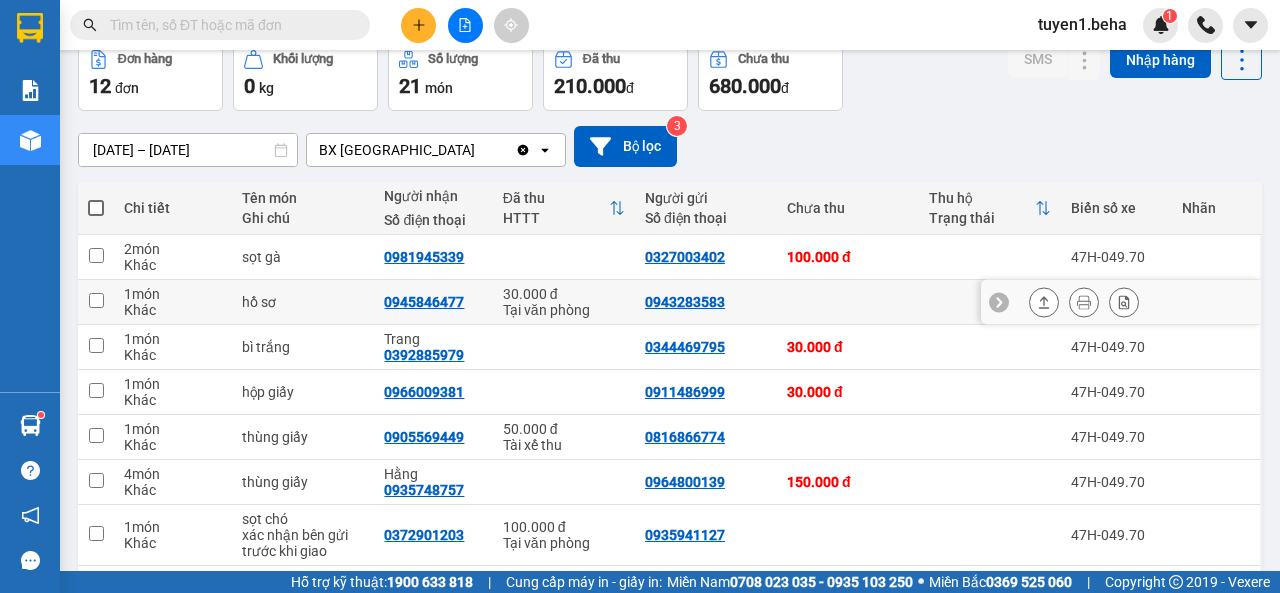 scroll, scrollTop: 200, scrollLeft: 0, axis: vertical 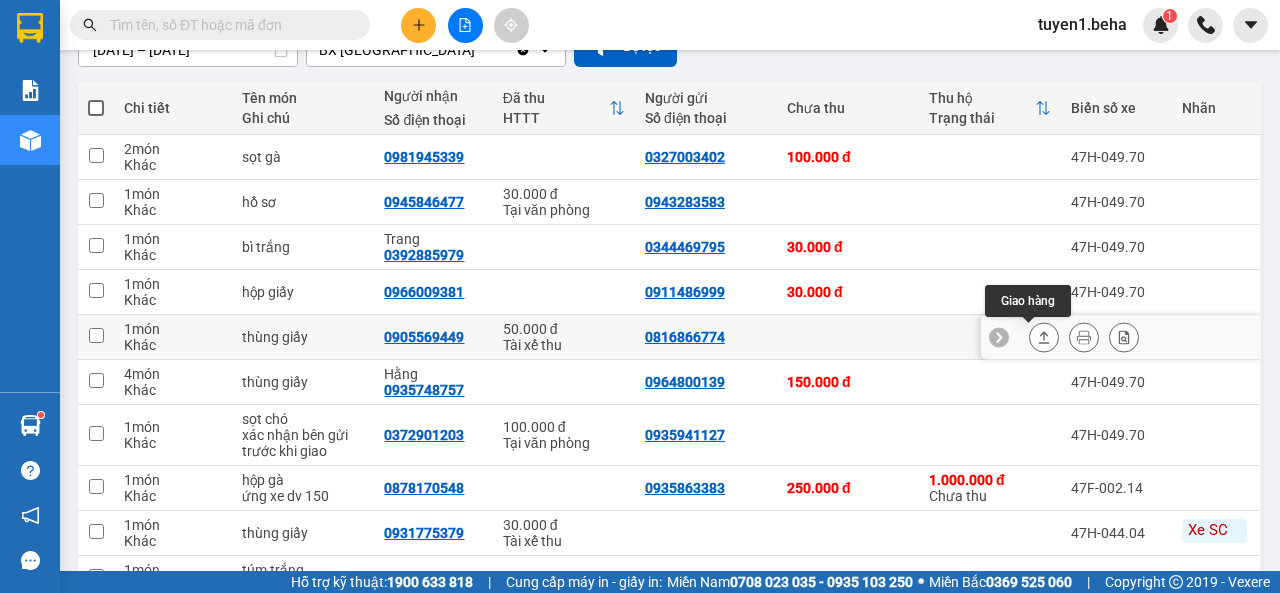 click 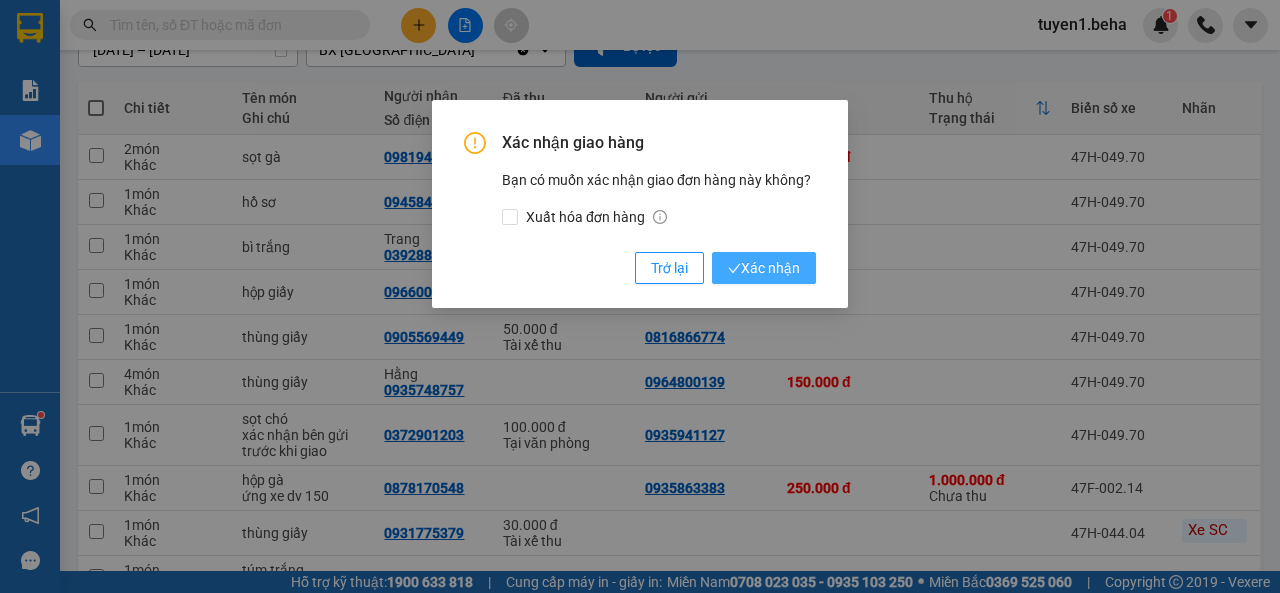 click on "Xác nhận" at bounding box center (764, 268) 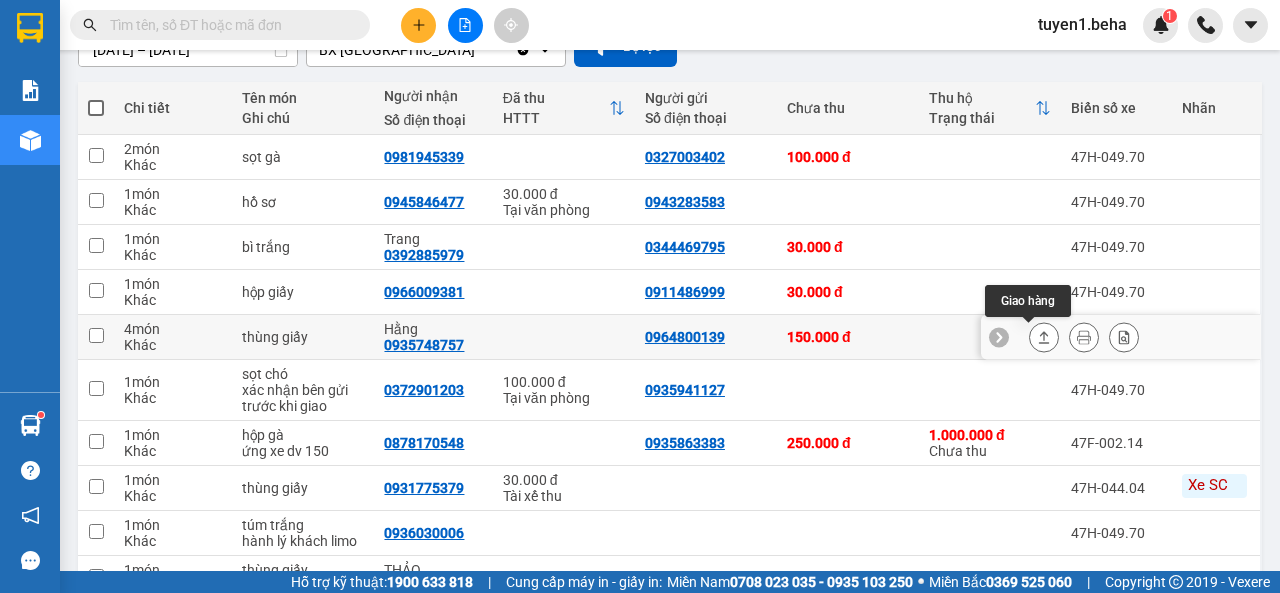 click 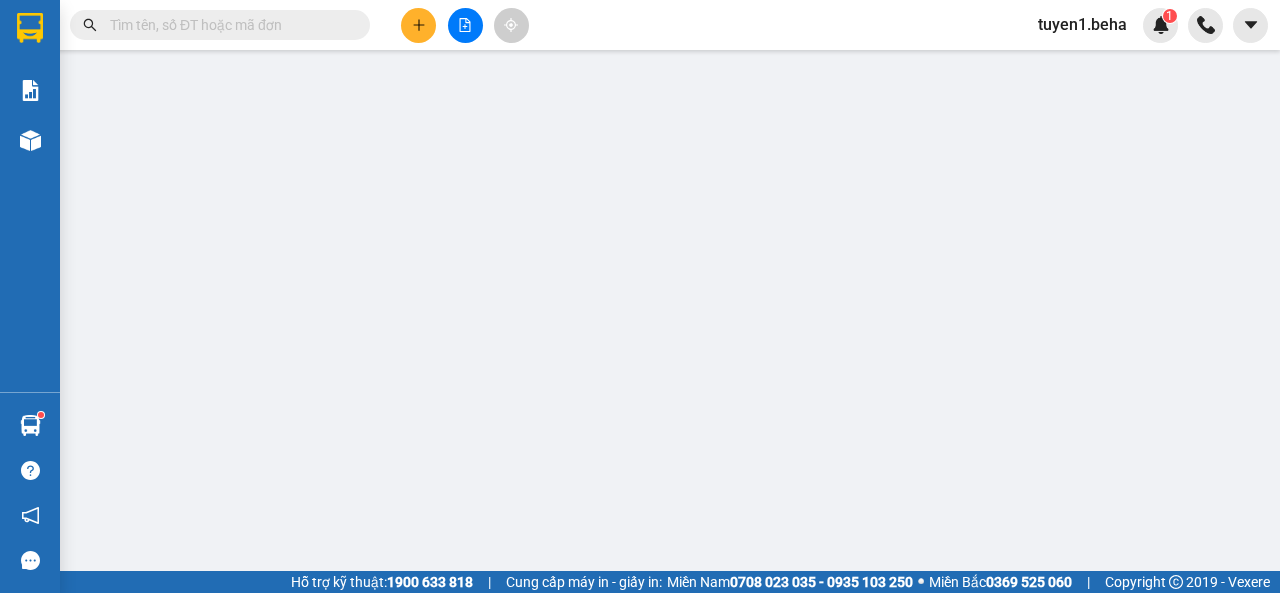 type on "0964800139" 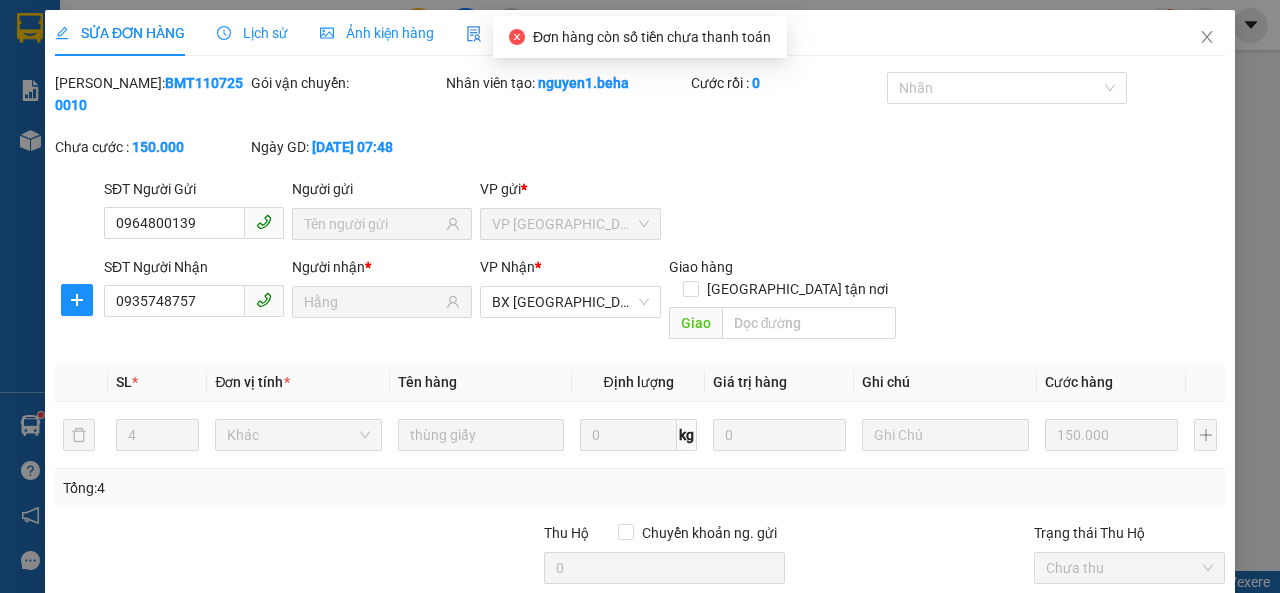 scroll, scrollTop: 0, scrollLeft: 0, axis: both 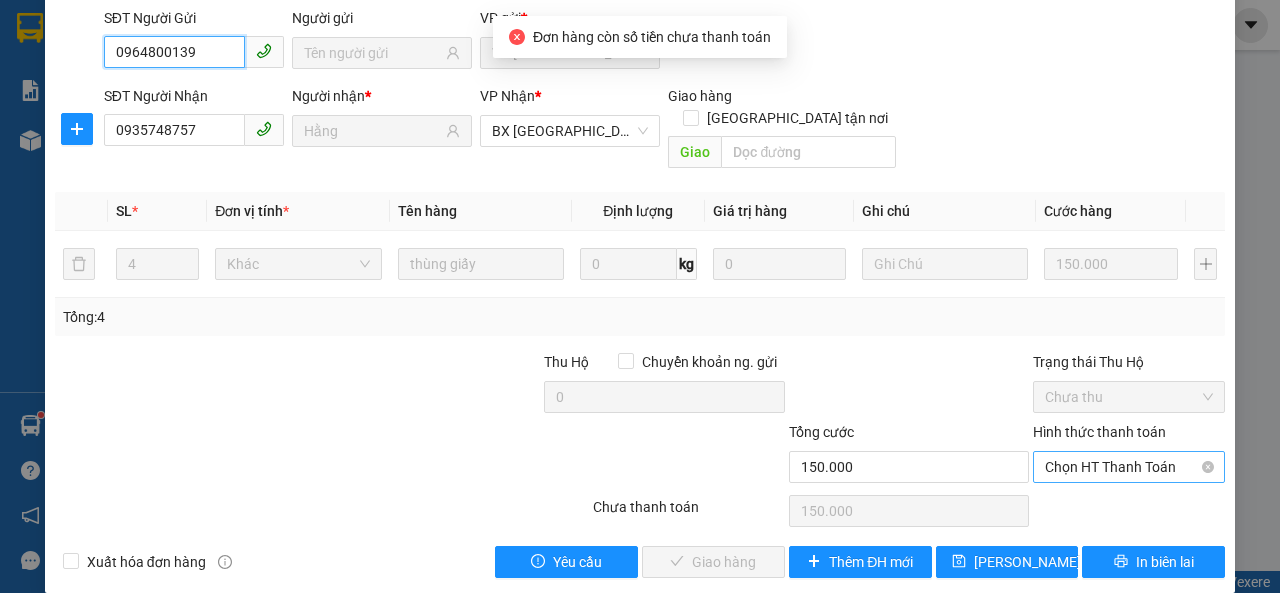 click on "Chọn HT Thanh Toán" at bounding box center (1129, 467) 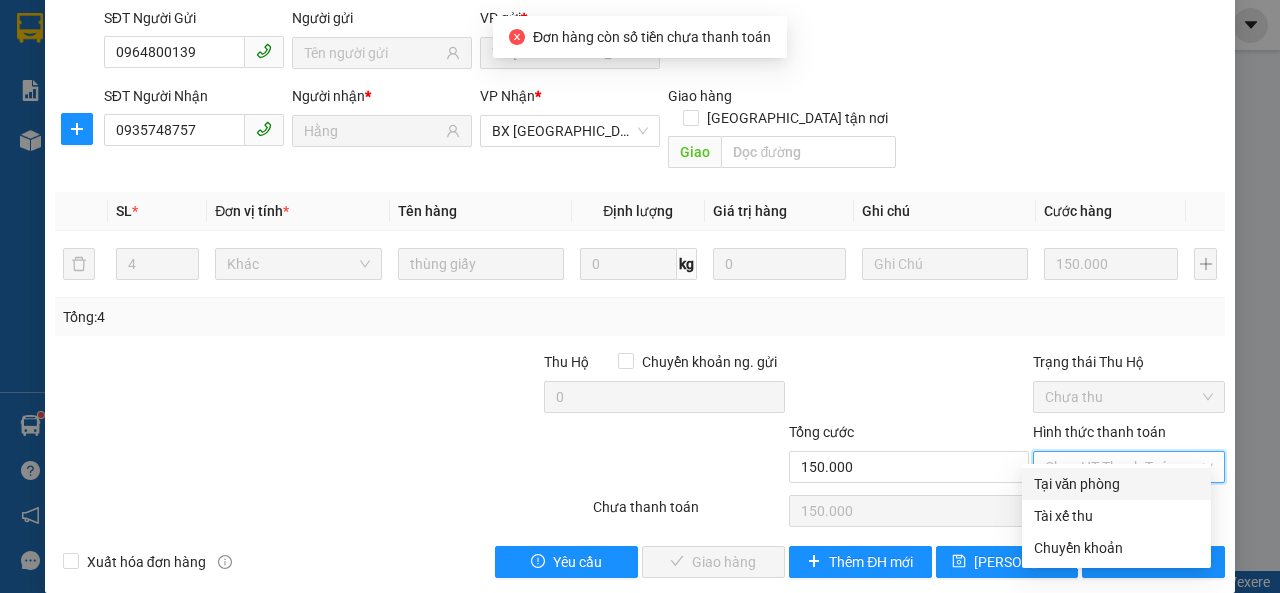 click on "Tại văn phòng" at bounding box center [1116, 484] 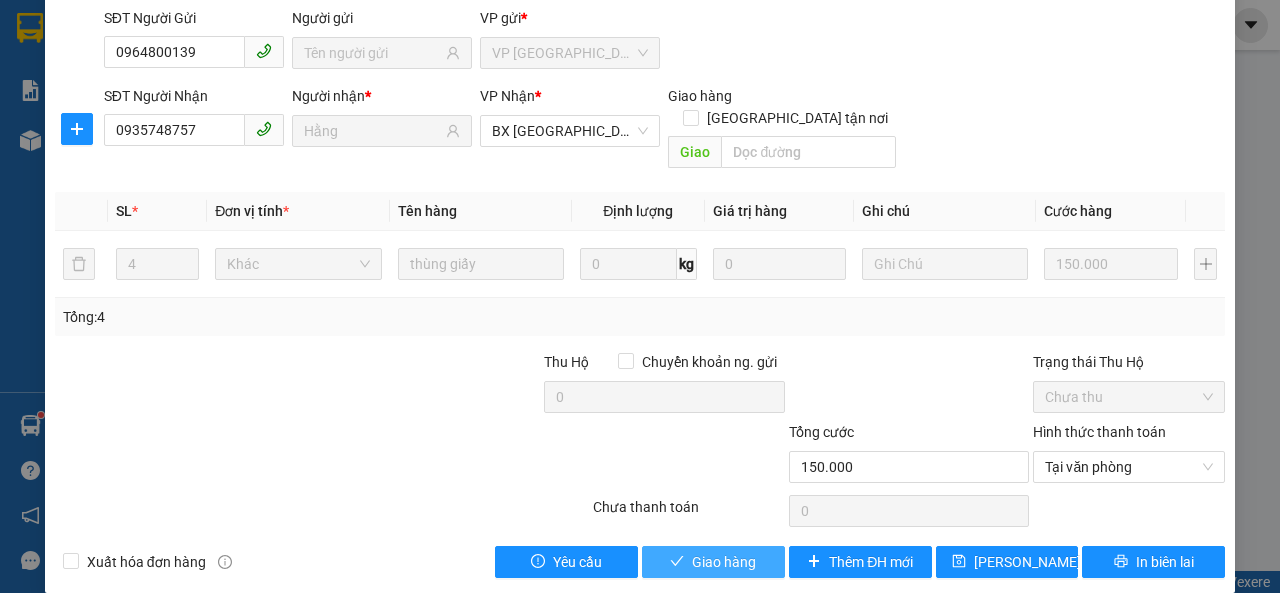 click on "Giao hàng" at bounding box center (724, 562) 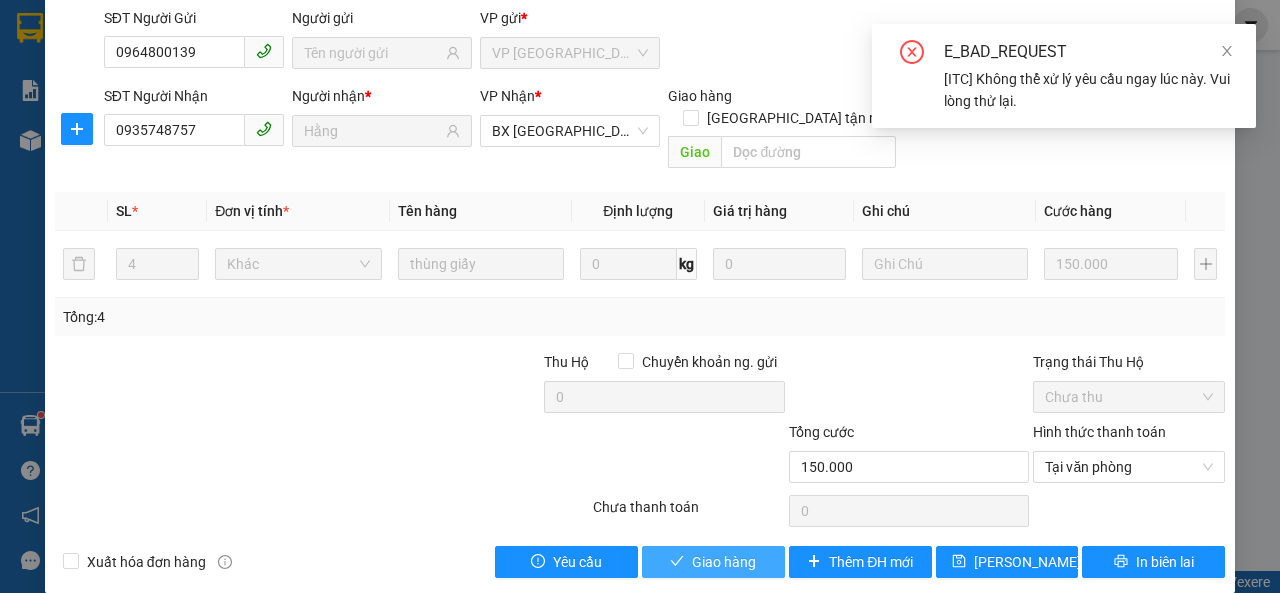 click on "Giao hàng" at bounding box center [724, 562] 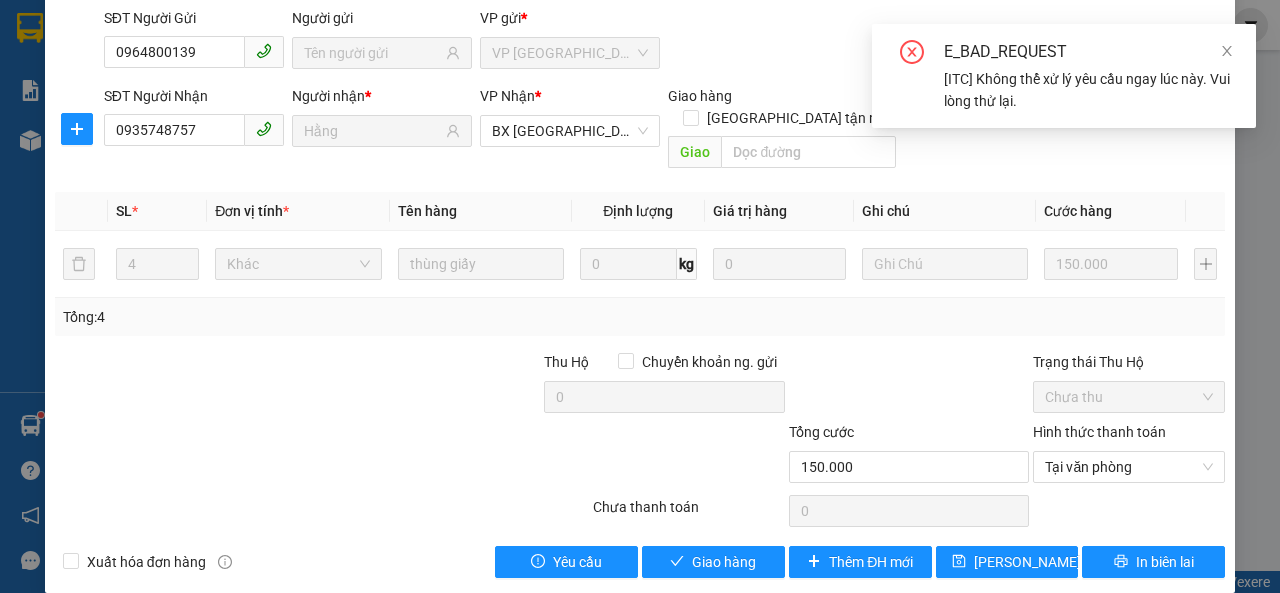 click on "Tổng:  4" at bounding box center [640, 317] 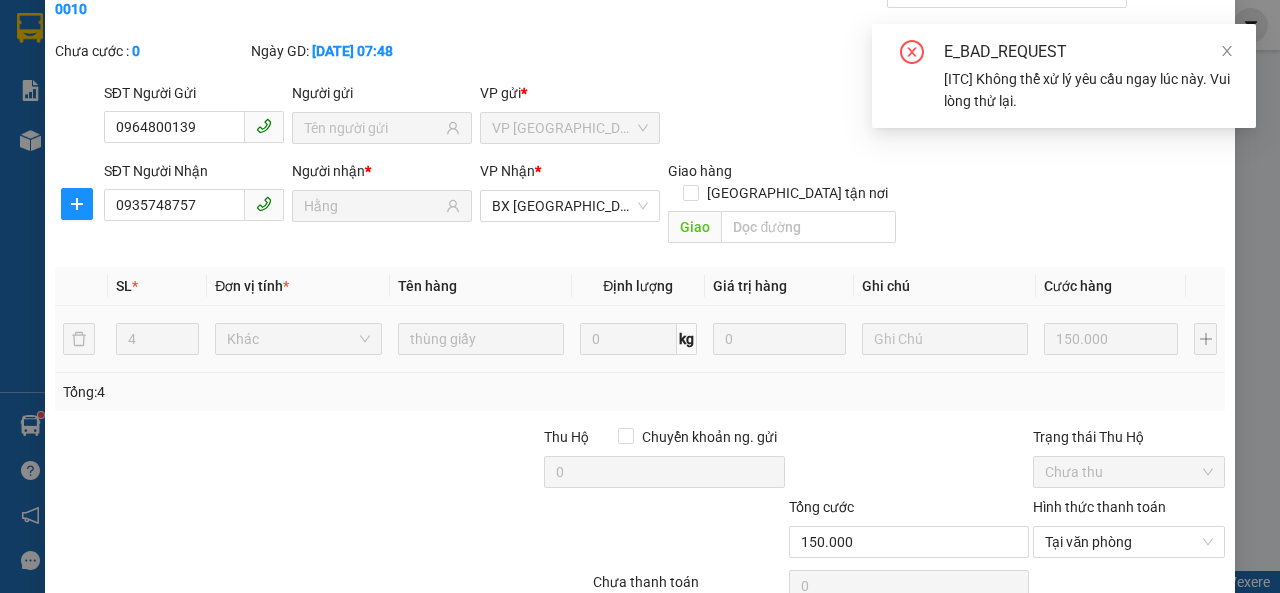 scroll, scrollTop: 0, scrollLeft: 0, axis: both 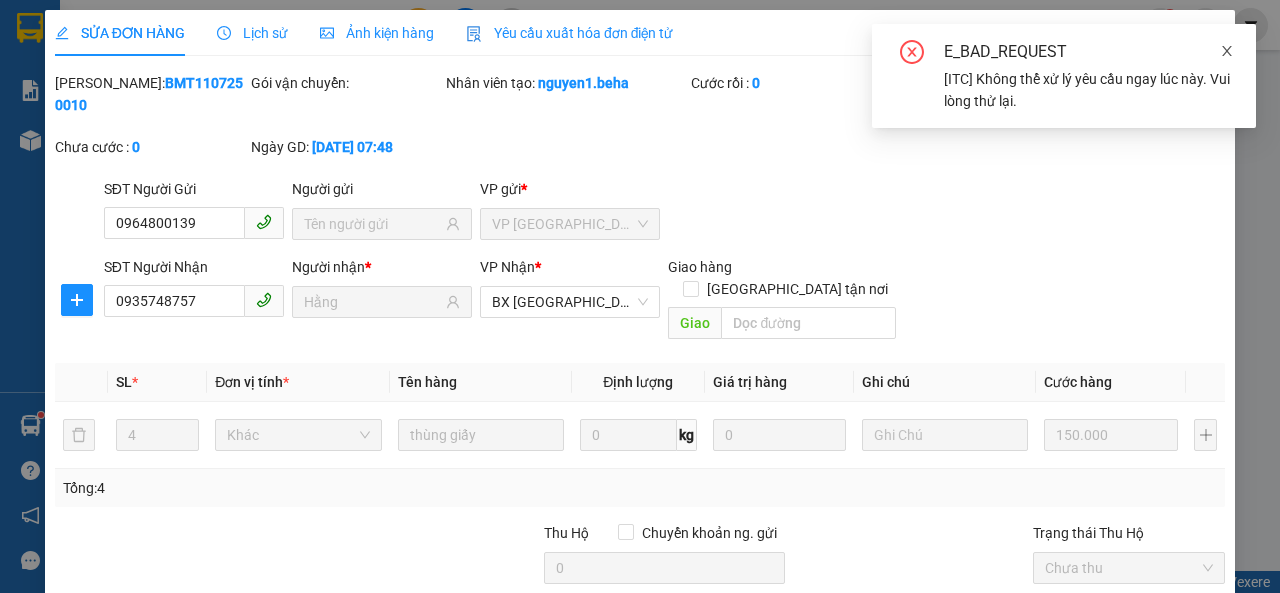 click 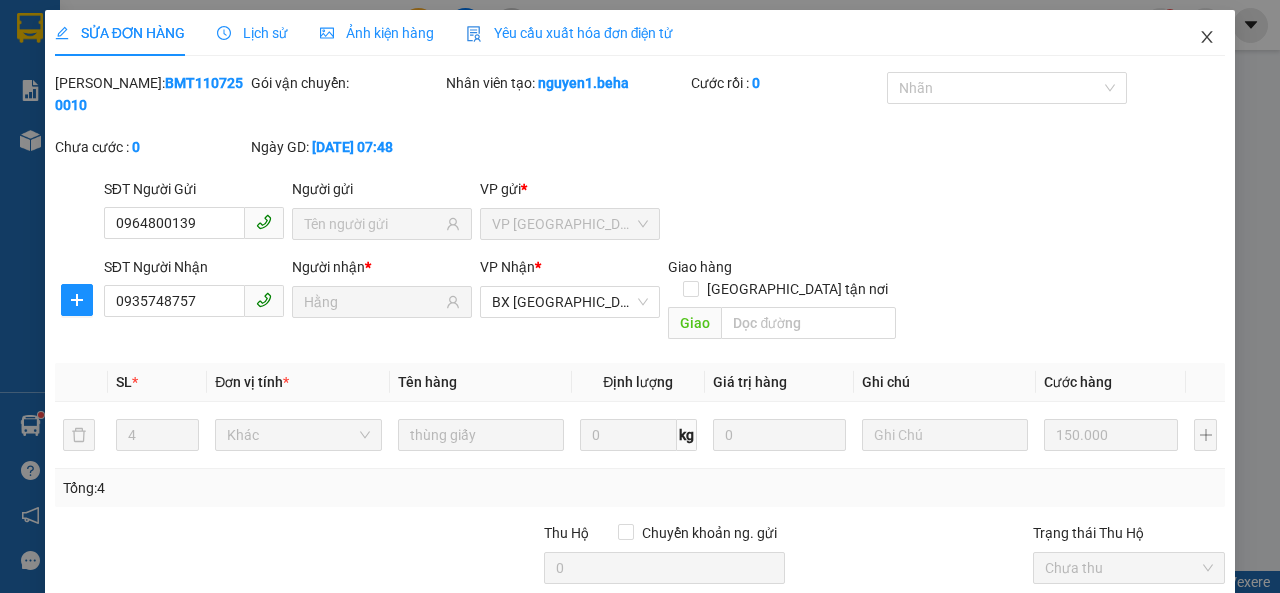 click 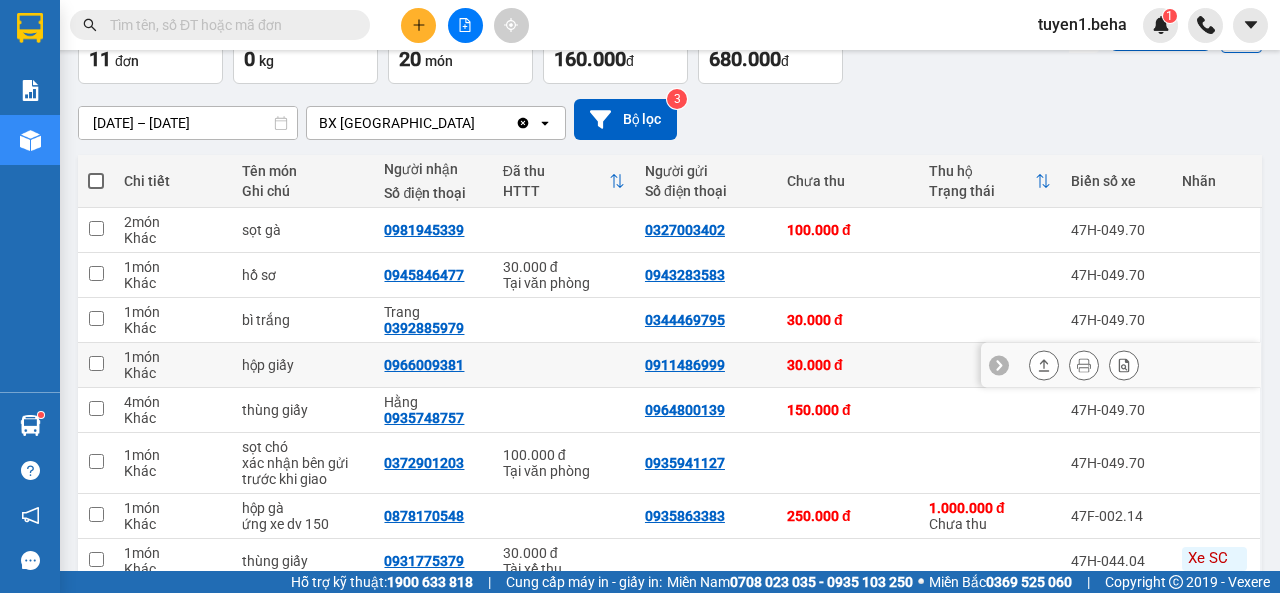 scroll, scrollTop: 0, scrollLeft: 0, axis: both 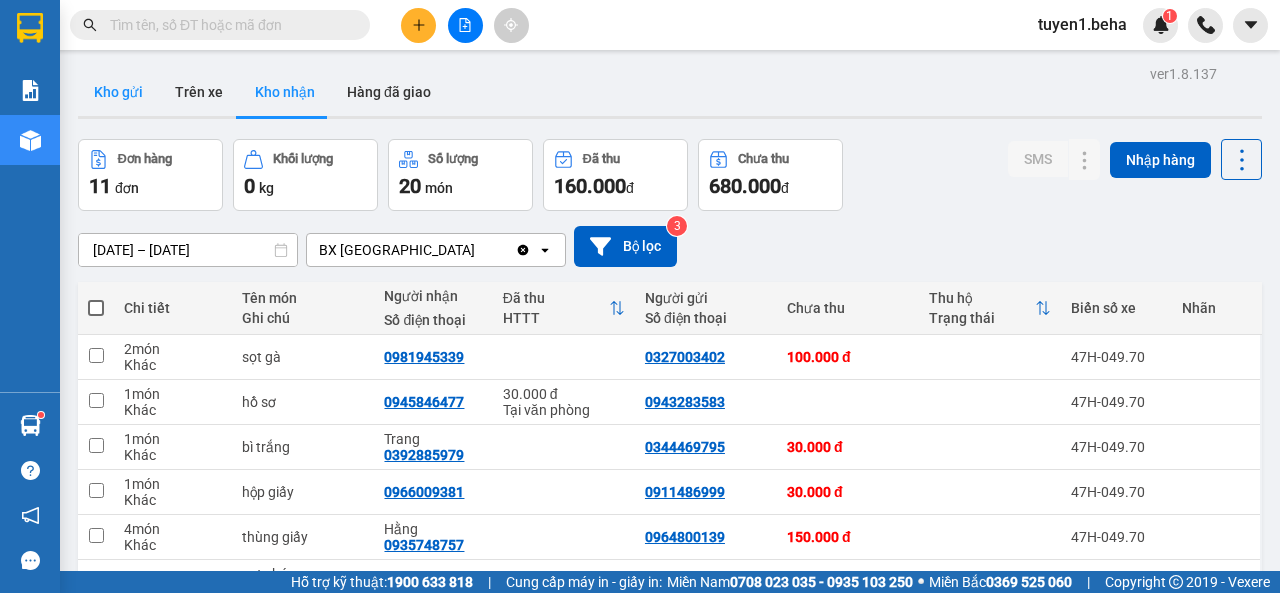 click on "Kho gửi" at bounding box center (118, 92) 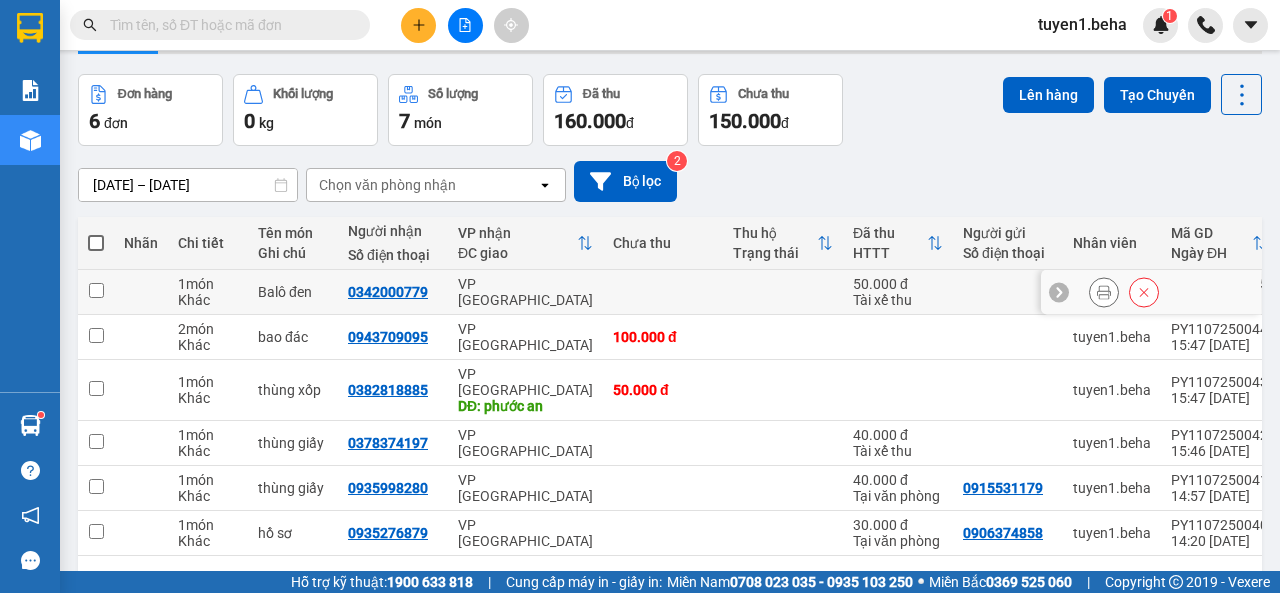 scroll, scrollTop: 124, scrollLeft: 0, axis: vertical 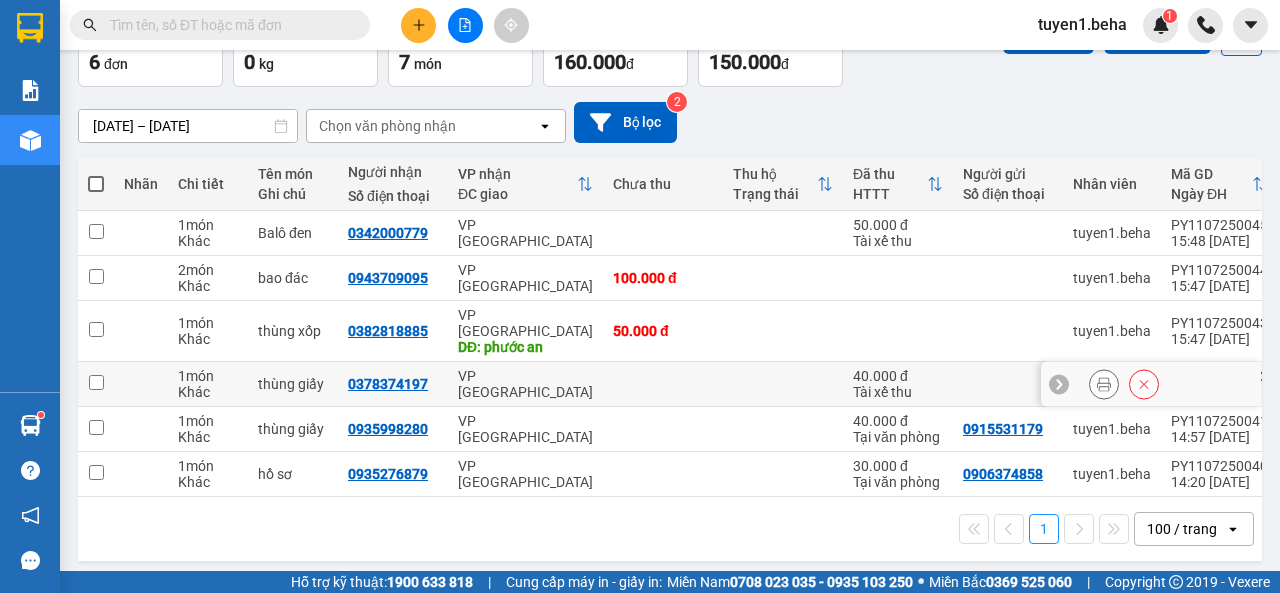 click at bounding box center (96, 382) 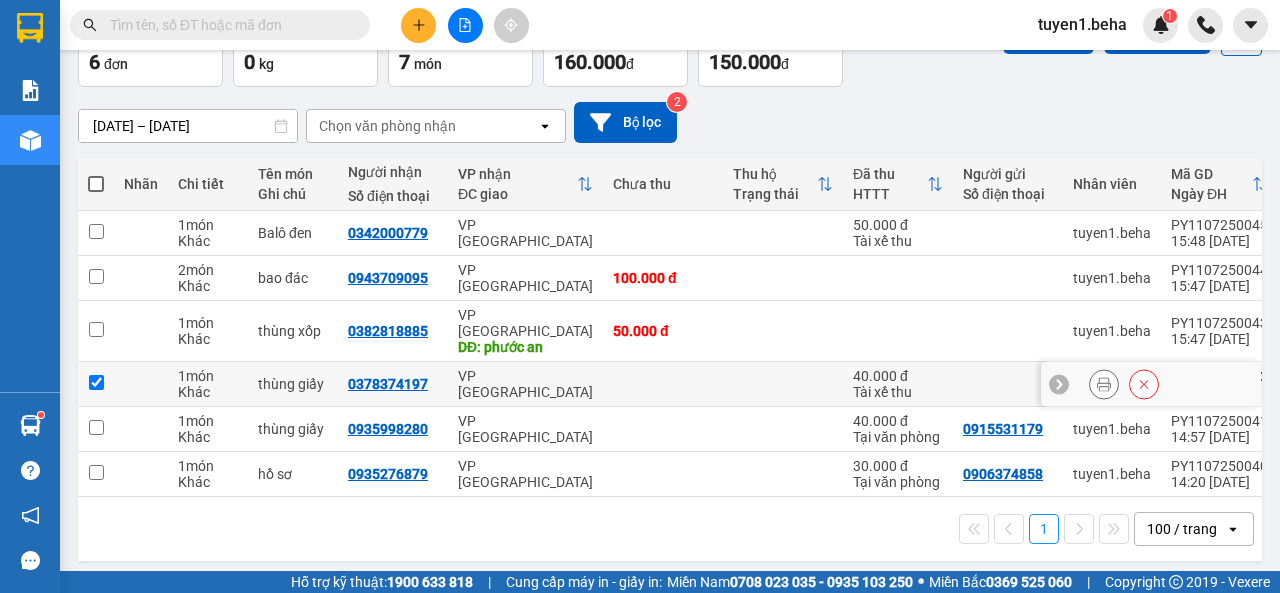 checkbox on "true" 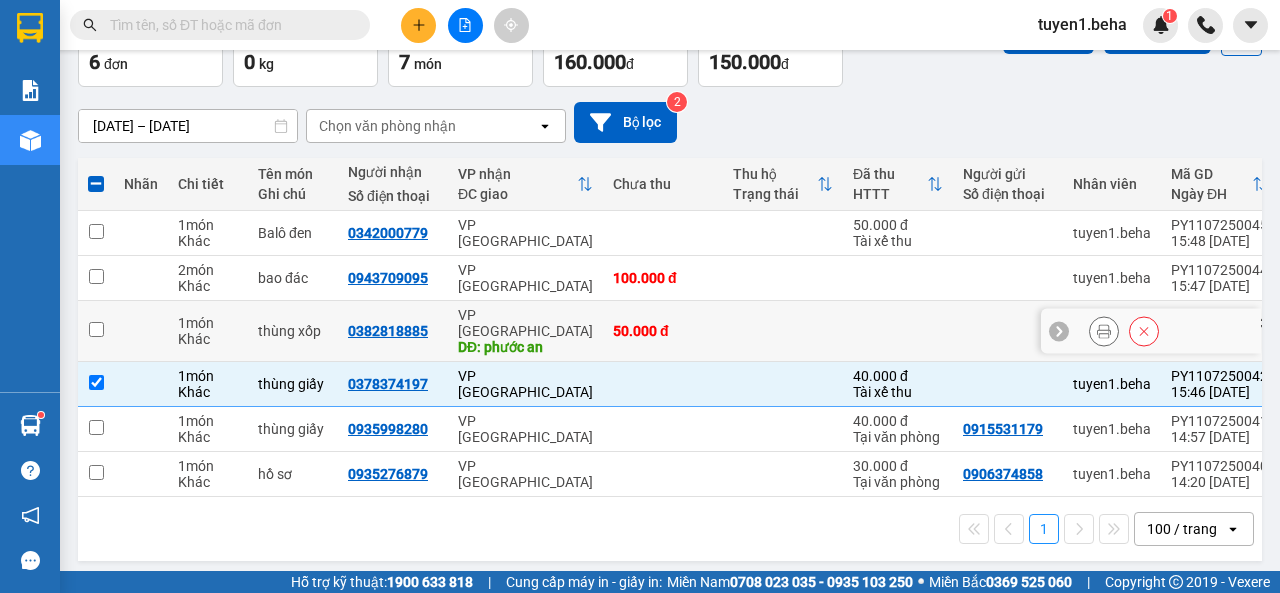 click at bounding box center [96, 329] 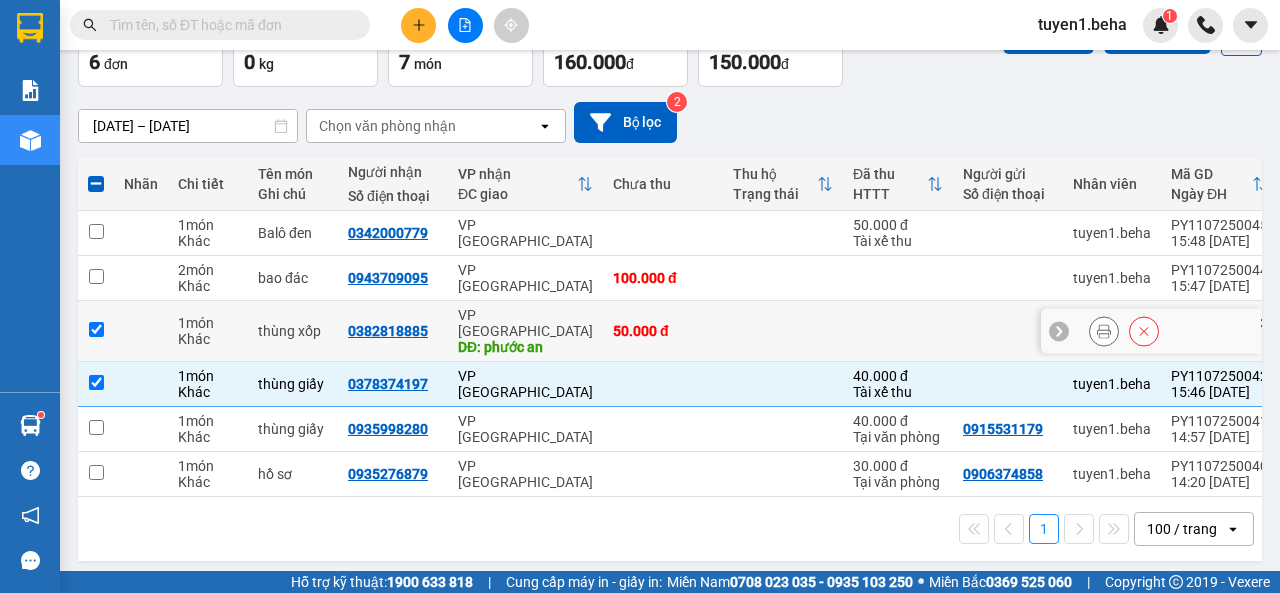 checkbox on "true" 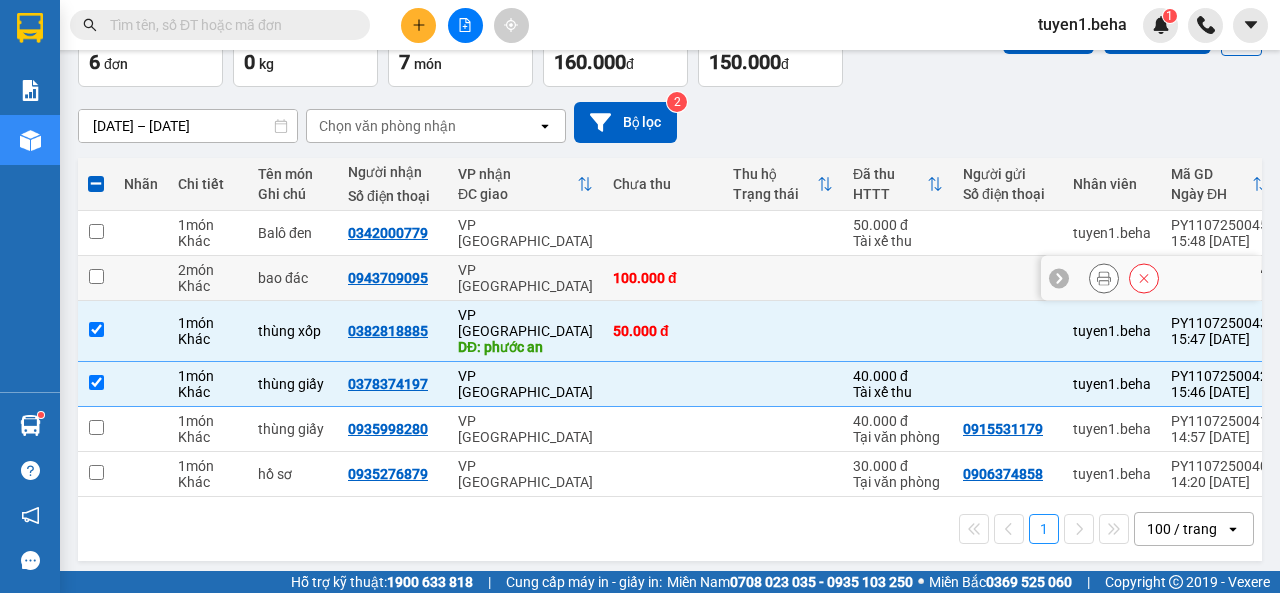 click at bounding box center [96, 276] 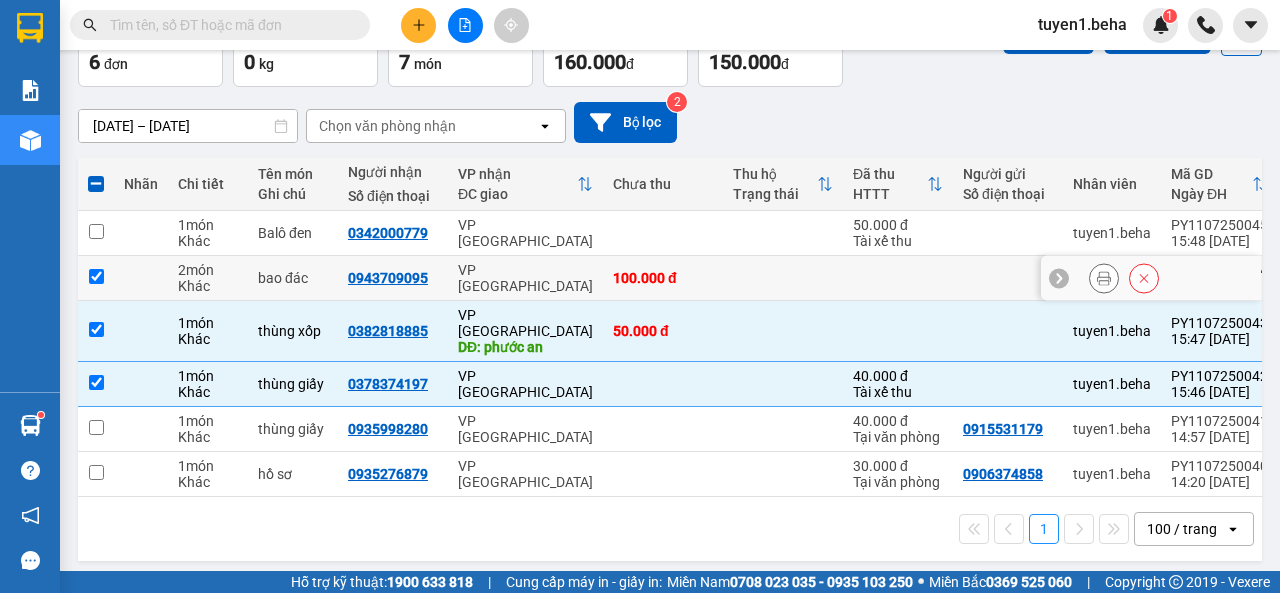 checkbox on "true" 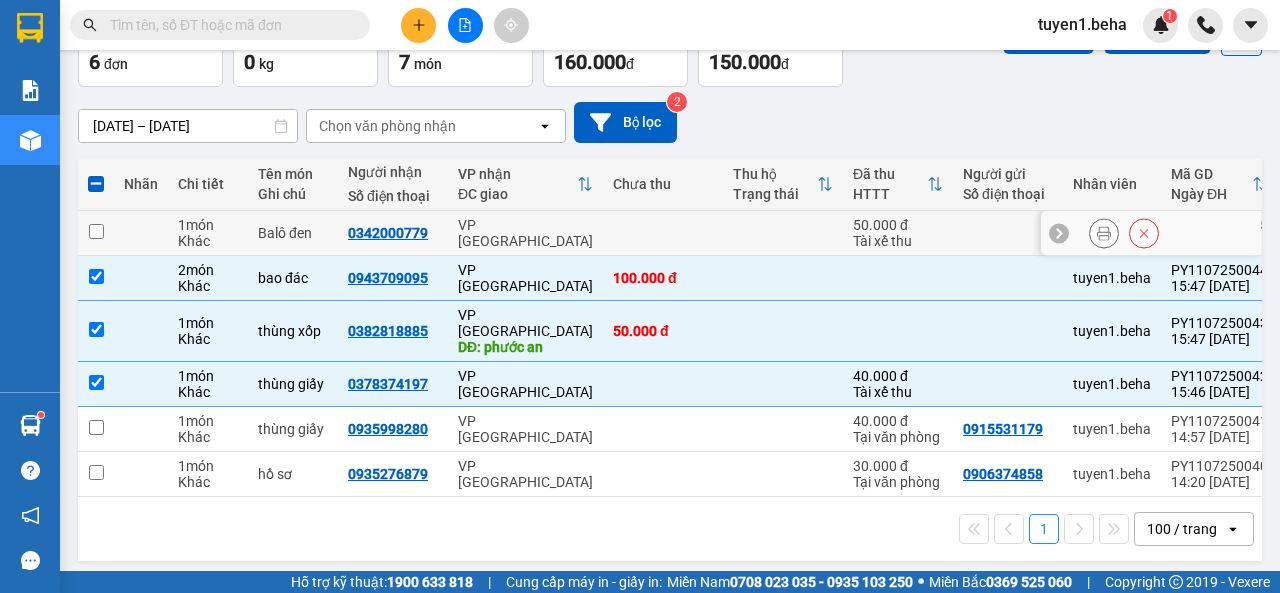 click at bounding box center [96, 231] 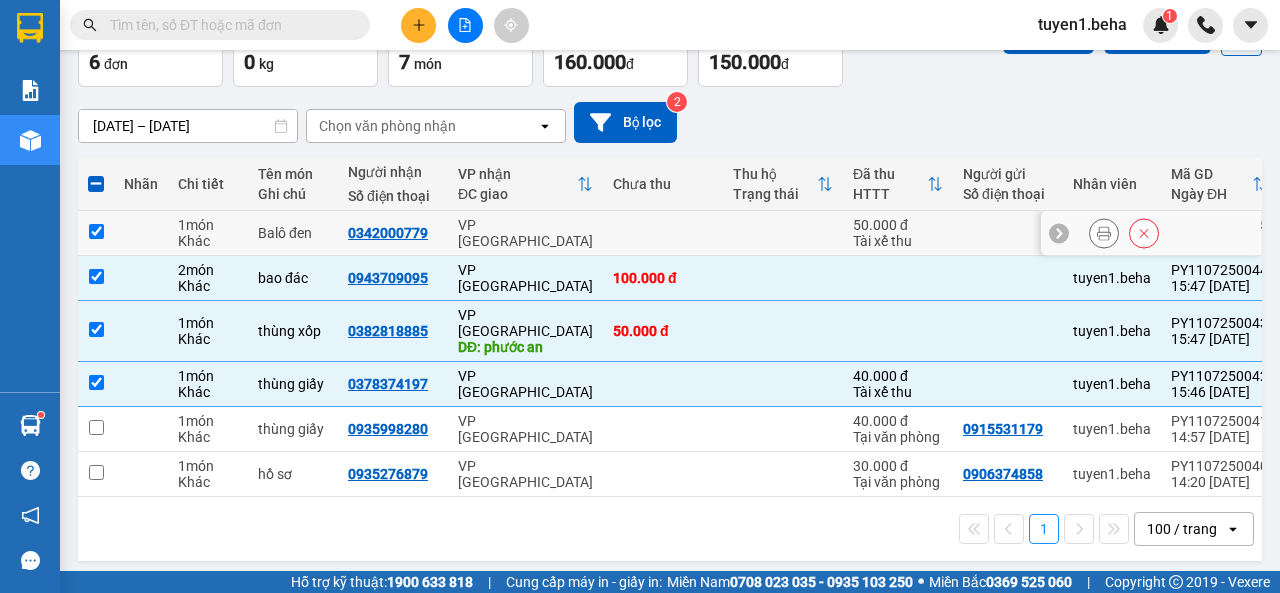 checkbox on "true" 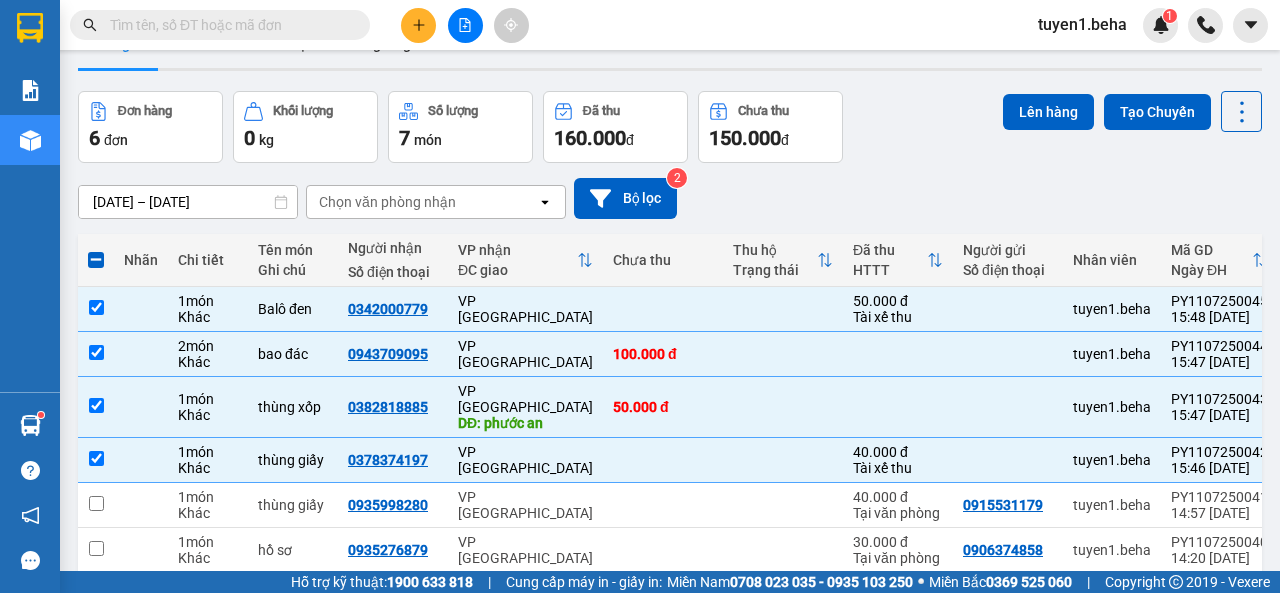 scroll, scrollTop: 0, scrollLeft: 0, axis: both 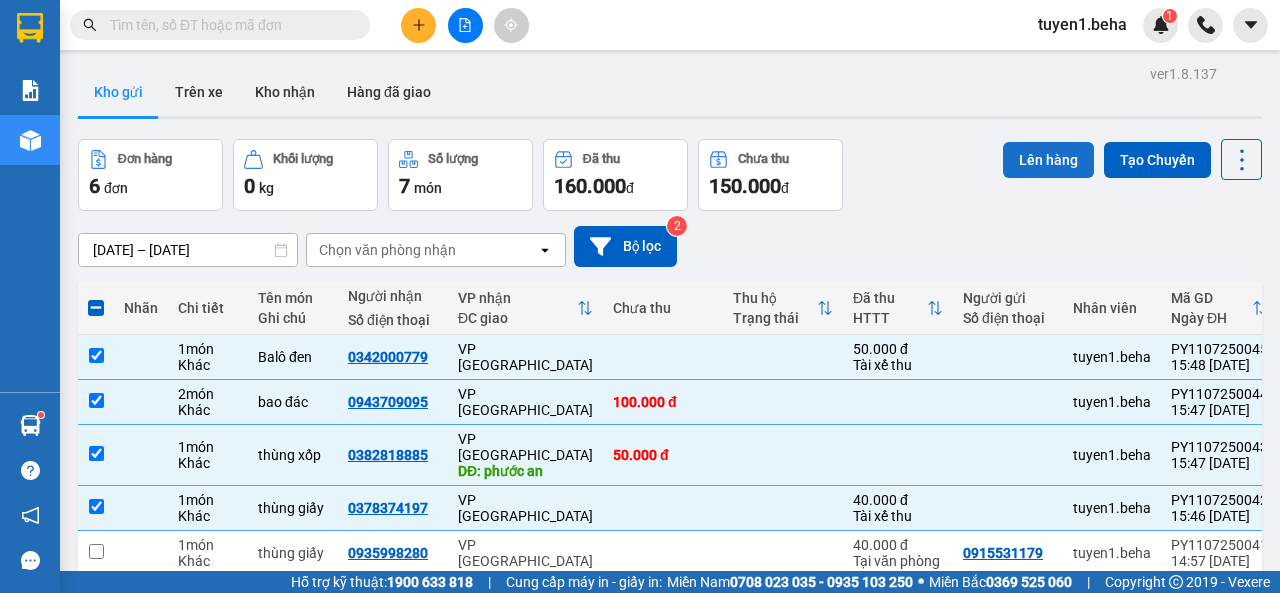 click on "Lên hàng" at bounding box center [1048, 160] 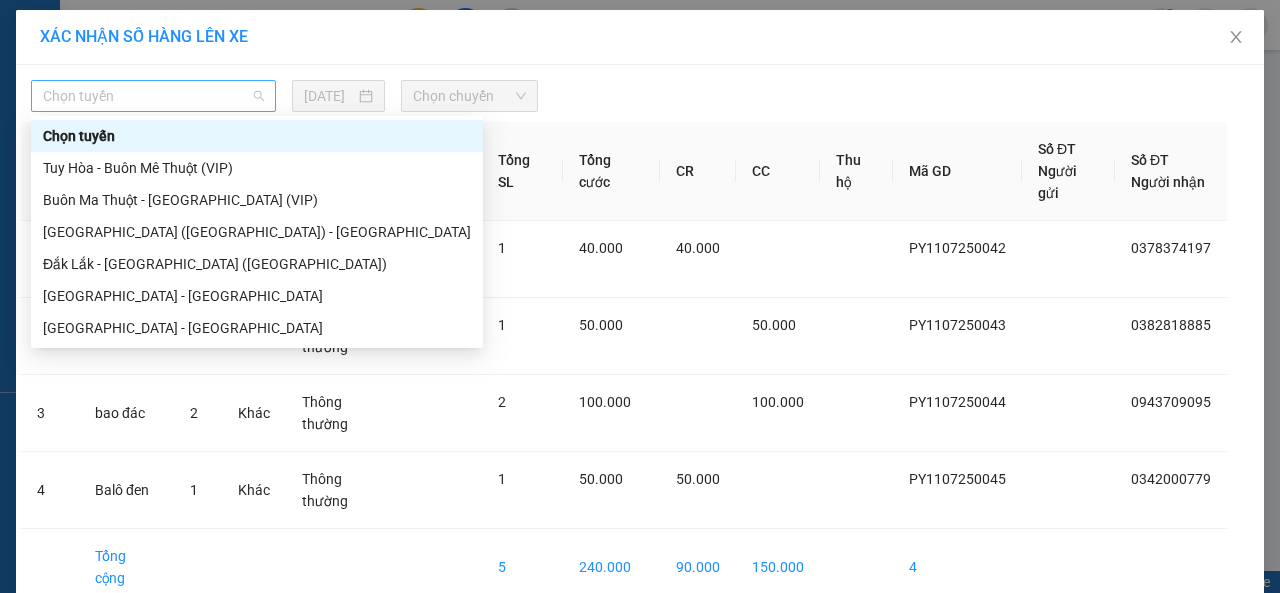 click on "Chọn tuyến" at bounding box center [153, 96] 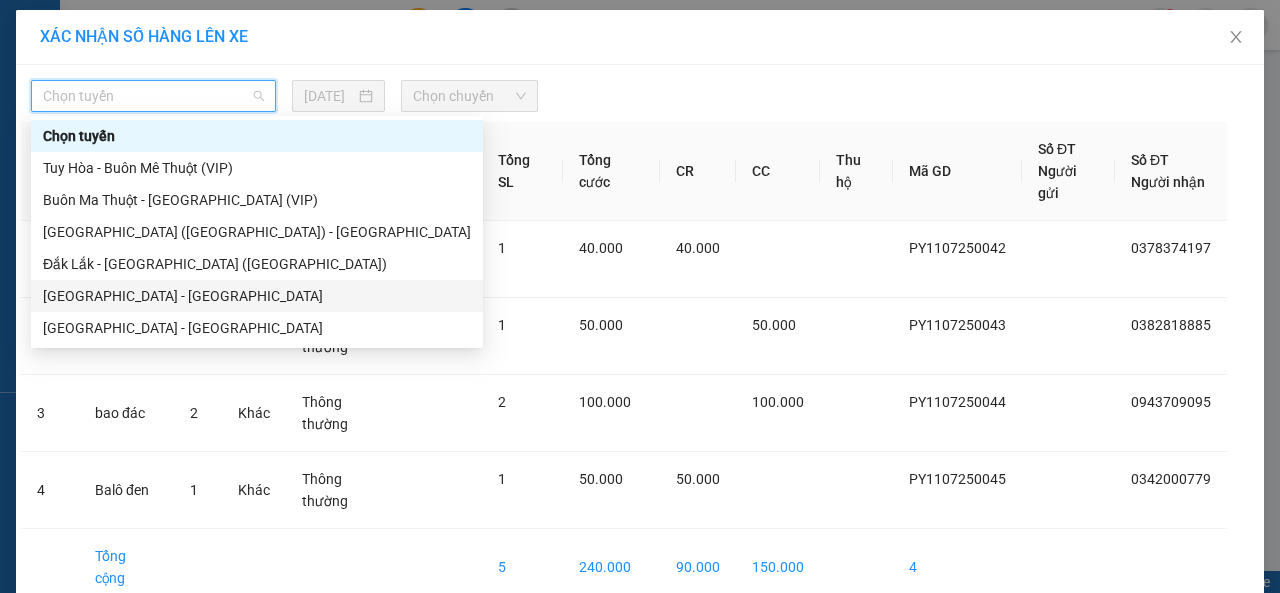 click on "[GEOGRAPHIC_DATA] - [GEOGRAPHIC_DATA]" at bounding box center [257, 296] 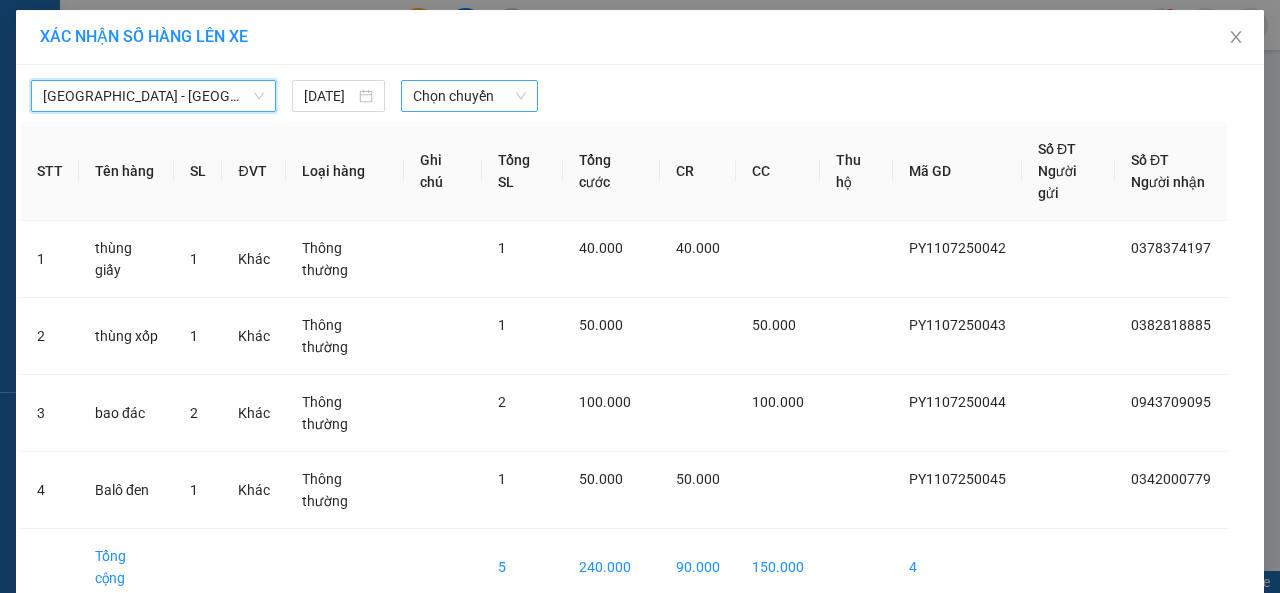 click on "Chọn chuyến" at bounding box center [469, 96] 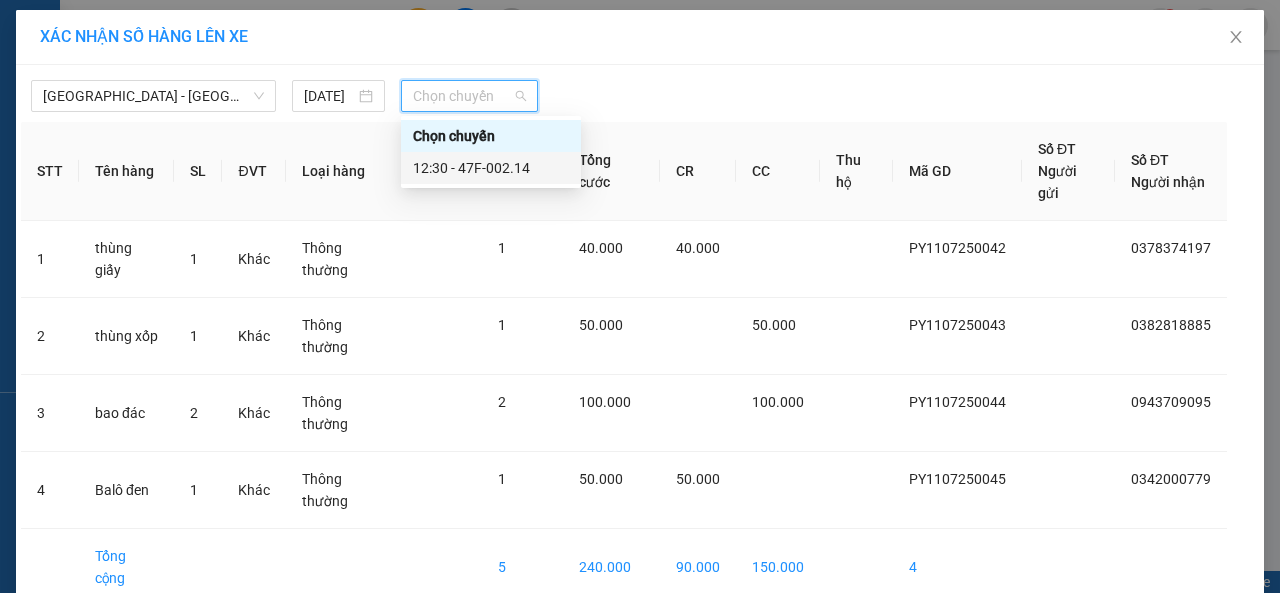 click on "12:30     - 47F-002.14" at bounding box center [491, 168] 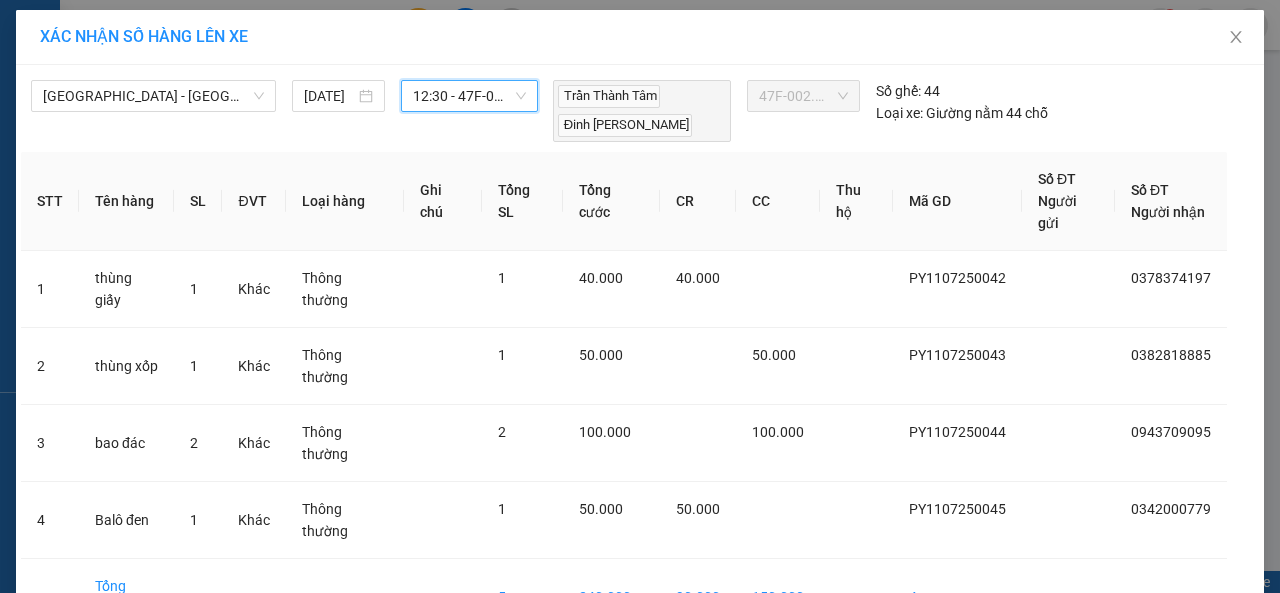 drag, startPoint x: 709, startPoint y: 531, endPoint x: 703, endPoint y: 506, distance: 25.70992 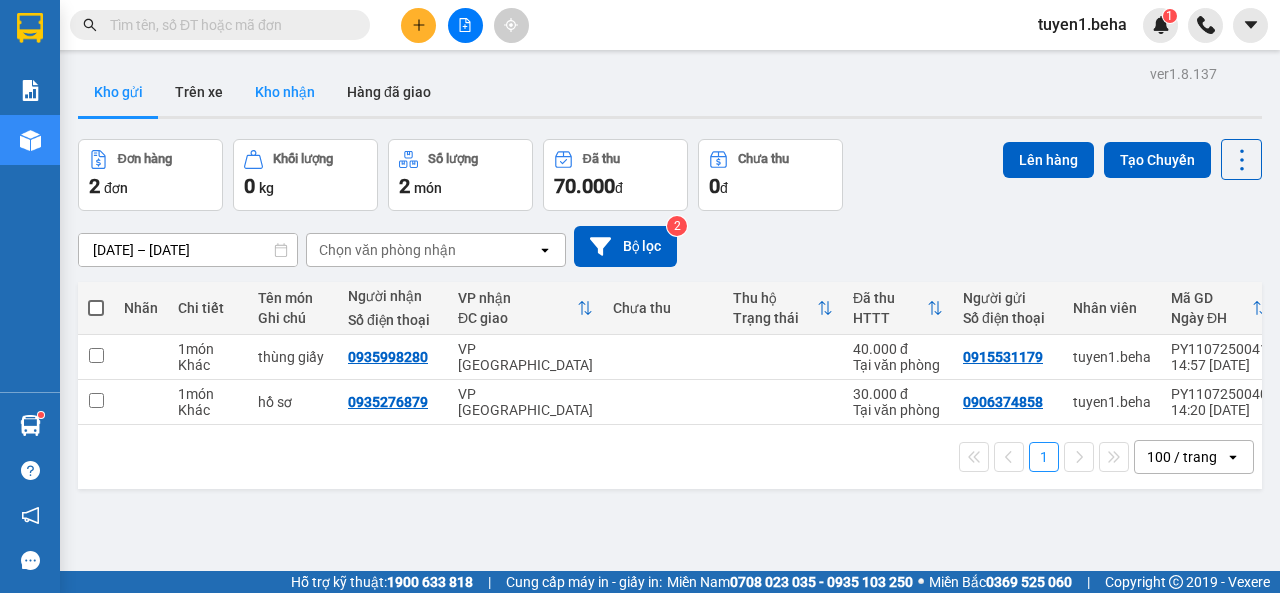 click on "Kho nhận" at bounding box center (285, 92) 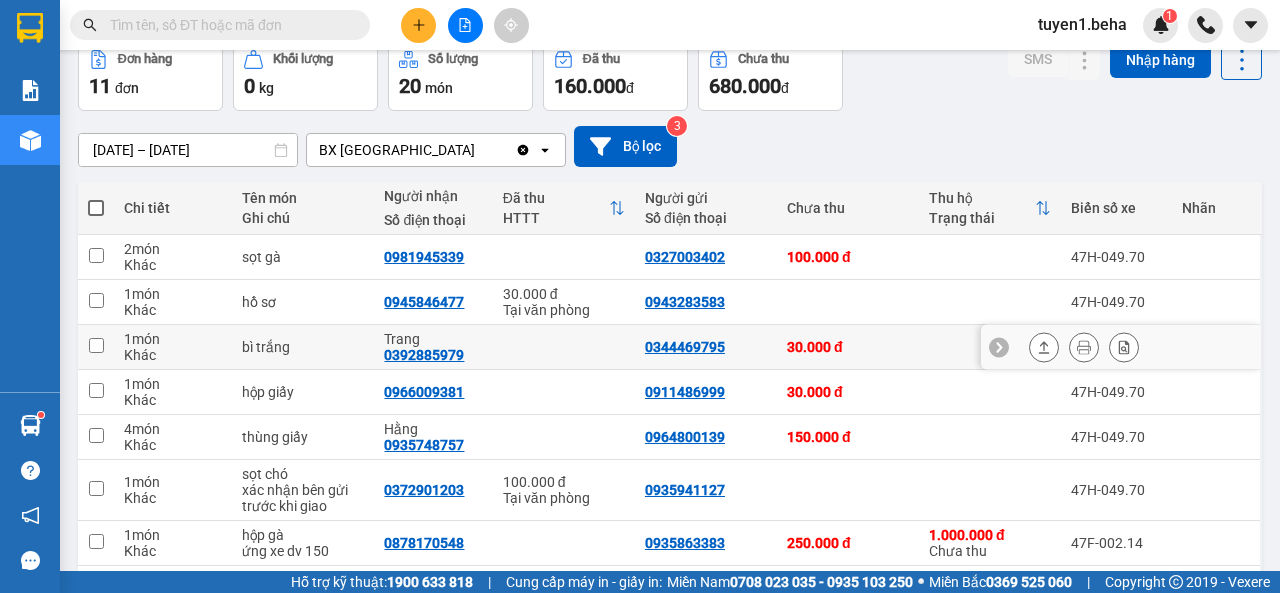 scroll, scrollTop: 200, scrollLeft: 0, axis: vertical 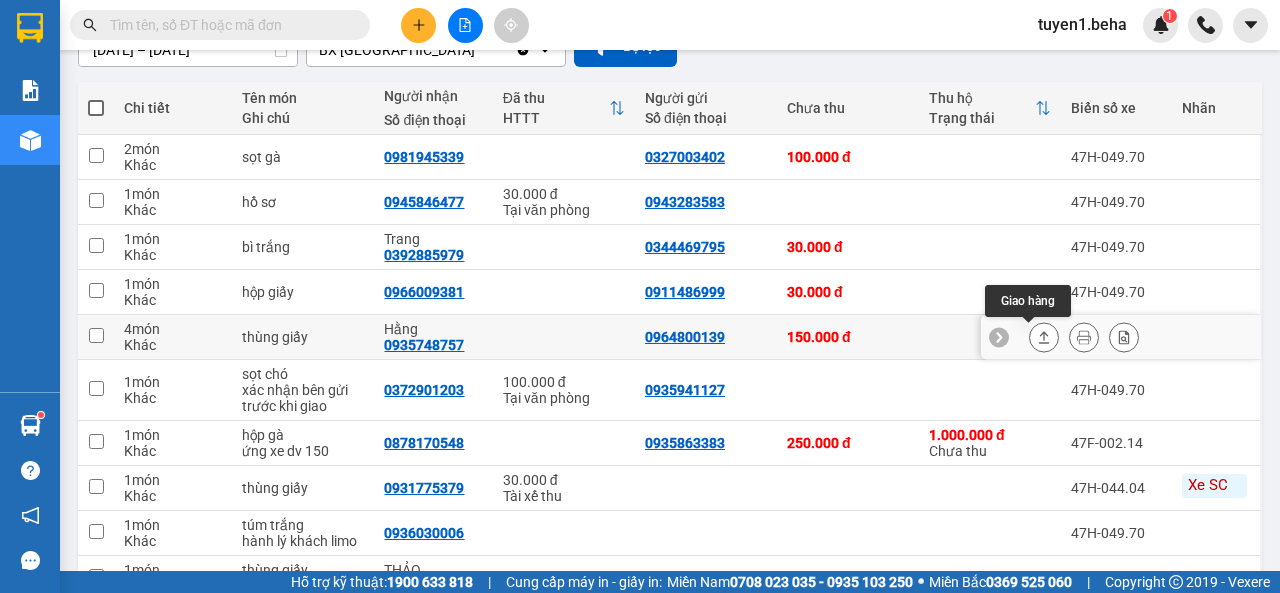 click at bounding box center (1044, 337) 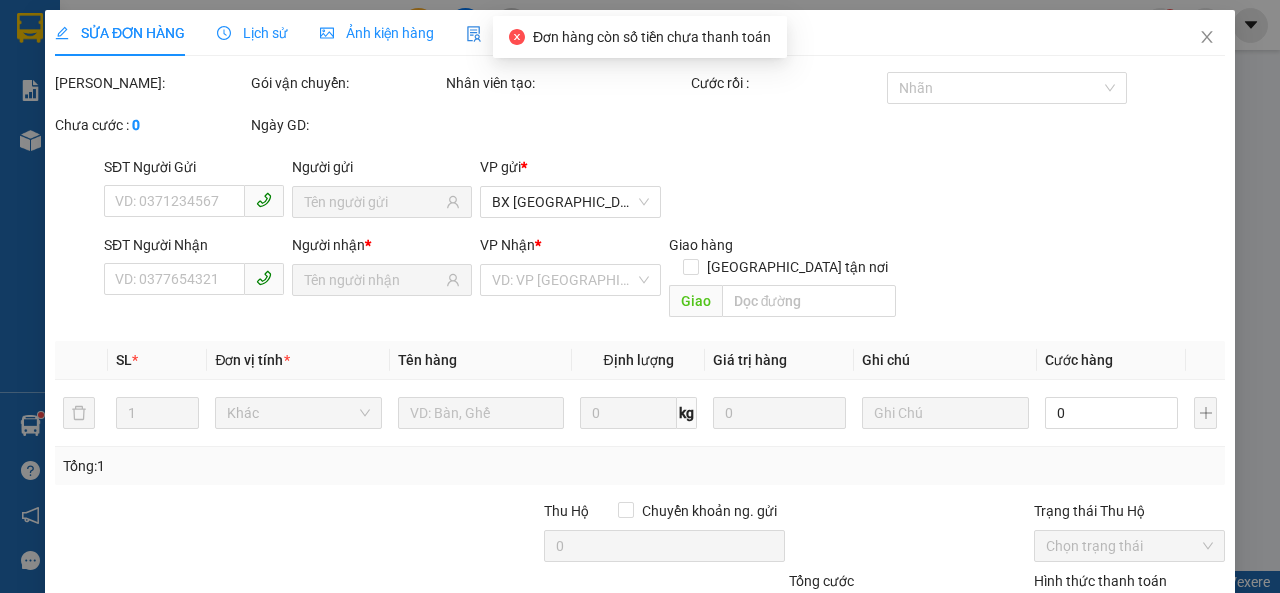 type on "0964800139" 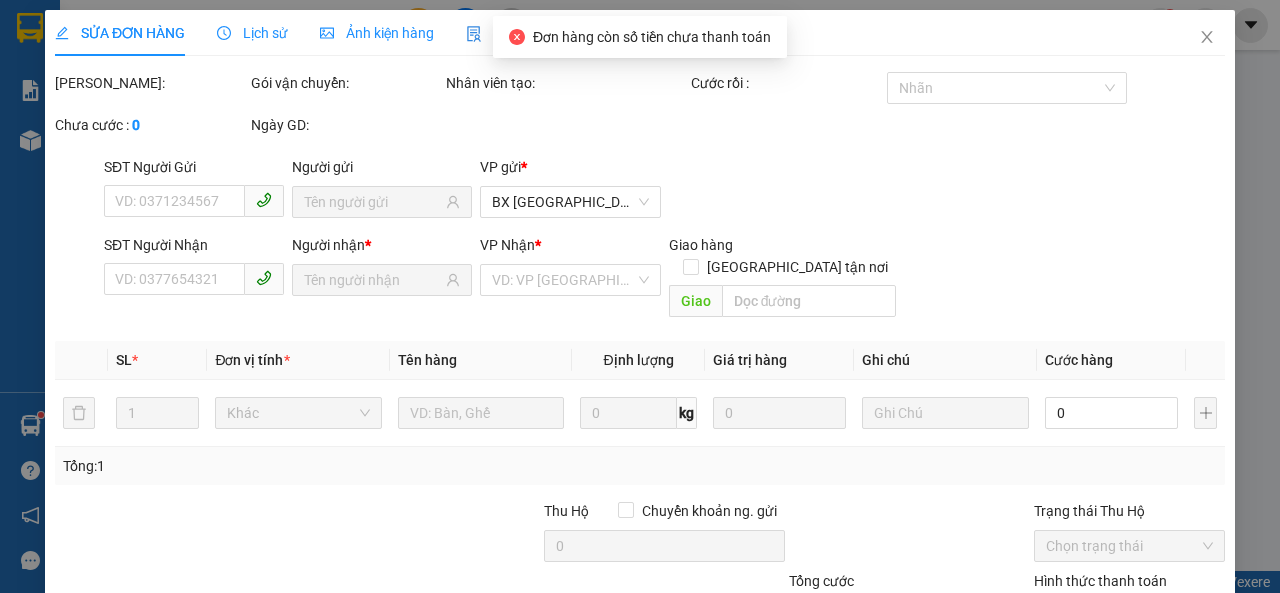 type on "0935748757" 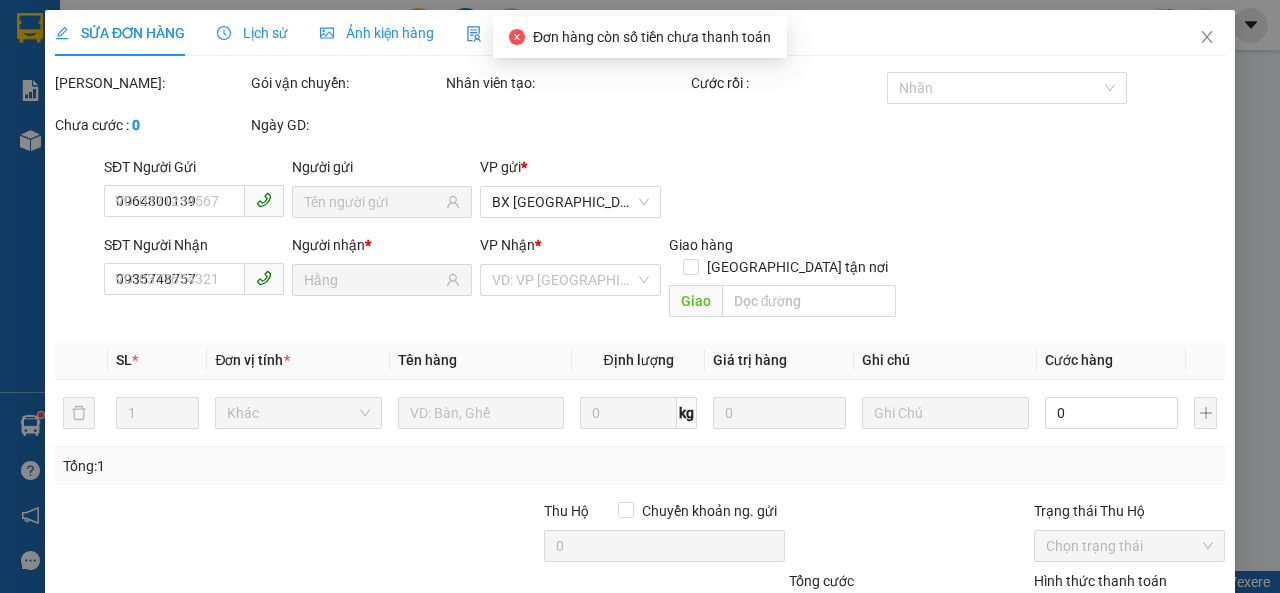 scroll, scrollTop: 0, scrollLeft: 0, axis: both 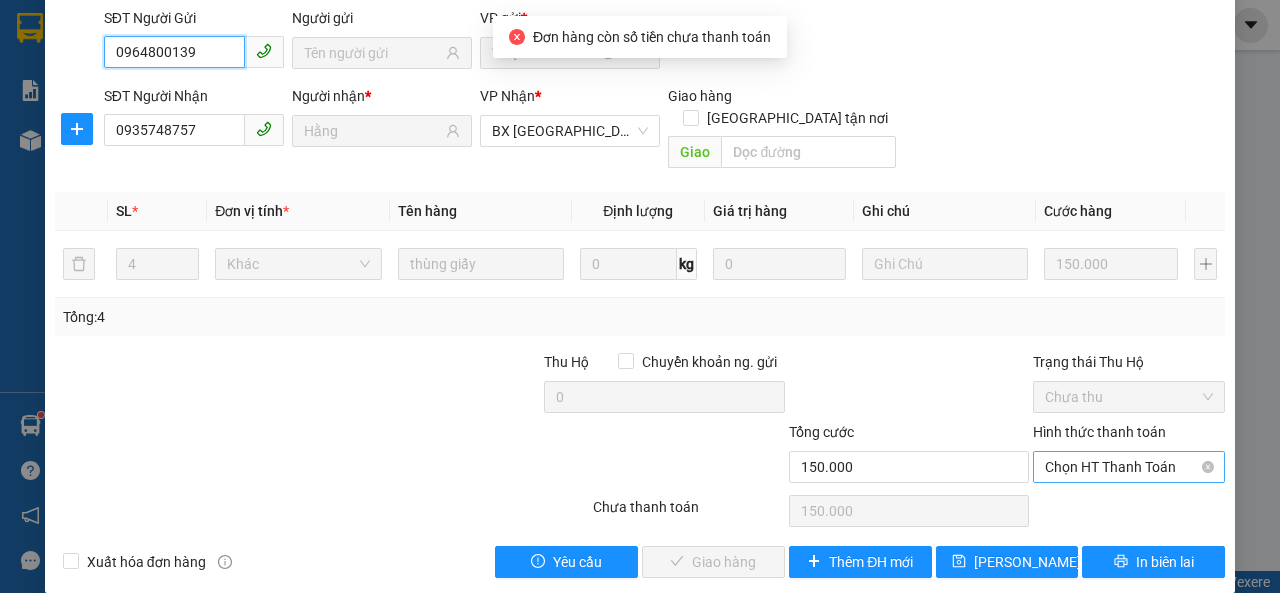 click on "Chọn HT Thanh Toán" at bounding box center [1129, 467] 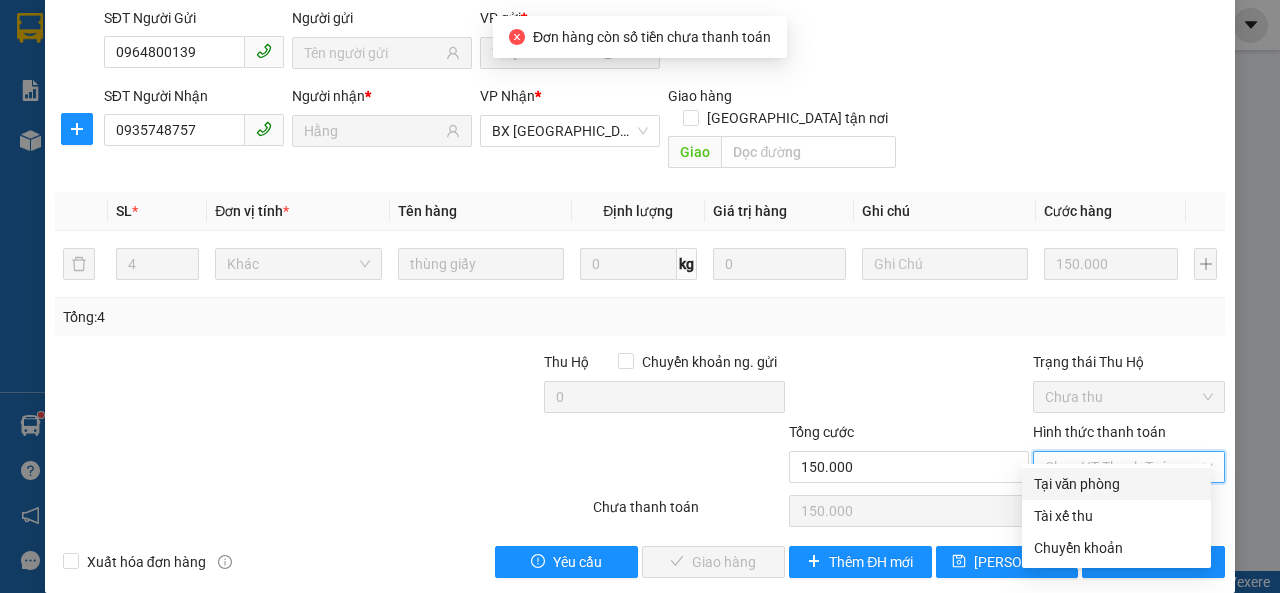 drag, startPoint x: 1088, startPoint y: 472, endPoint x: 1068, endPoint y: 473, distance: 20.024984 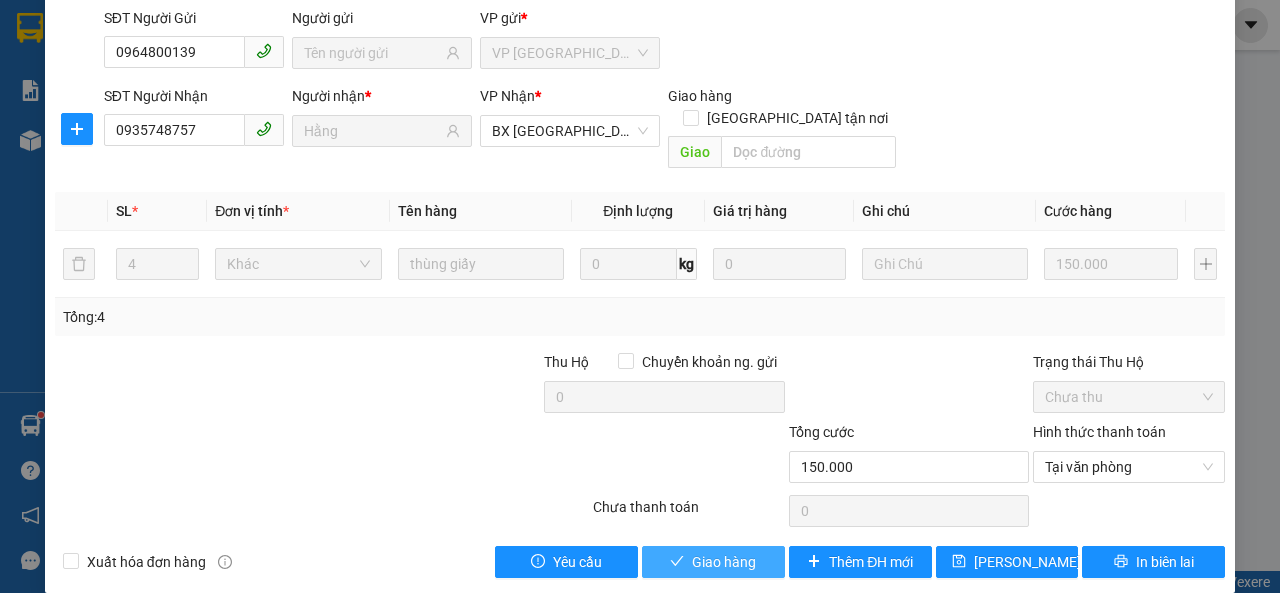click on "Giao hàng" at bounding box center [724, 562] 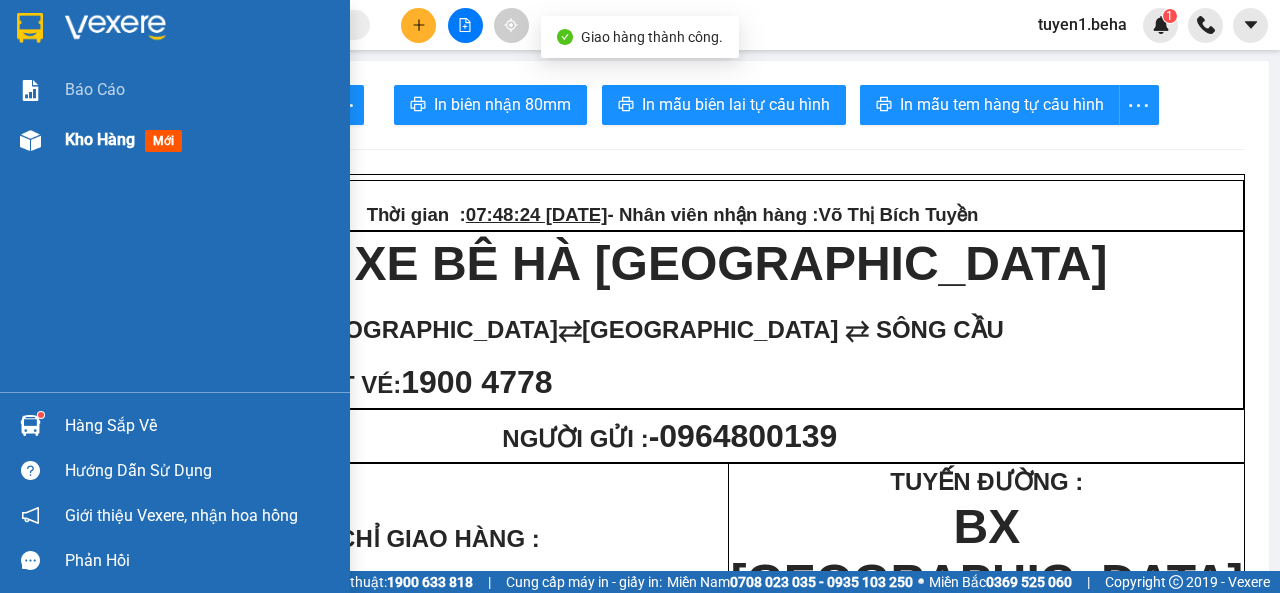 click on "Kho hàng" at bounding box center (100, 139) 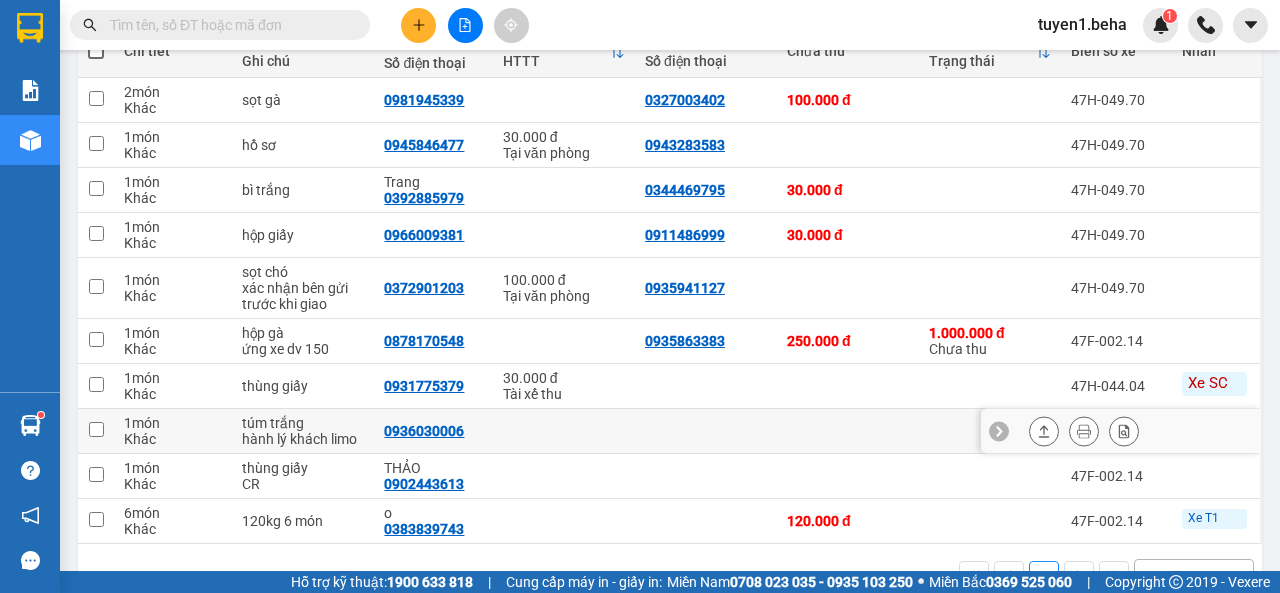 scroll, scrollTop: 214, scrollLeft: 0, axis: vertical 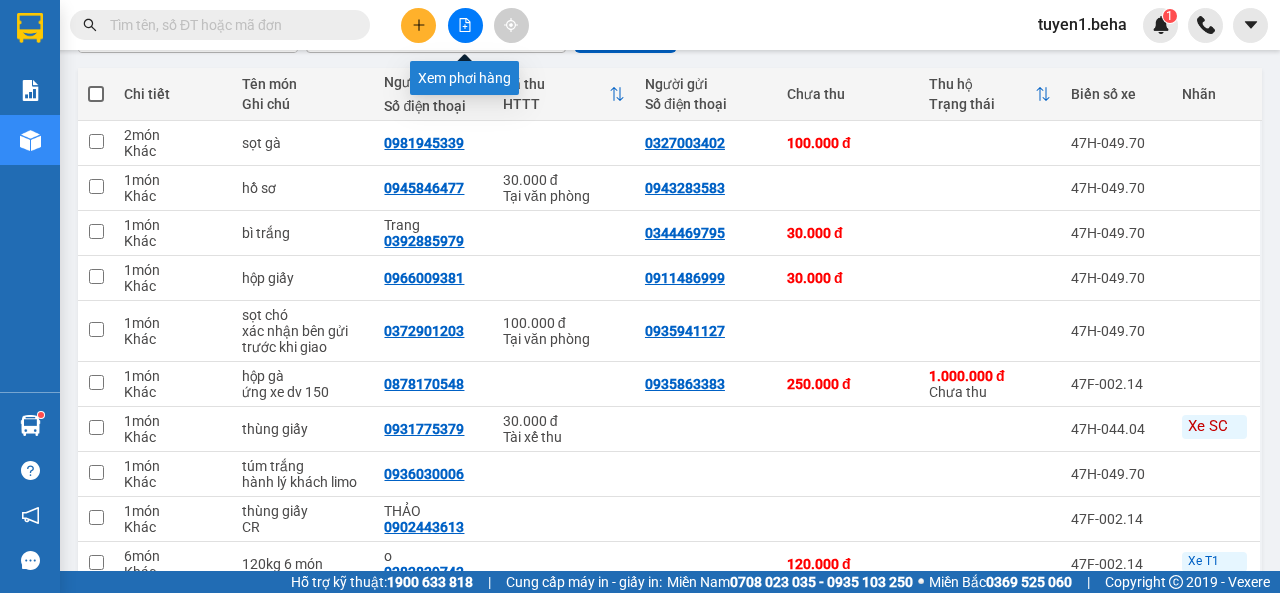 click at bounding box center (465, 25) 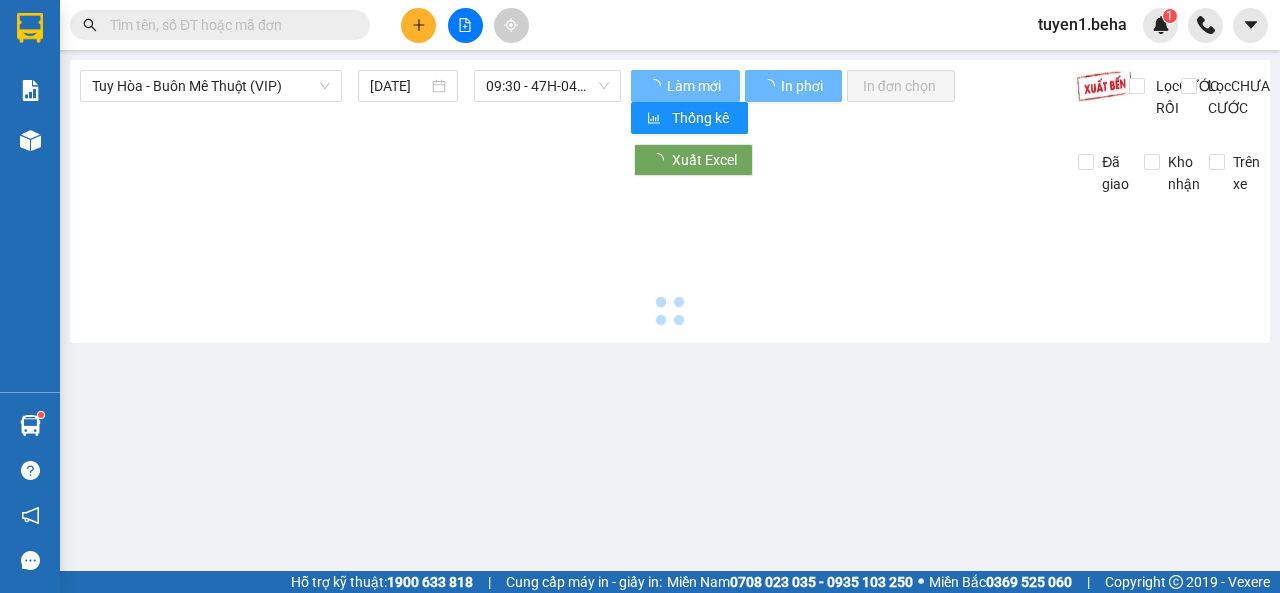 scroll, scrollTop: 0, scrollLeft: 0, axis: both 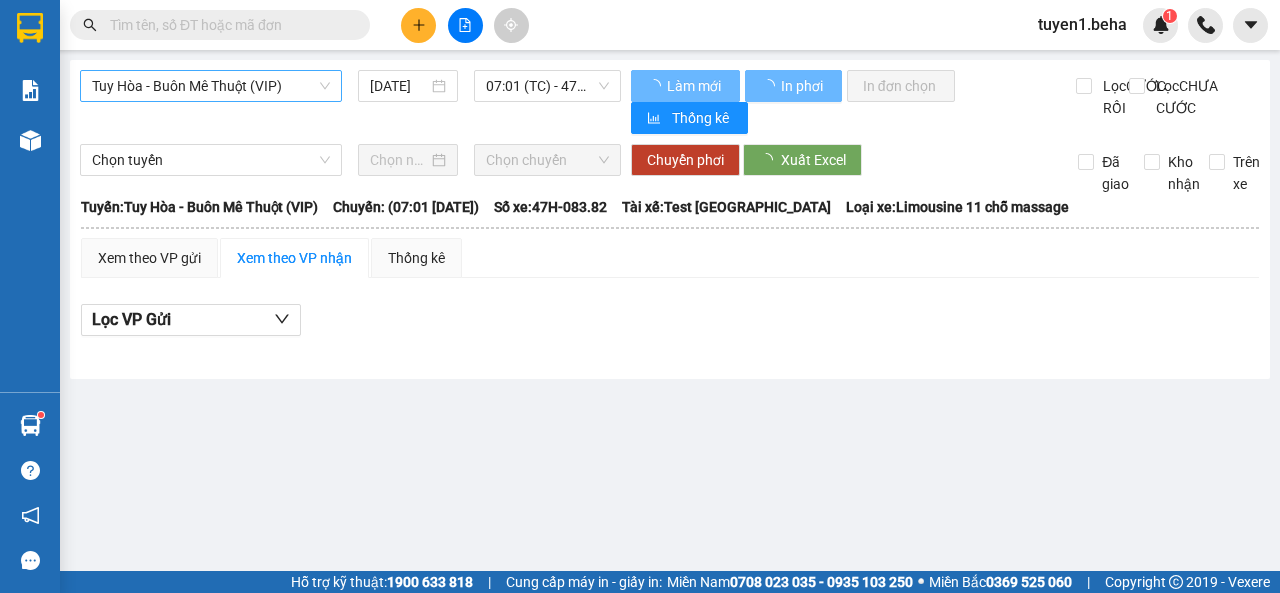 click on "Tuy Hòa - Buôn Mê Thuột (VIP)" at bounding box center (211, 86) 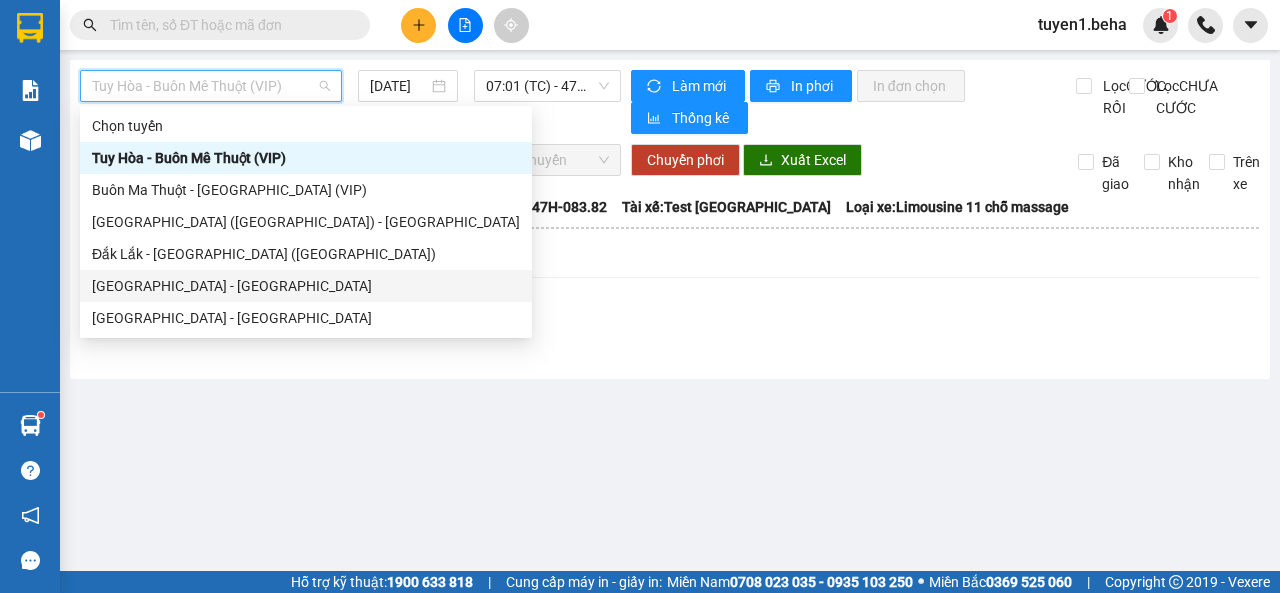 click on "[GEOGRAPHIC_DATA] - [GEOGRAPHIC_DATA]" at bounding box center (306, 286) 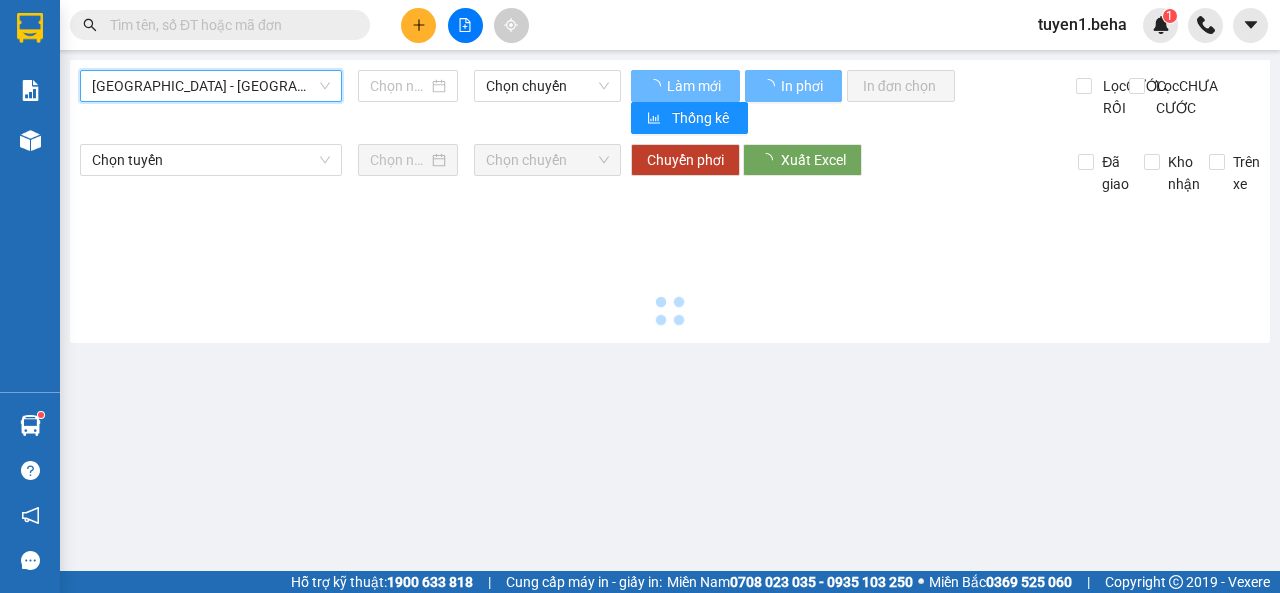 type on "[DATE]" 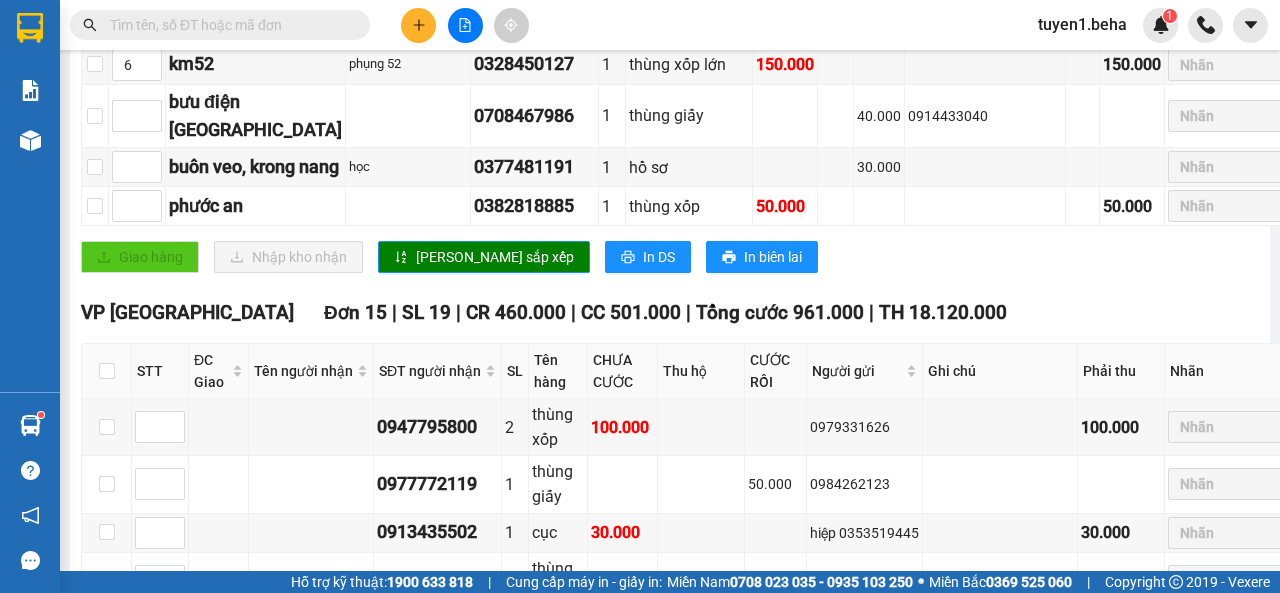 scroll, scrollTop: 700, scrollLeft: 0, axis: vertical 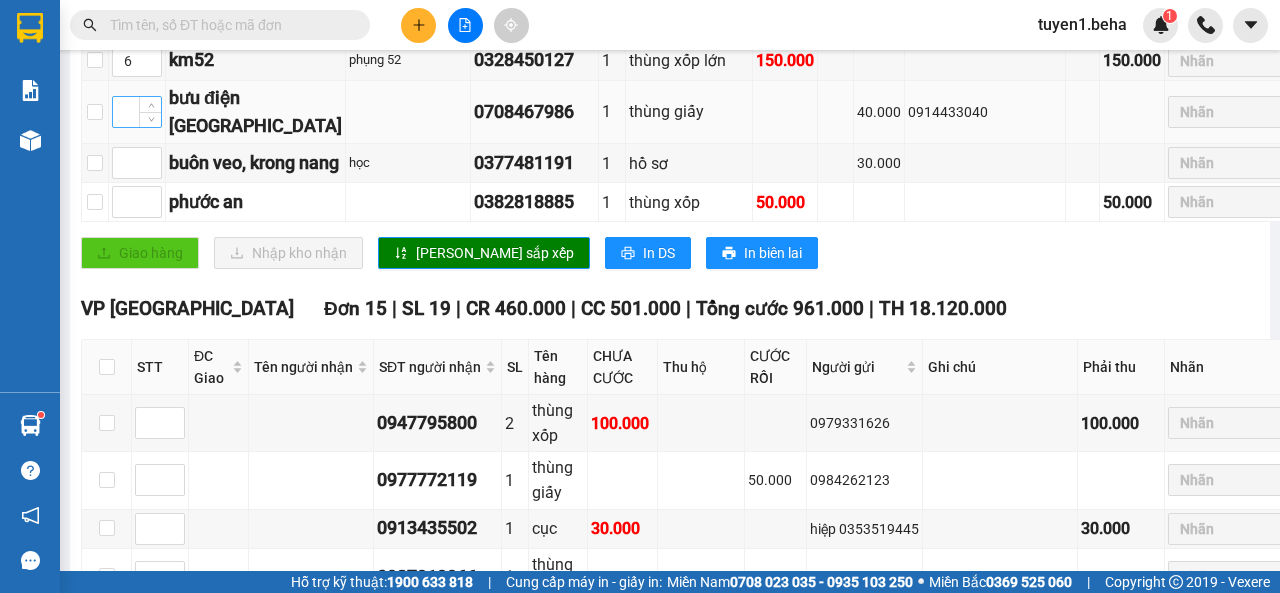 click at bounding box center (137, 112) 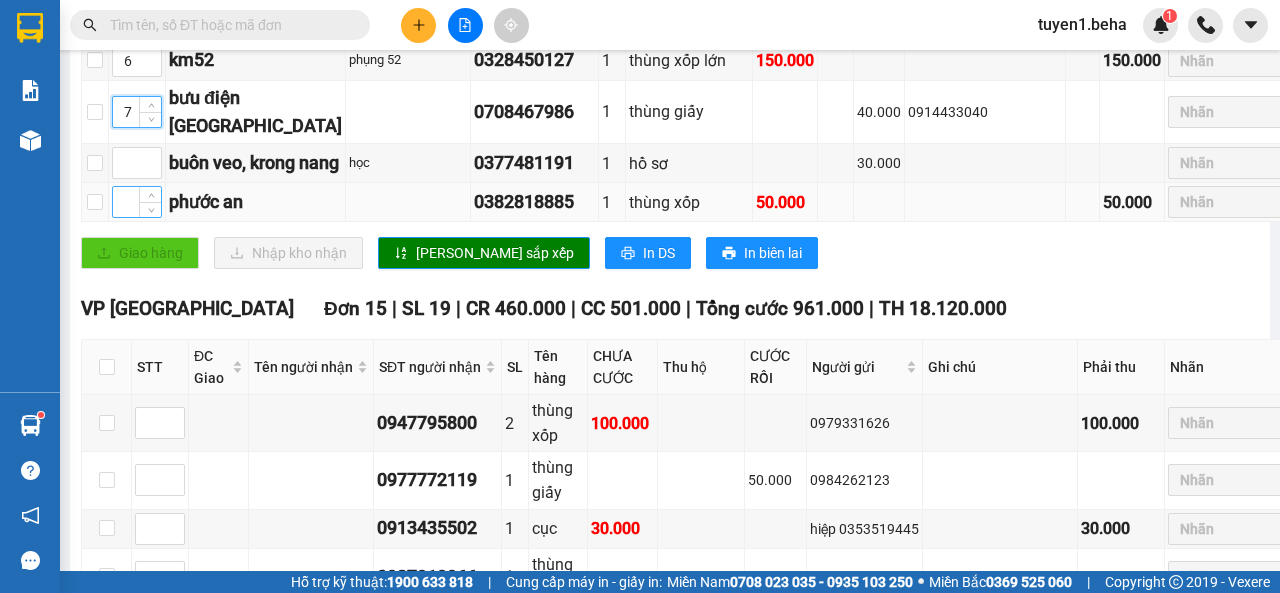 type on "7" 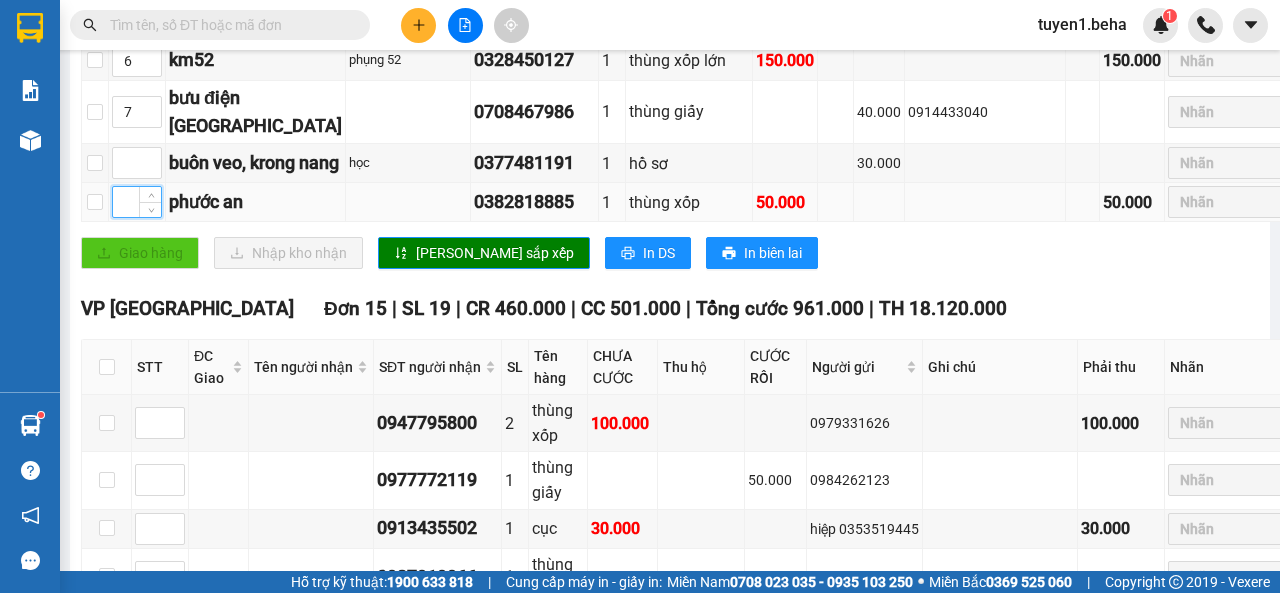 click at bounding box center (137, 202) 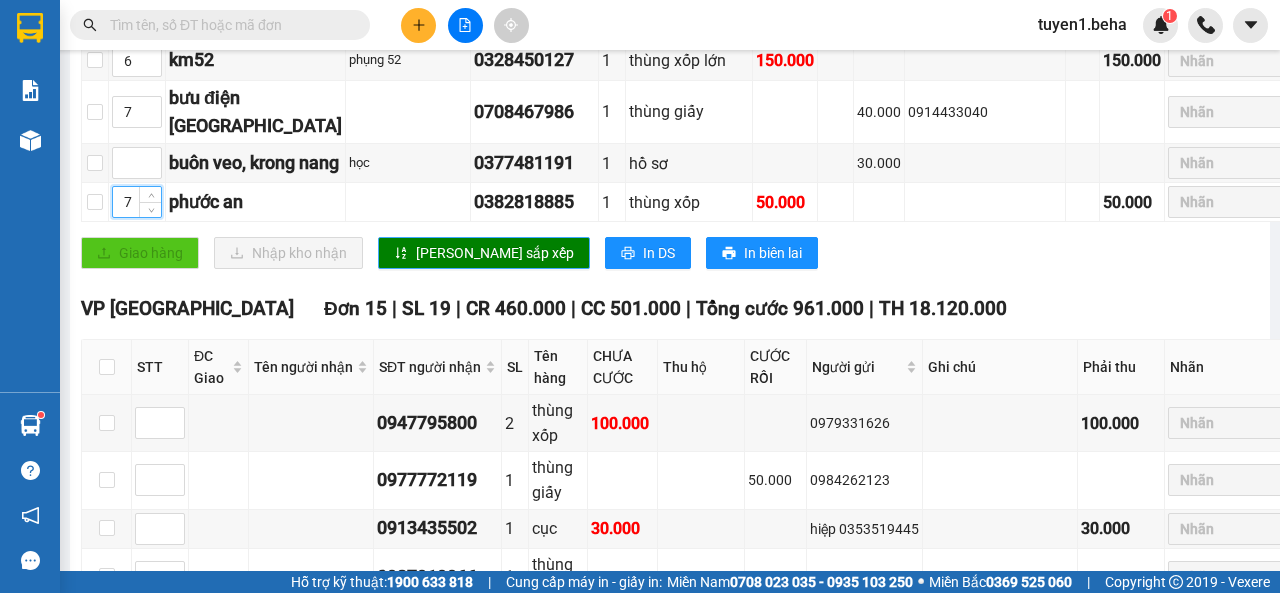 type on "7" 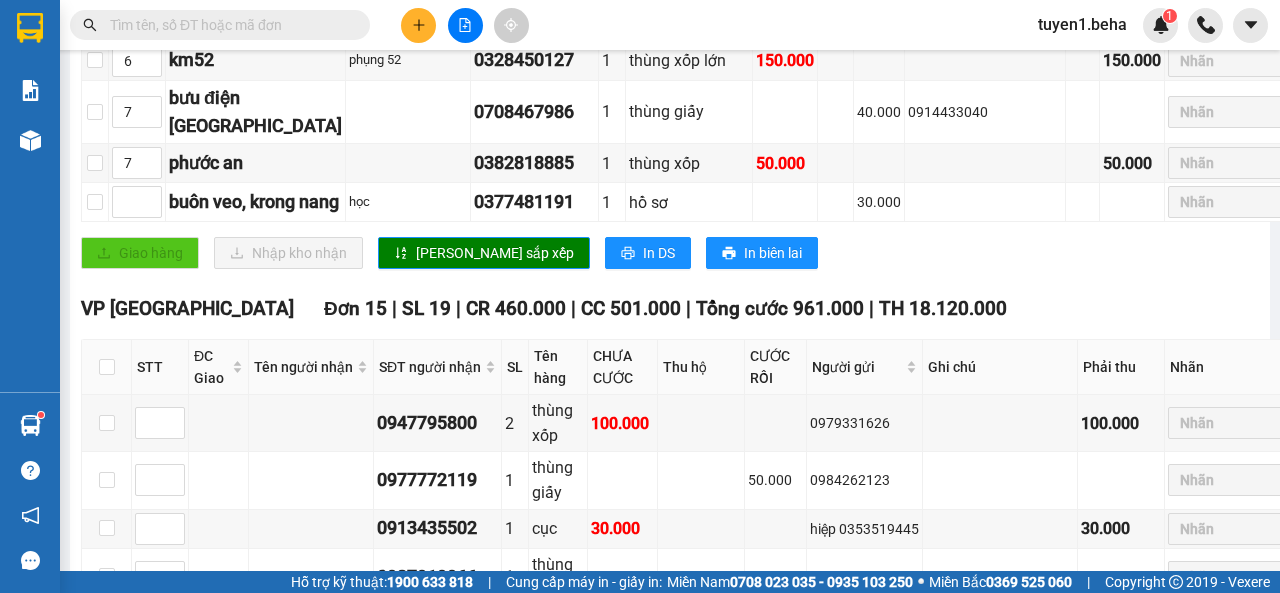 click on "Giao hàng Nhập kho nhận Lưu sắp xếp In DS In biên lai" at bounding box center (683, 253) 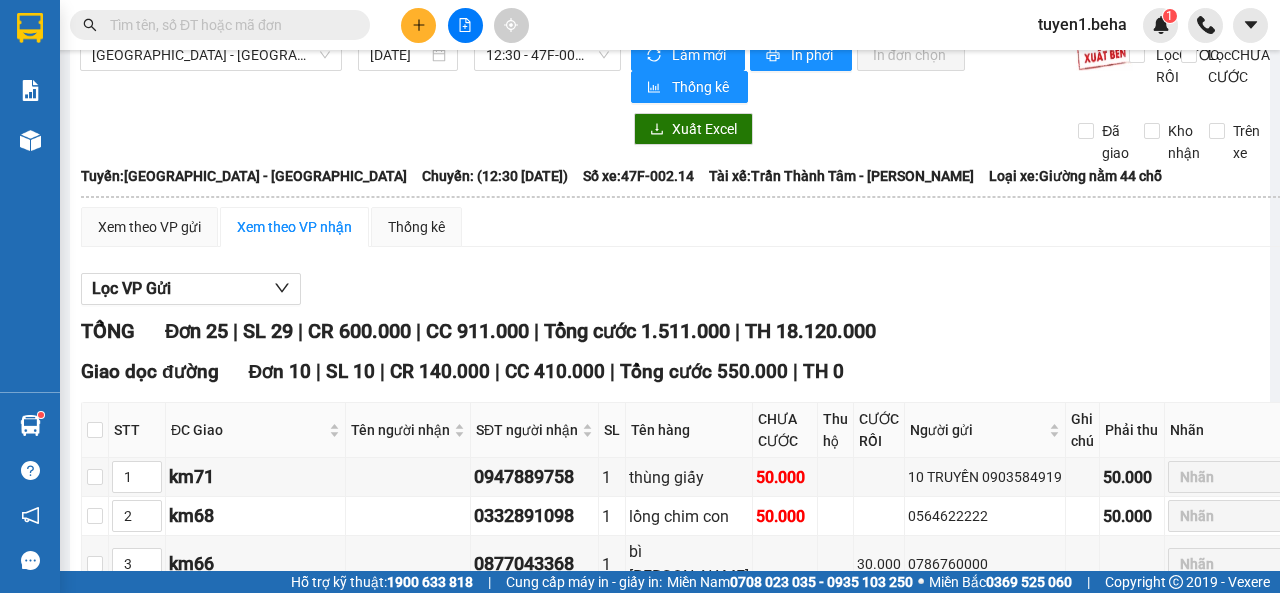 scroll, scrollTop: 0, scrollLeft: 0, axis: both 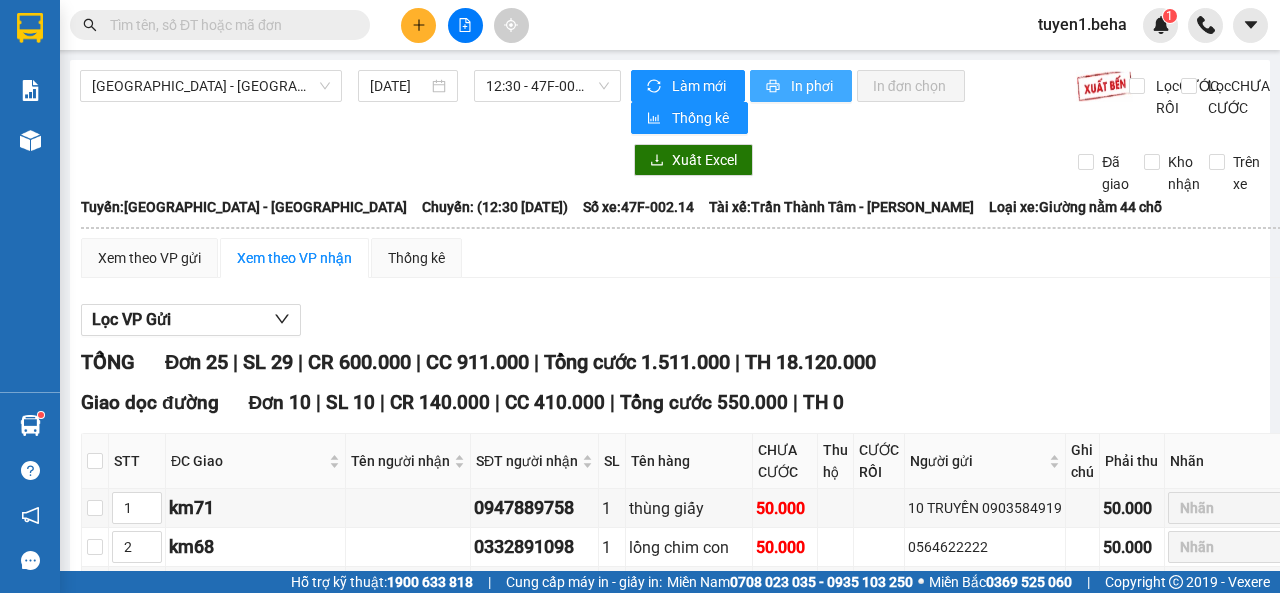 click on "In phơi" at bounding box center [813, 86] 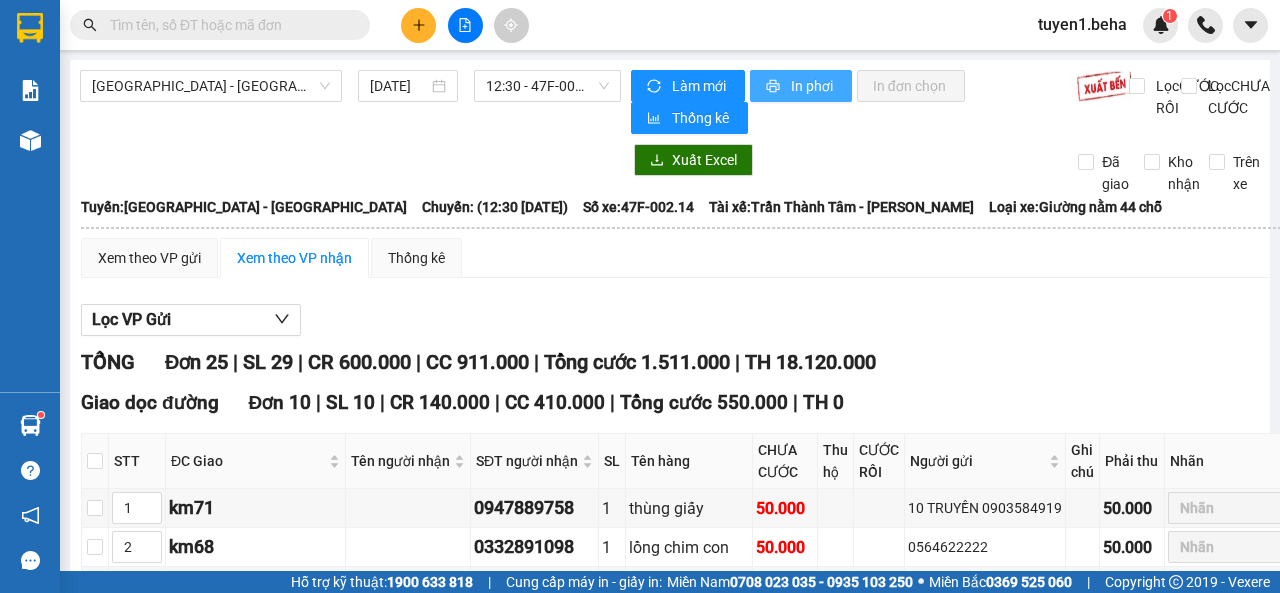 scroll, scrollTop: 0, scrollLeft: 0, axis: both 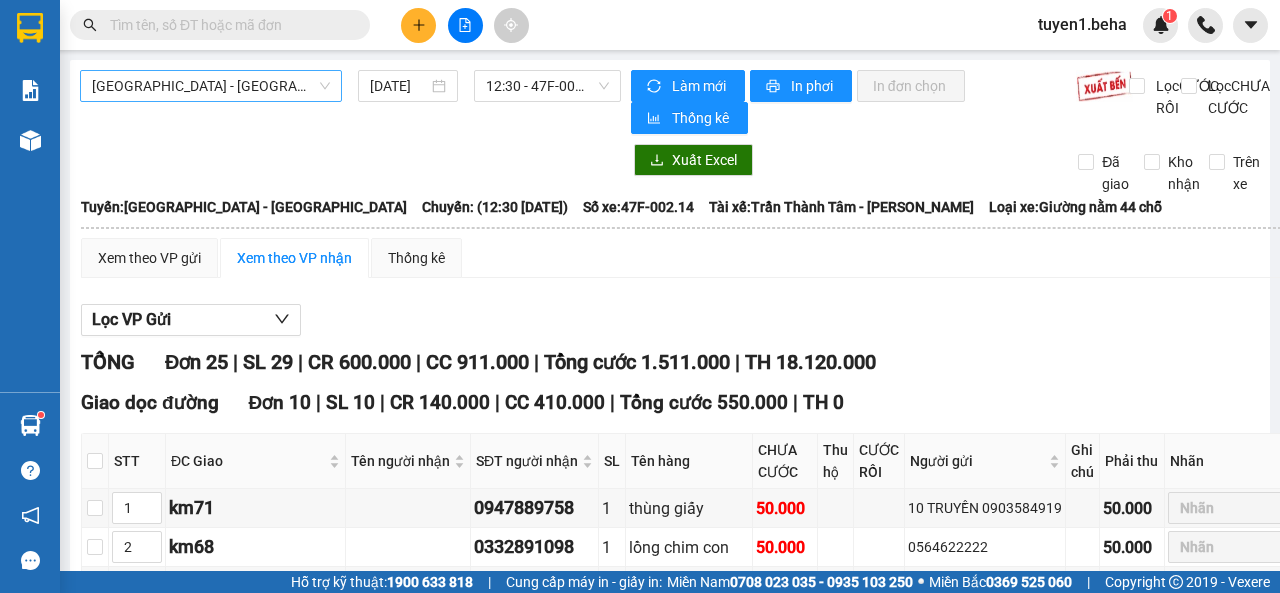 drag, startPoint x: 284, startPoint y: 93, endPoint x: 238, endPoint y: 118, distance: 52.35456 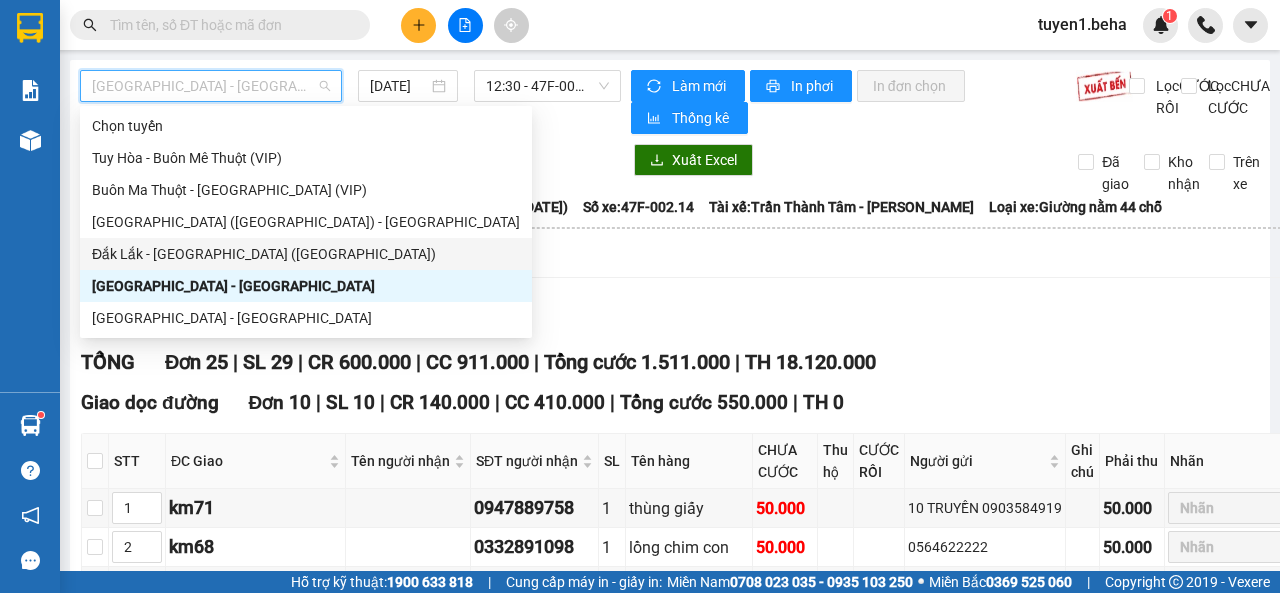 click on "Đắk Lắk - [GEOGRAPHIC_DATA] ([GEOGRAPHIC_DATA])" at bounding box center [306, 254] 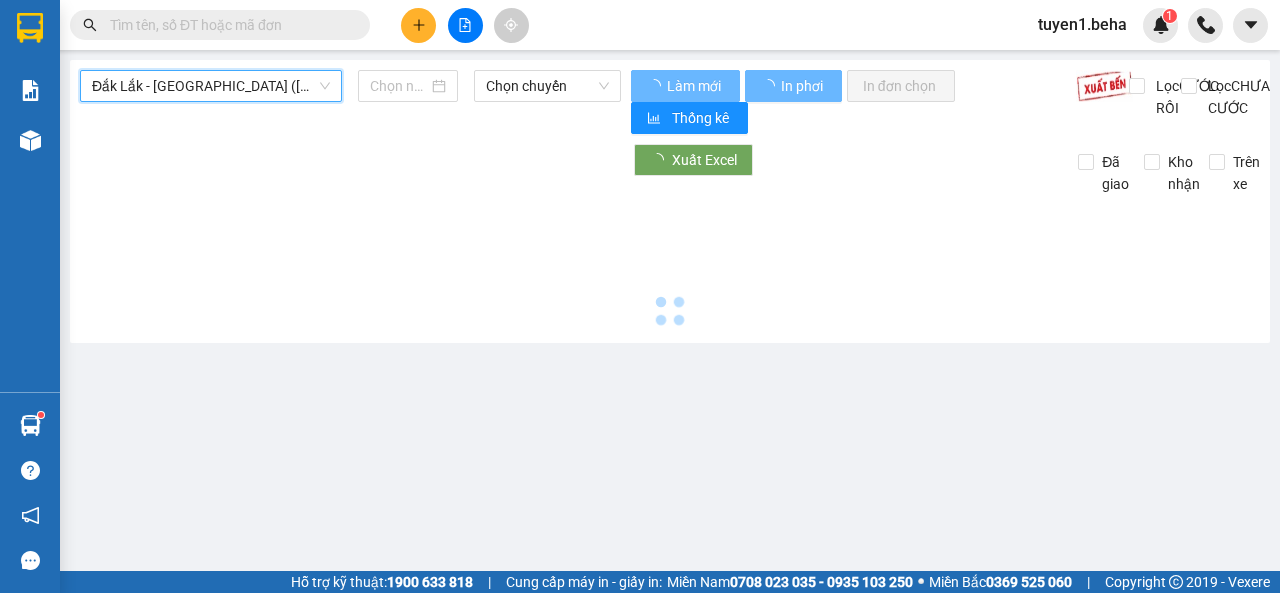 type on "[DATE]" 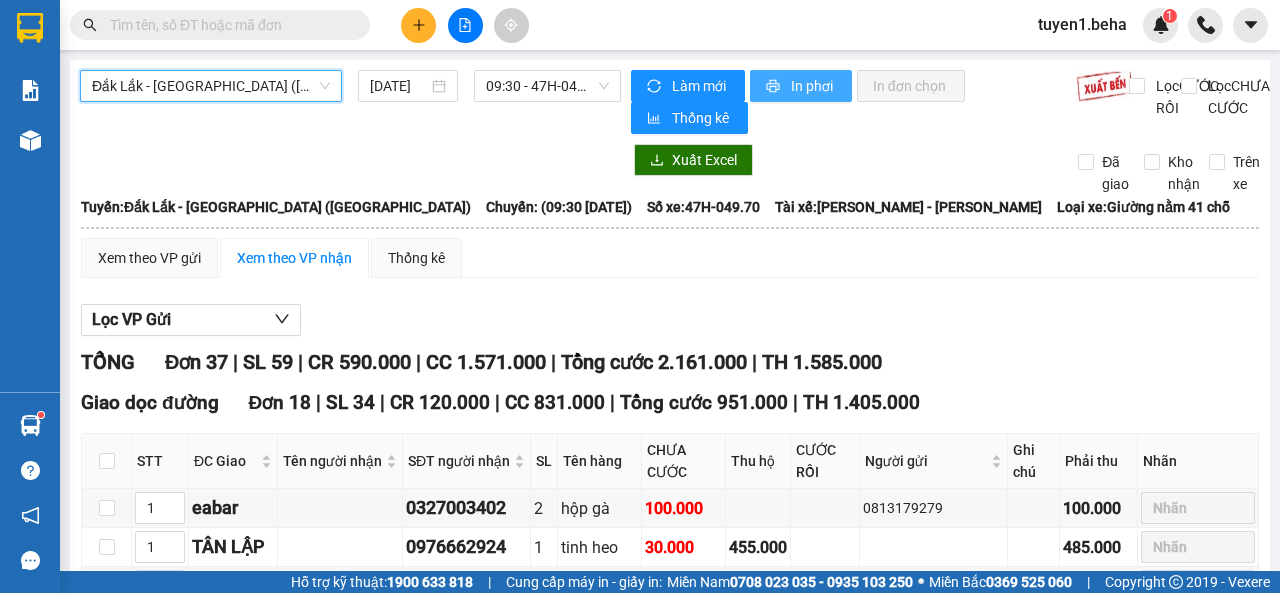 click on "In phơi" at bounding box center (813, 86) 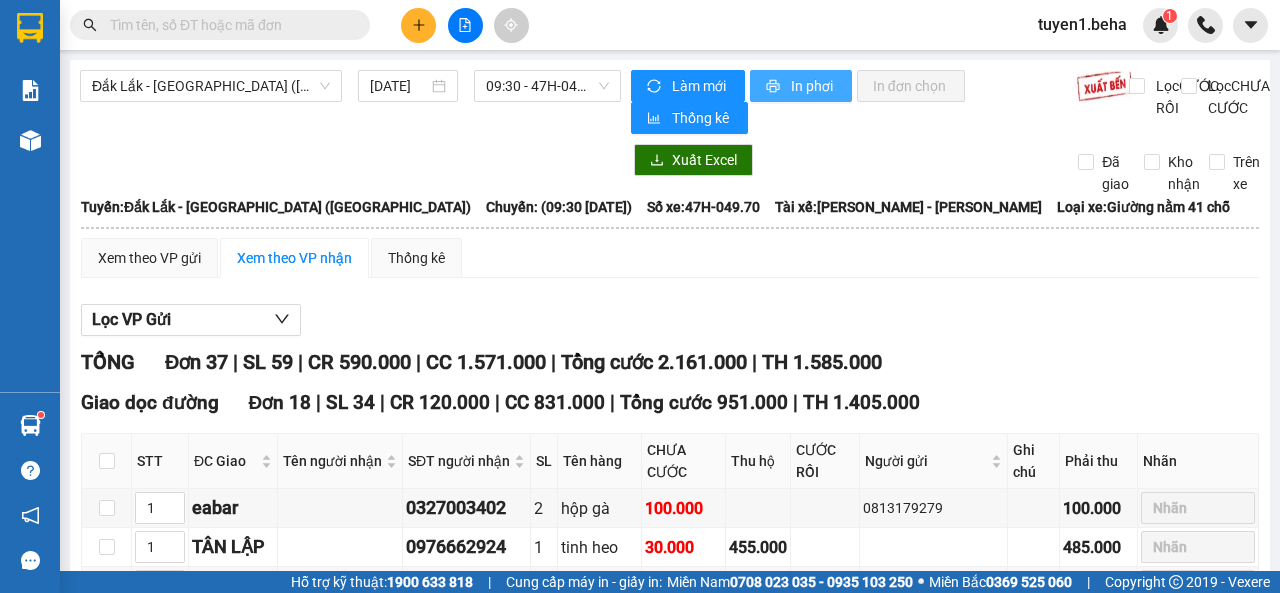 scroll, scrollTop: 0, scrollLeft: 0, axis: both 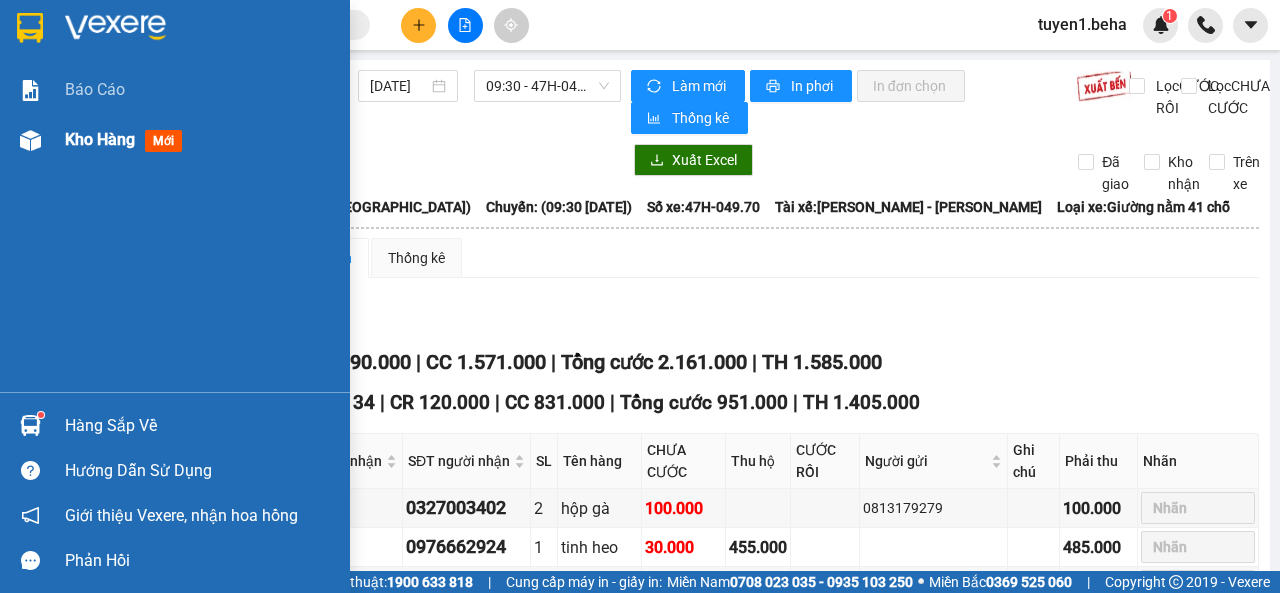 click on "Kho hàng" at bounding box center [100, 139] 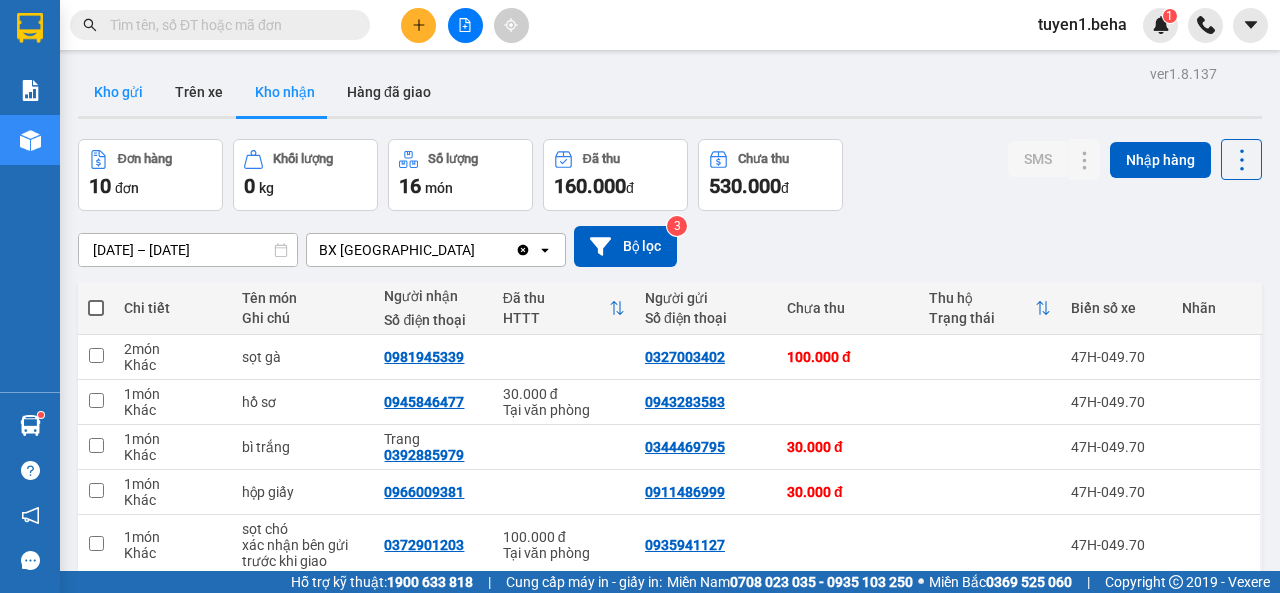 click on "Kho gửi" at bounding box center (118, 92) 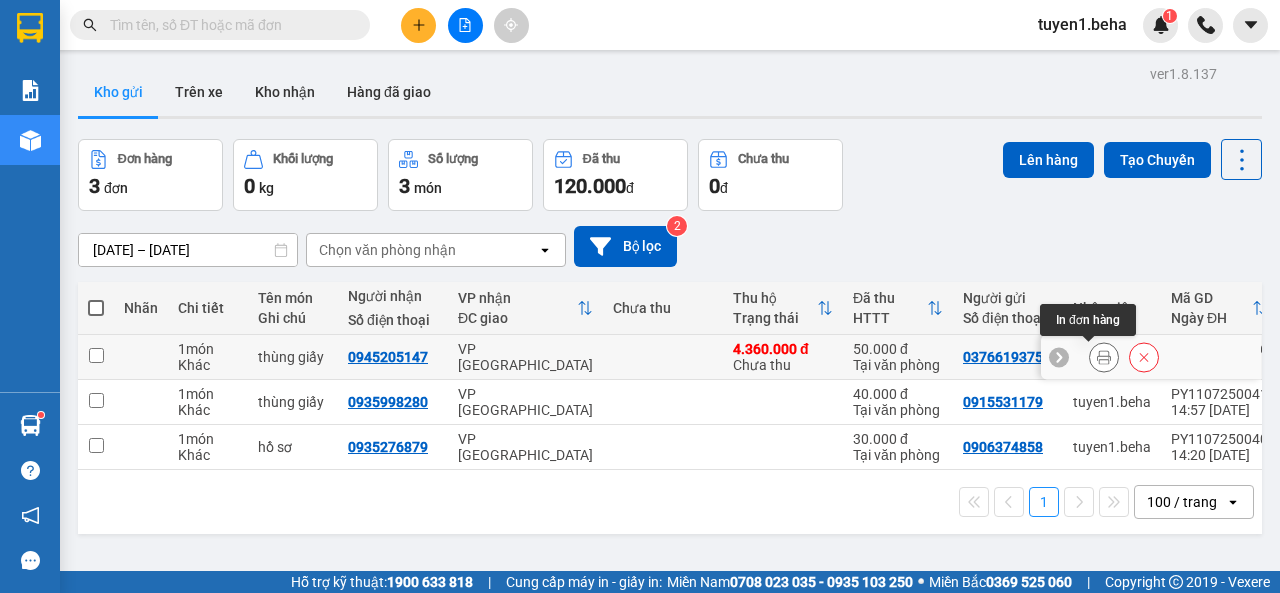 click 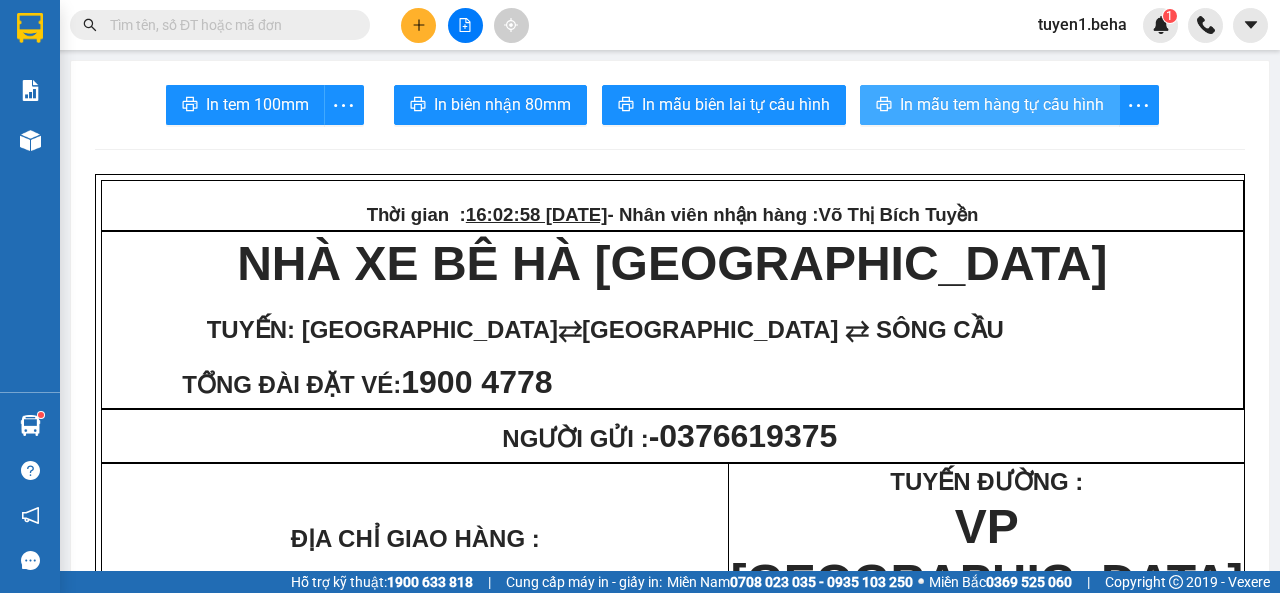 click on "In mẫu tem hàng tự cấu hình" at bounding box center (990, 105) 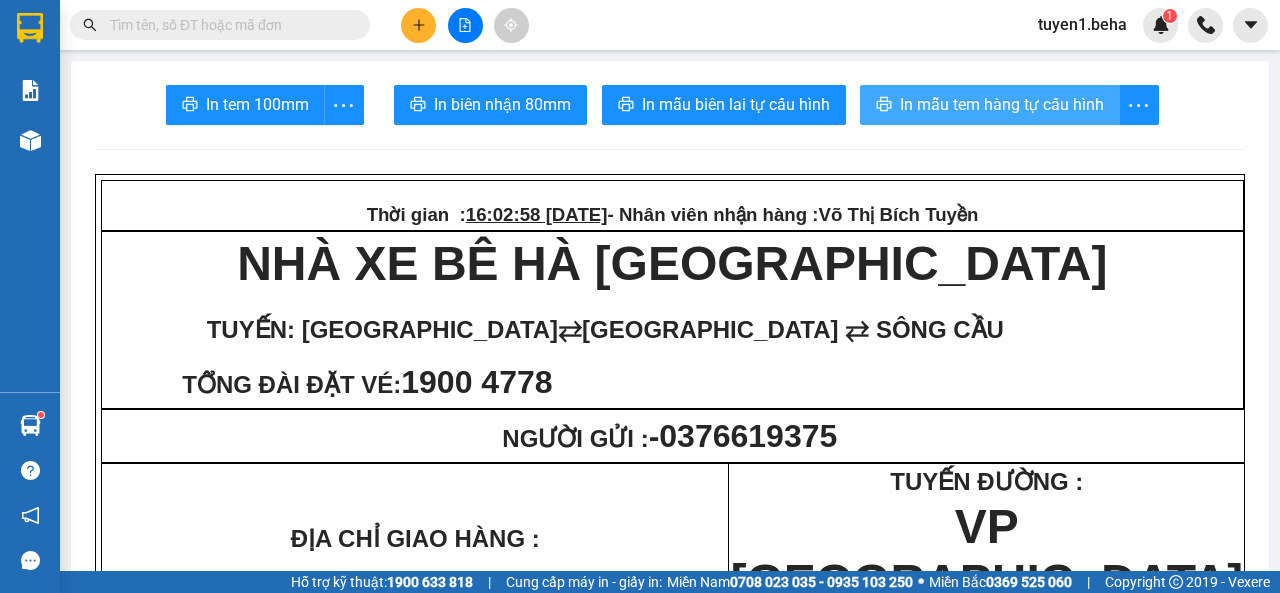 scroll, scrollTop: 0, scrollLeft: 0, axis: both 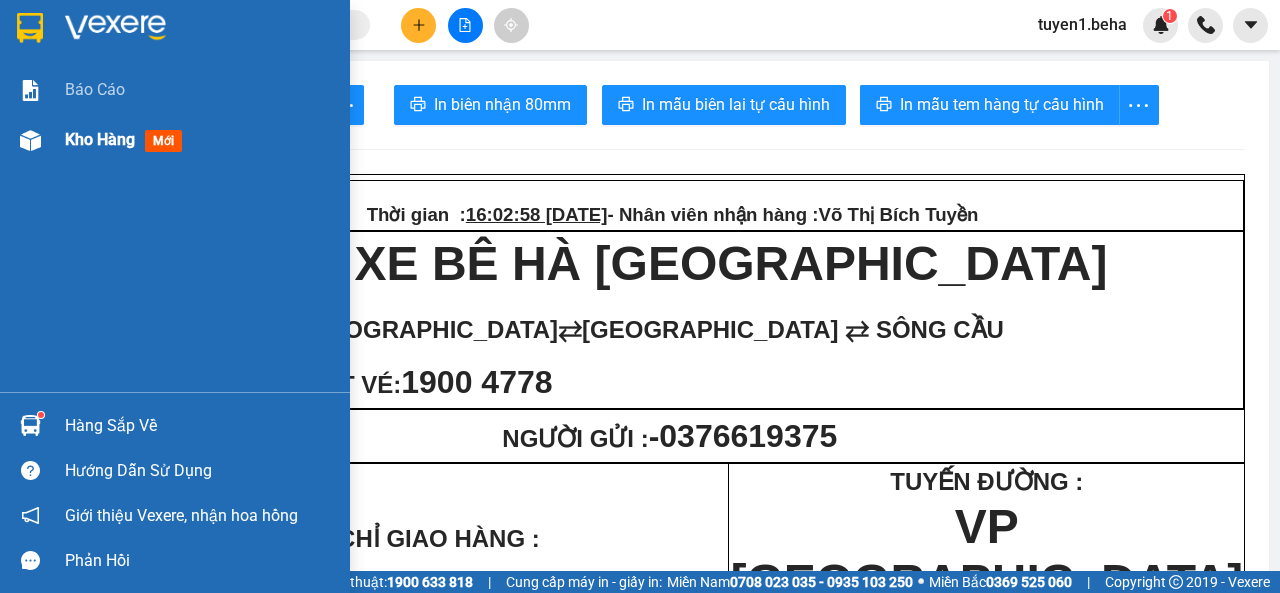 click on "Kho hàng" at bounding box center (100, 139) 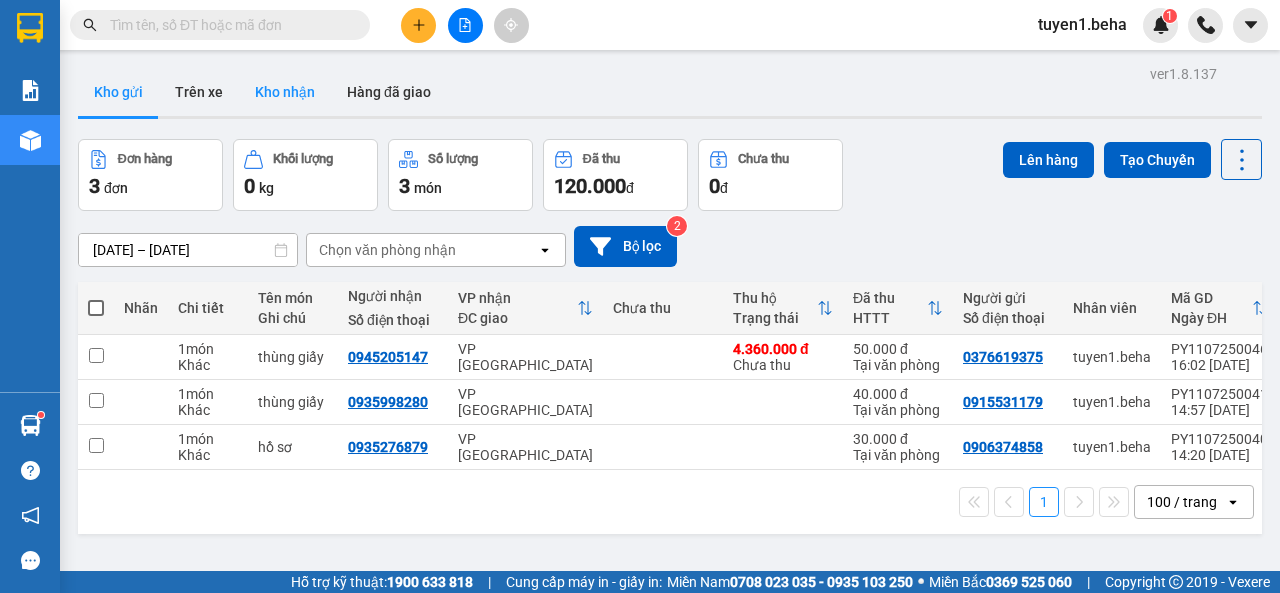 click on "Kho nhận" at bounding box center (285, 92) 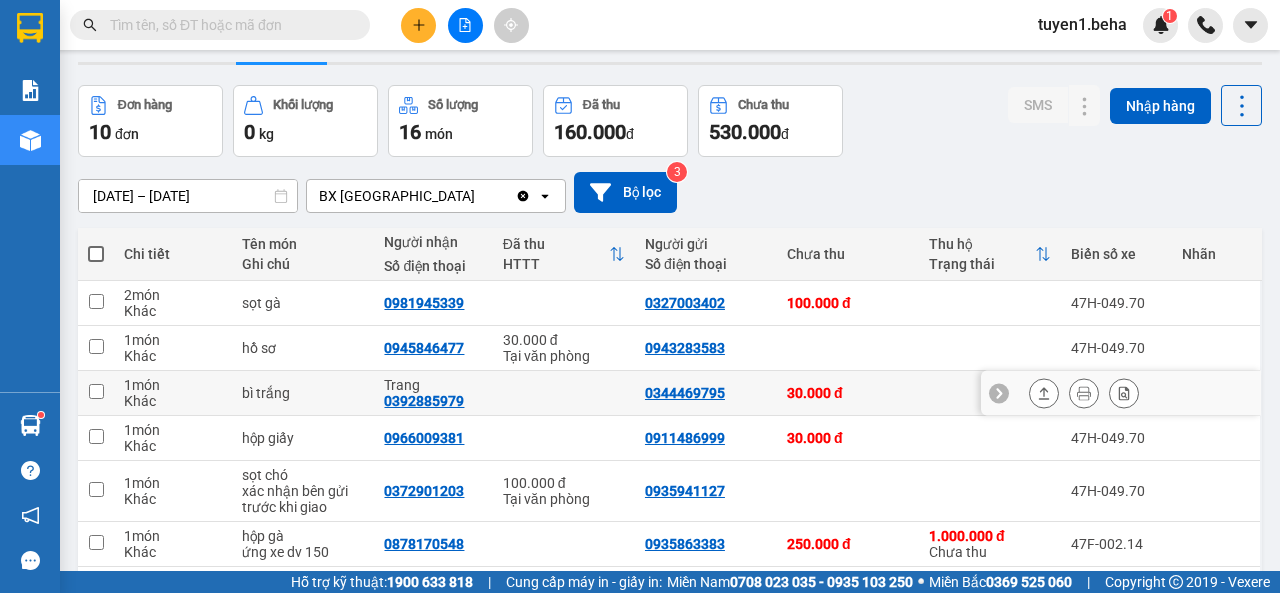 scroll, scrollTop: 200, scrollLeft: 0, axis: vertical 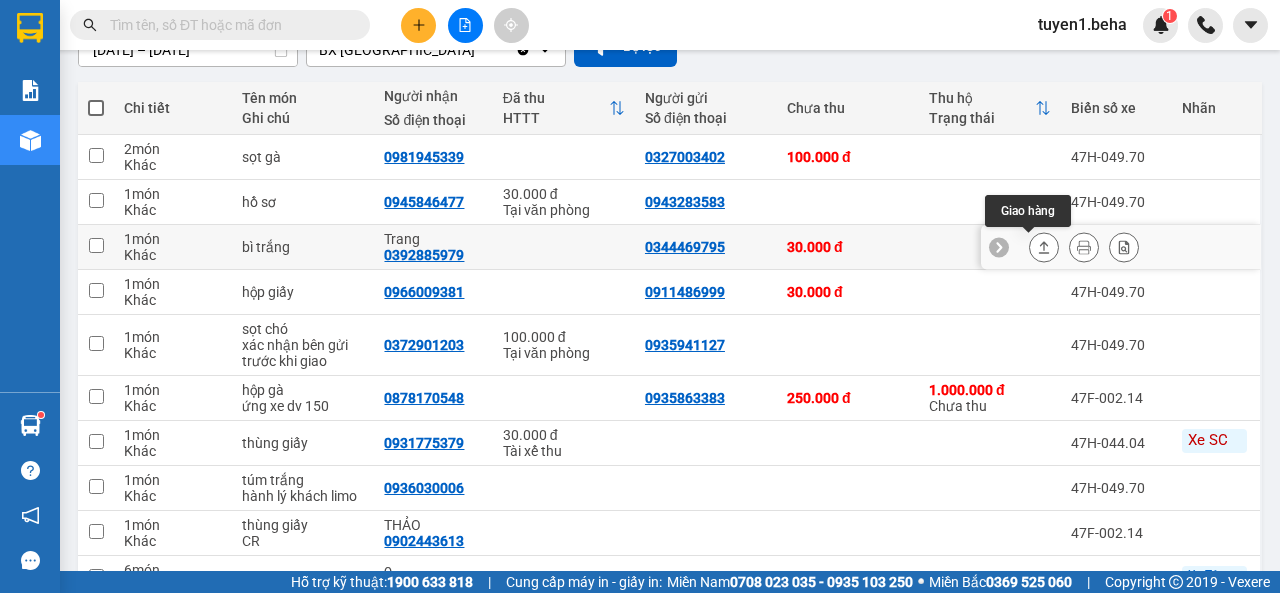 click 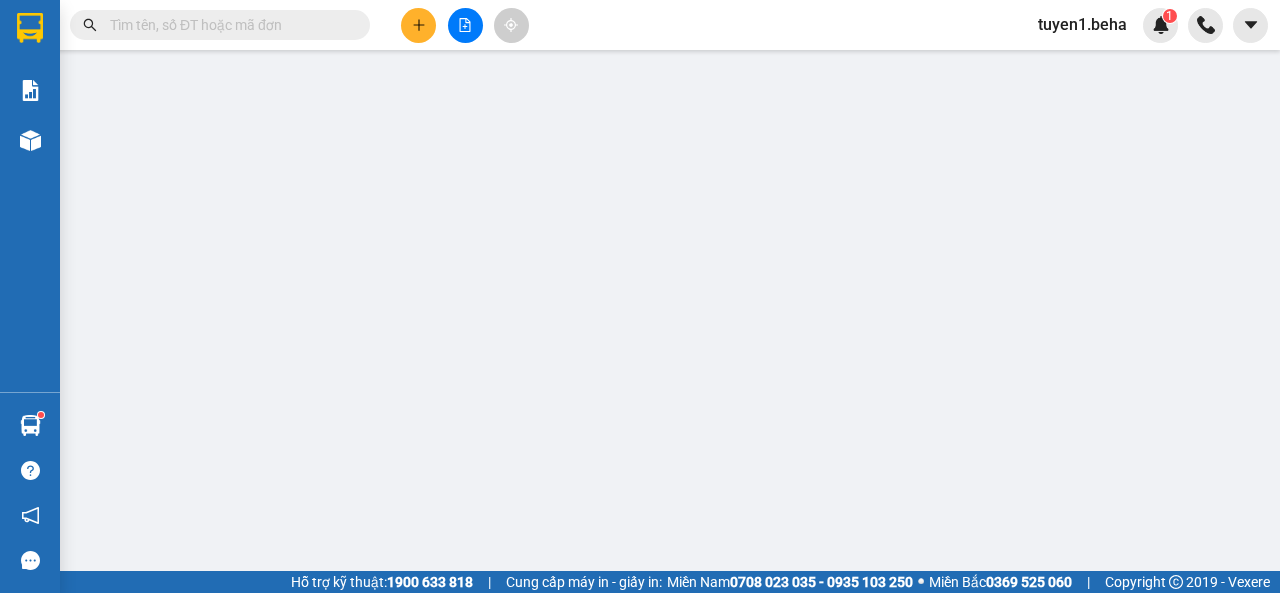 scroll, scrollTop: 0, scrollLeft: 0, axis: both 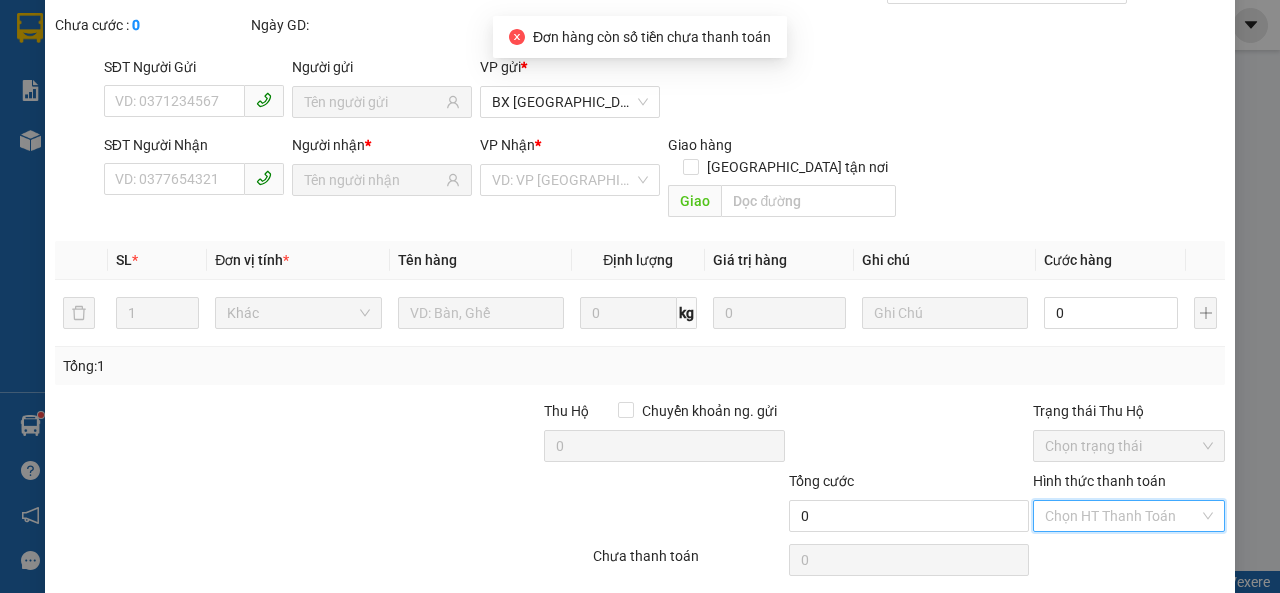 click on "Hình thức thanh toán" at bounding box center (1122, 516) 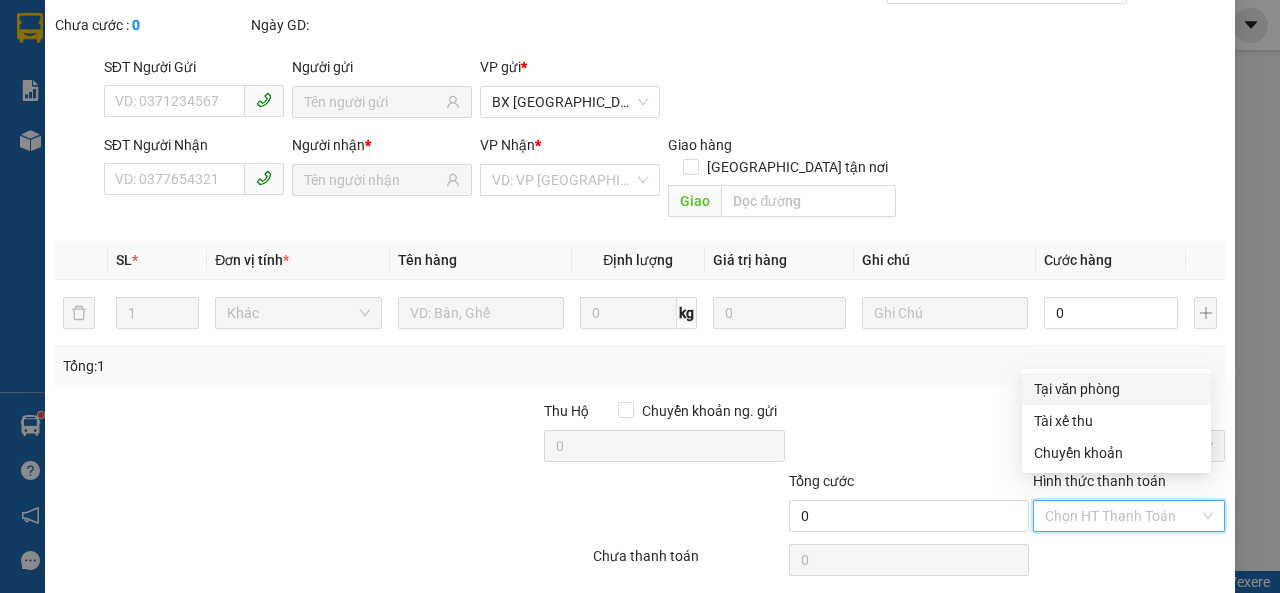 click on "Tại văn phòng" at bounding box center (1116, 389) 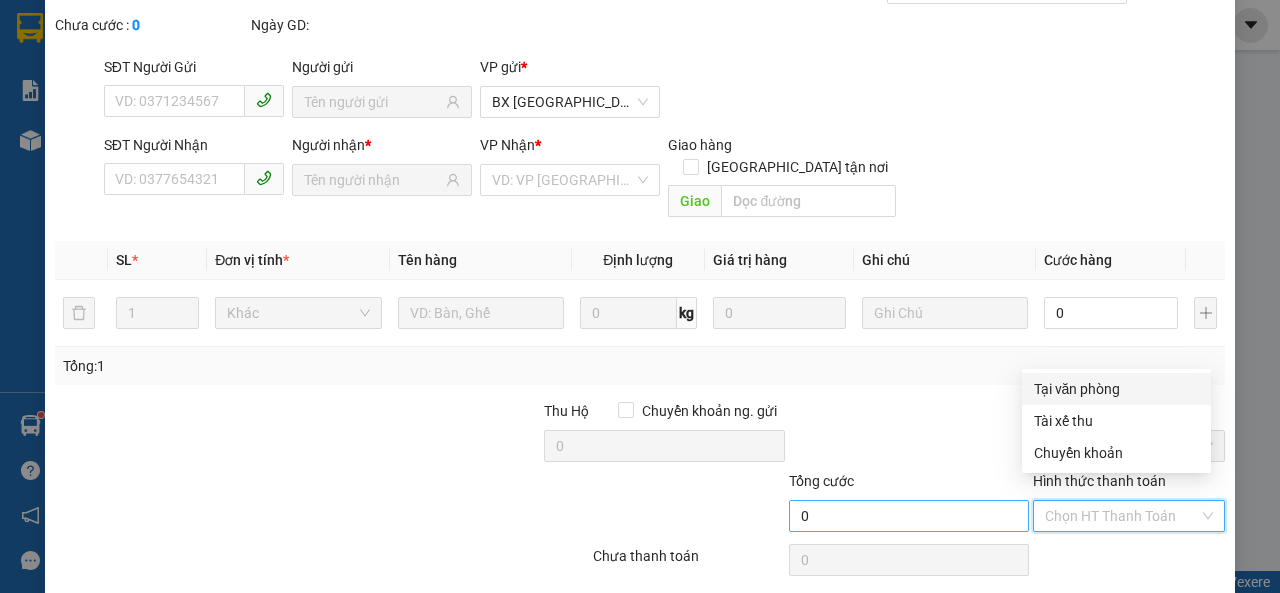 type on "0" 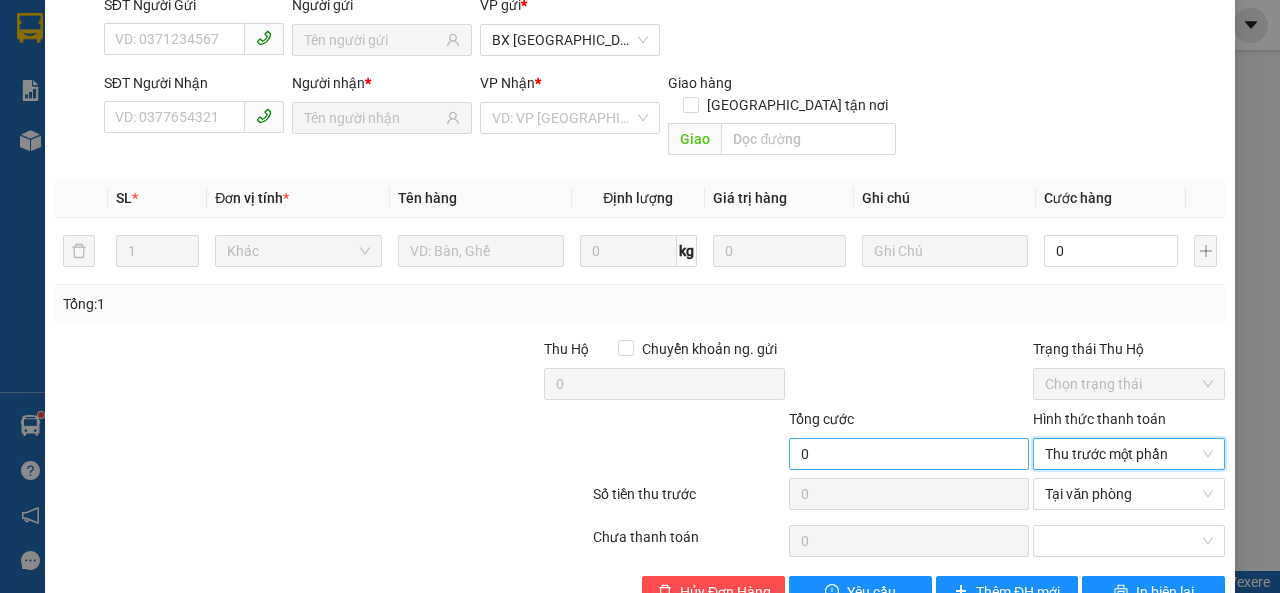 scroll, scrollTop: 192, scrollLeft: 0, axis: vertical 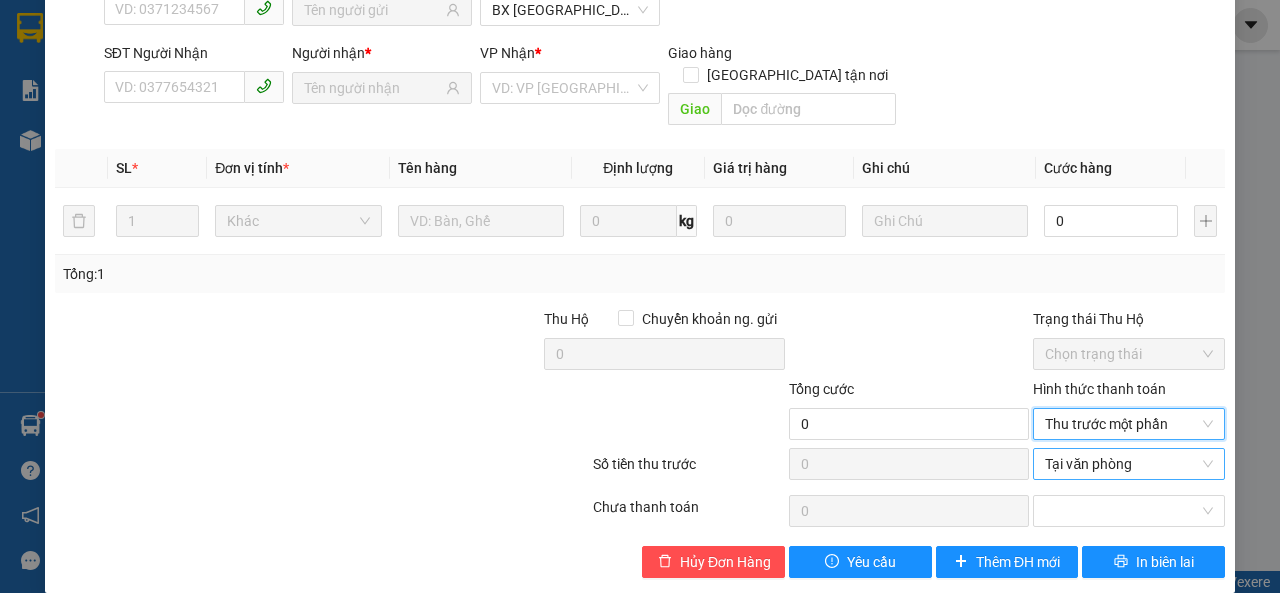click on "Tại văn phòng" at bounding box center (1129, 464) 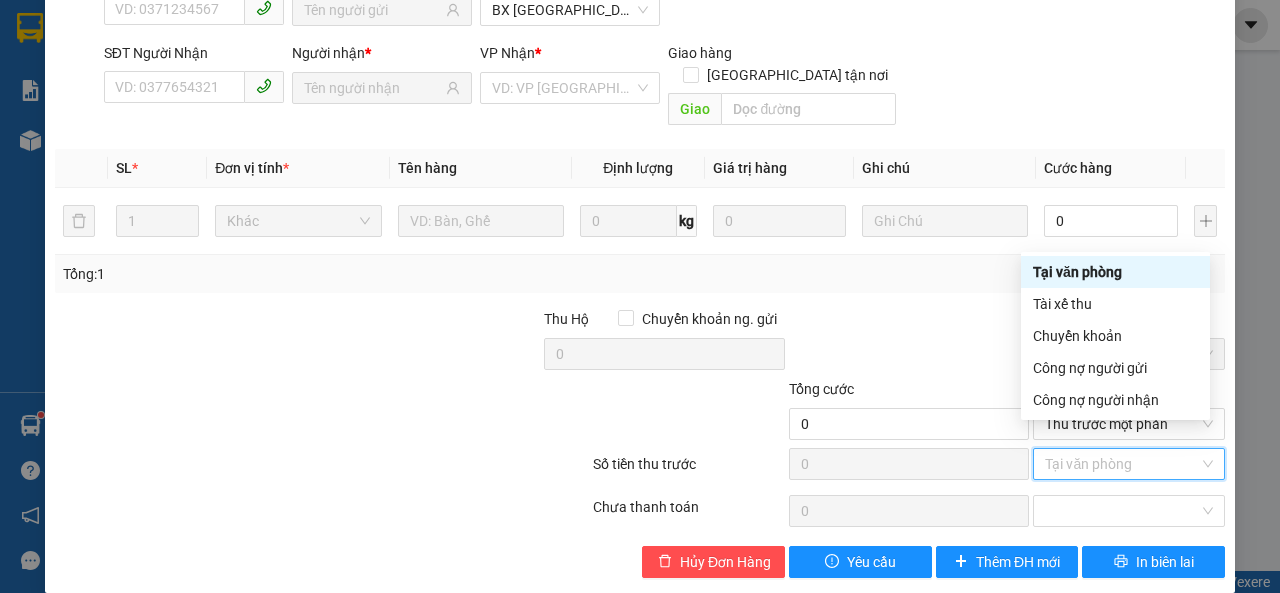 click on "Tại văn phòng" at bounding box center (1115, 272) 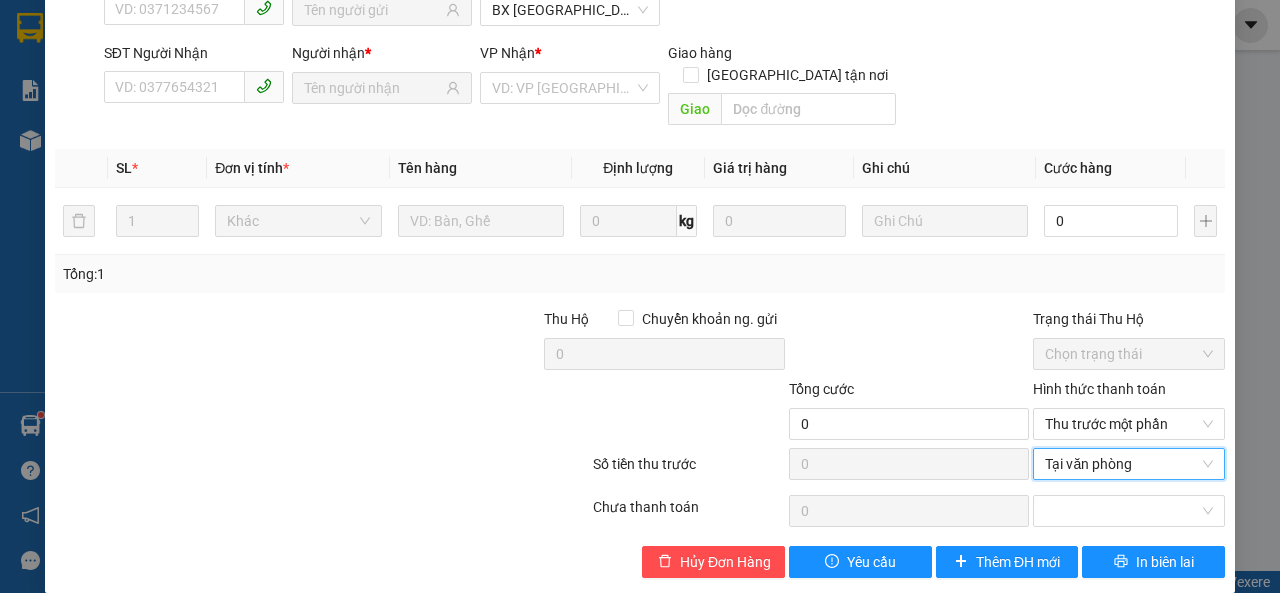 click on "Tại văn phòng" at bounding box center (1129, 464) 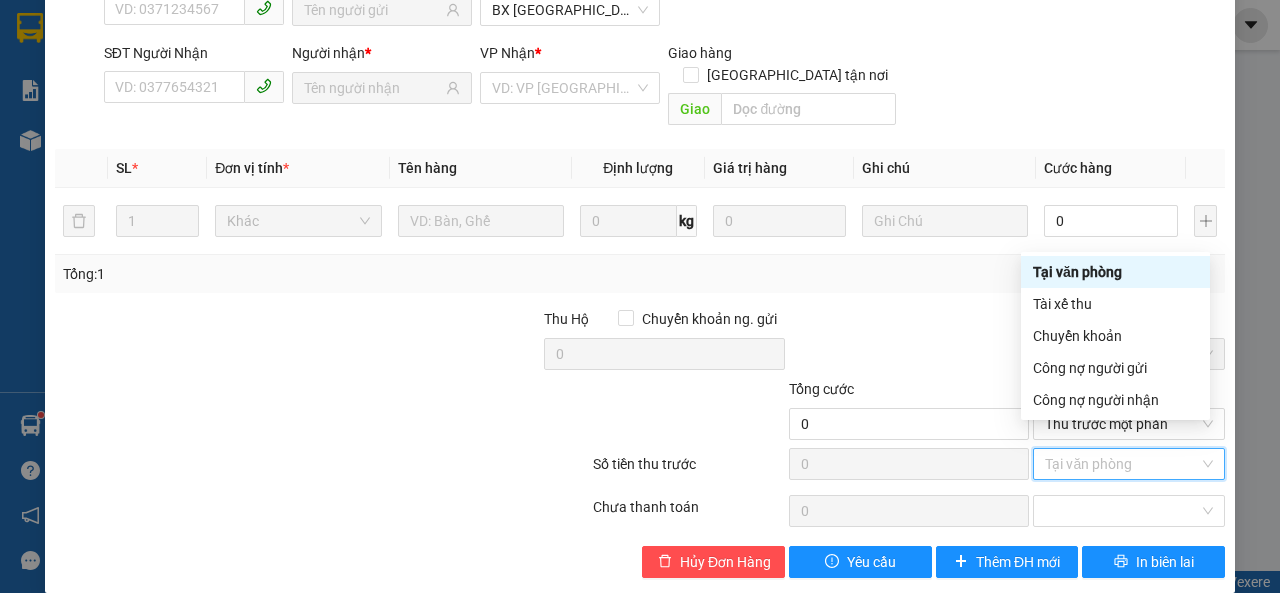 click on "Tại văn phòng" at bounding box center (1115, 272) 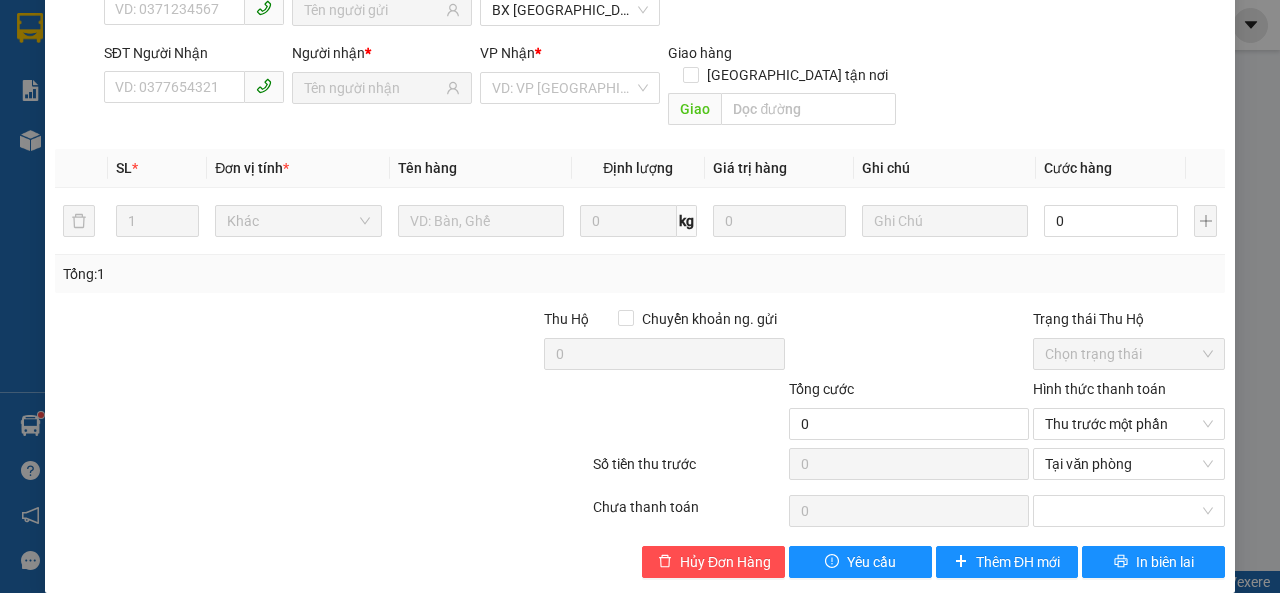 click at bounding box center [322, 511] 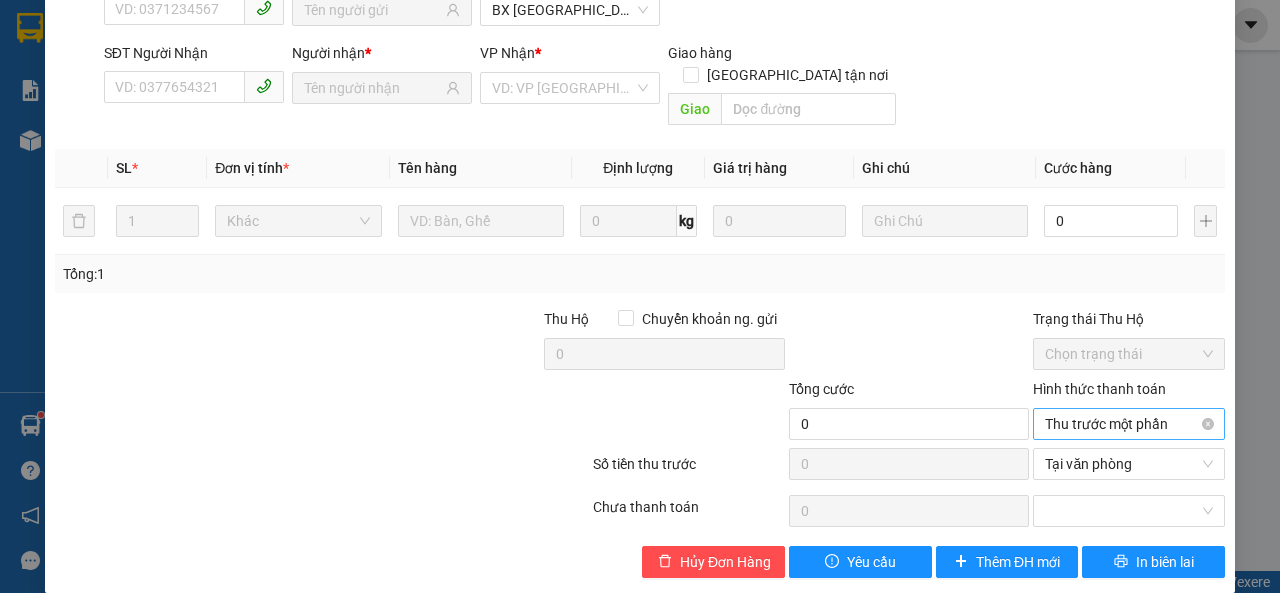 scroll, scrollTop: 0, scrollLeft: 0, axis: both 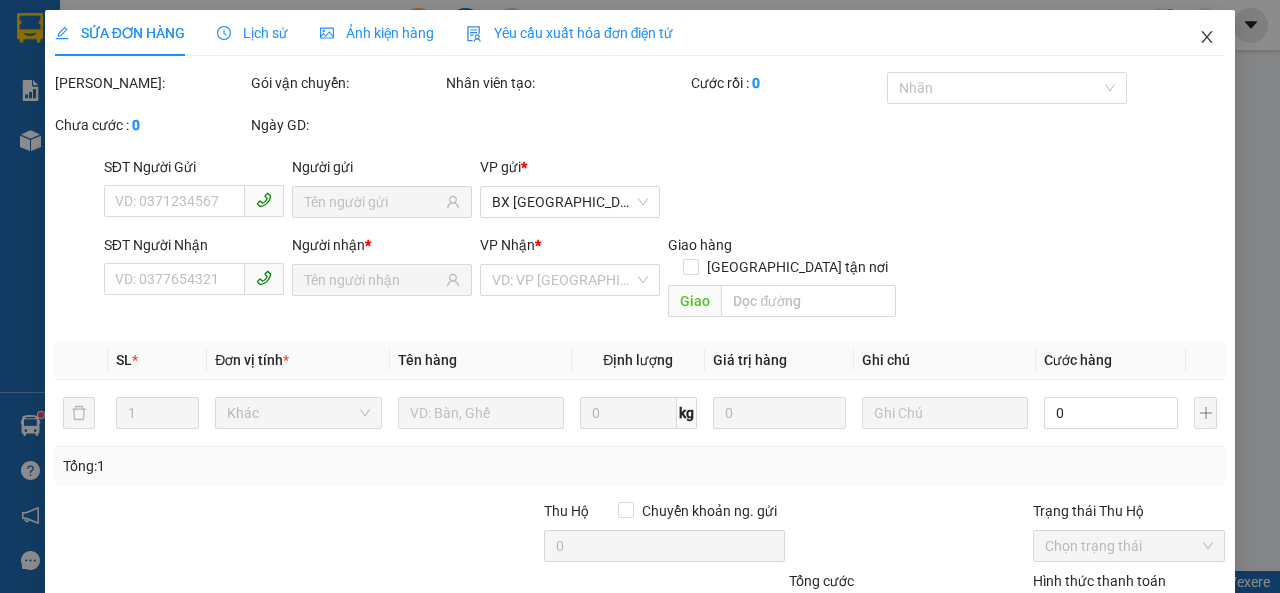 click at bounding box center [1207, 38] 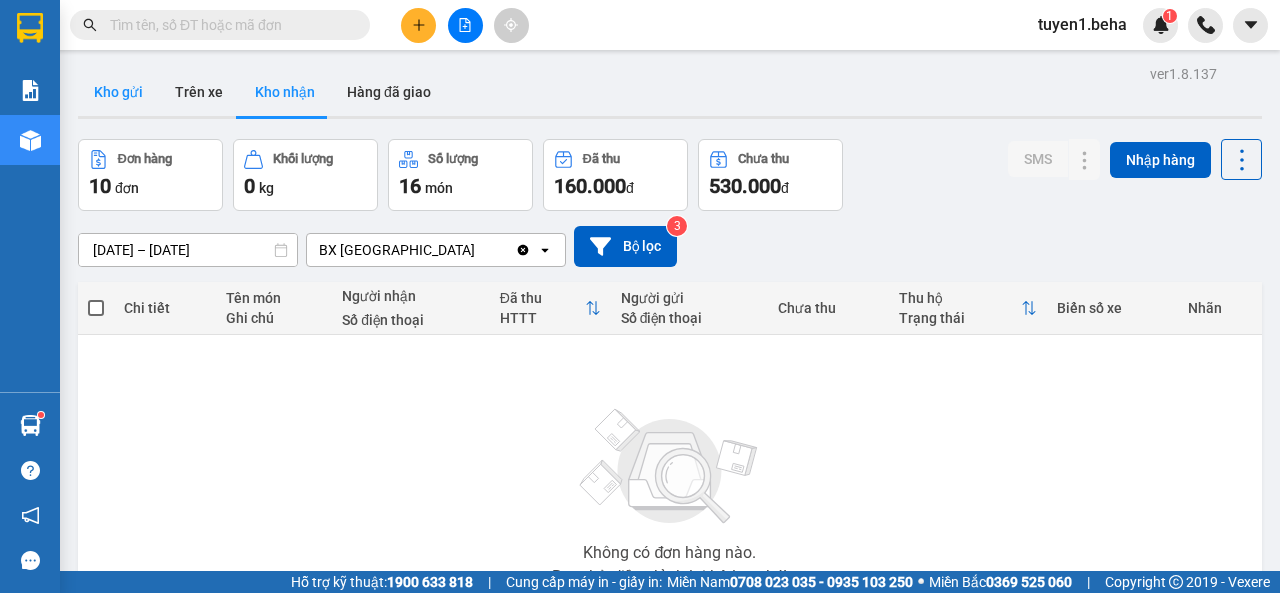 click on "Kho gửi" at bounding box center [118, 92] 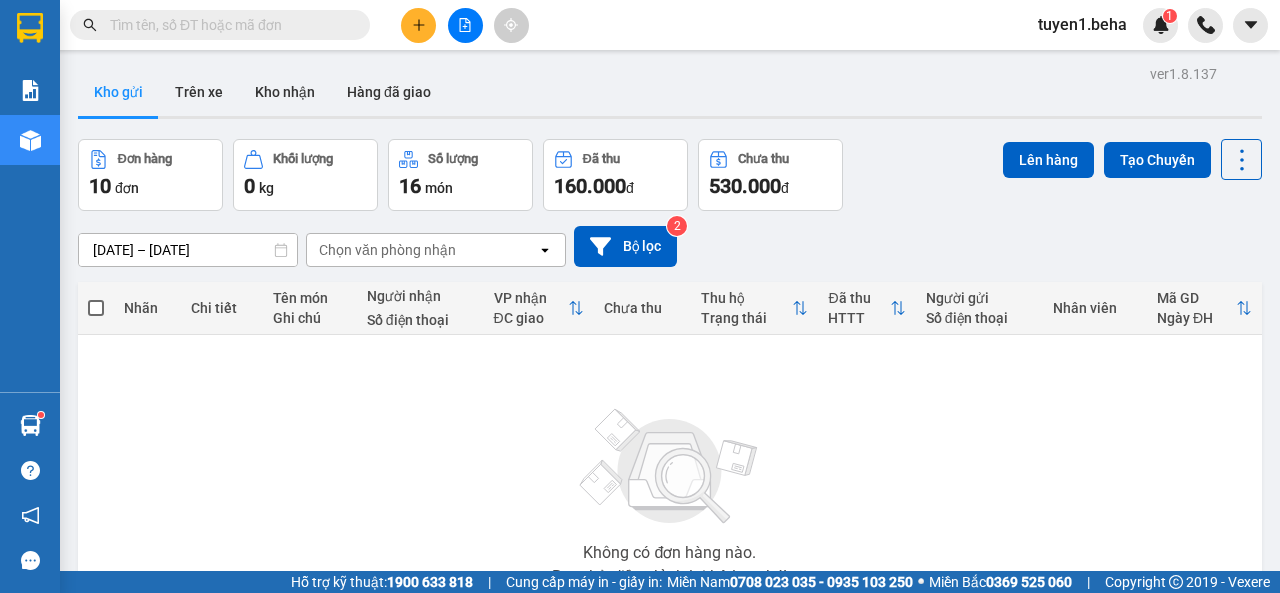 click on "Không có đơn hàng nào. Bạn thử điều chỉnh lại bộ lọc nhé!" at bounding box center [670, 491] 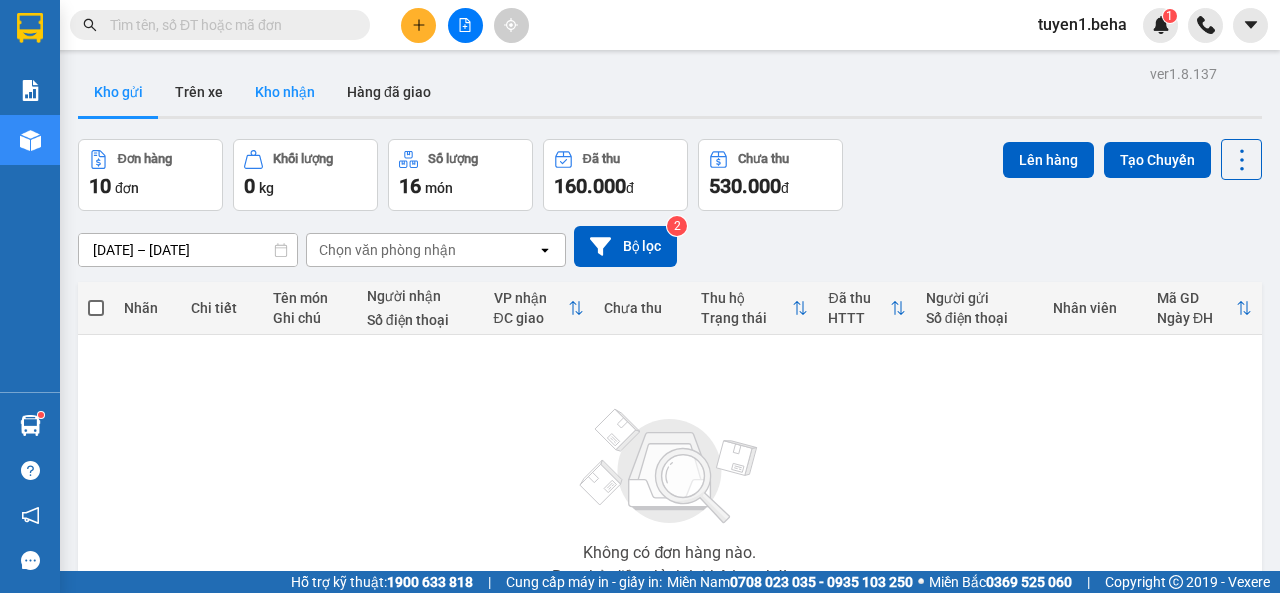 click on "Kho nhận" at bounding box center (285, 92) 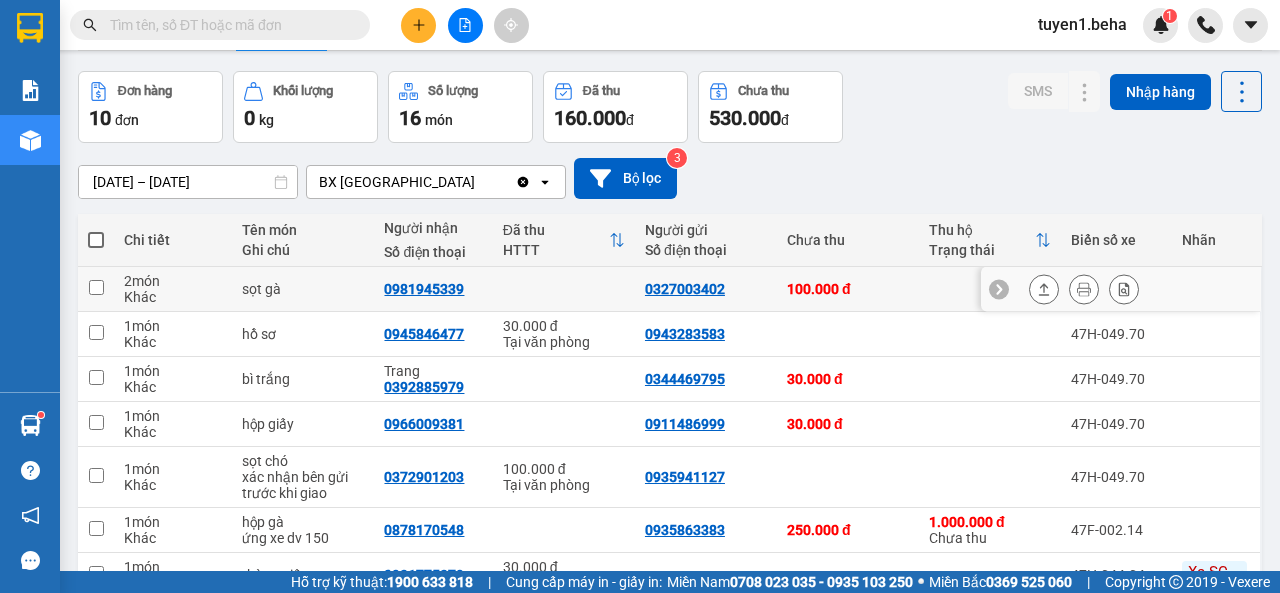 scroll, scrollTop: 100, scrollLeft: 0, axis: vertical 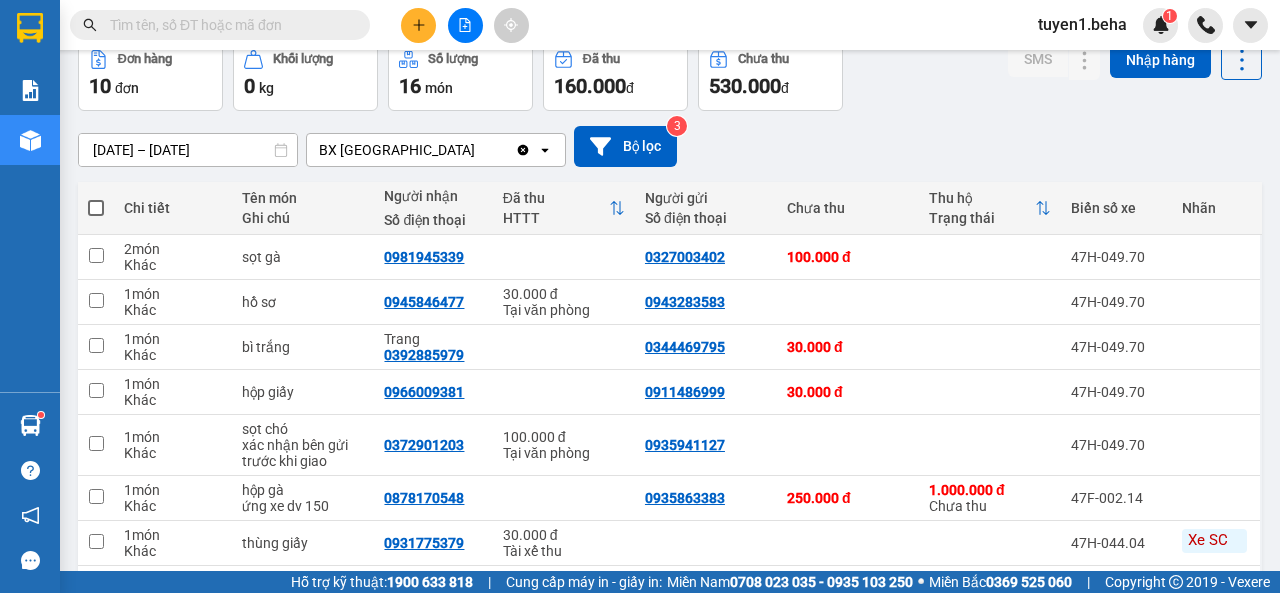 click on "Chi tiết" at bounding box center [173, 208] 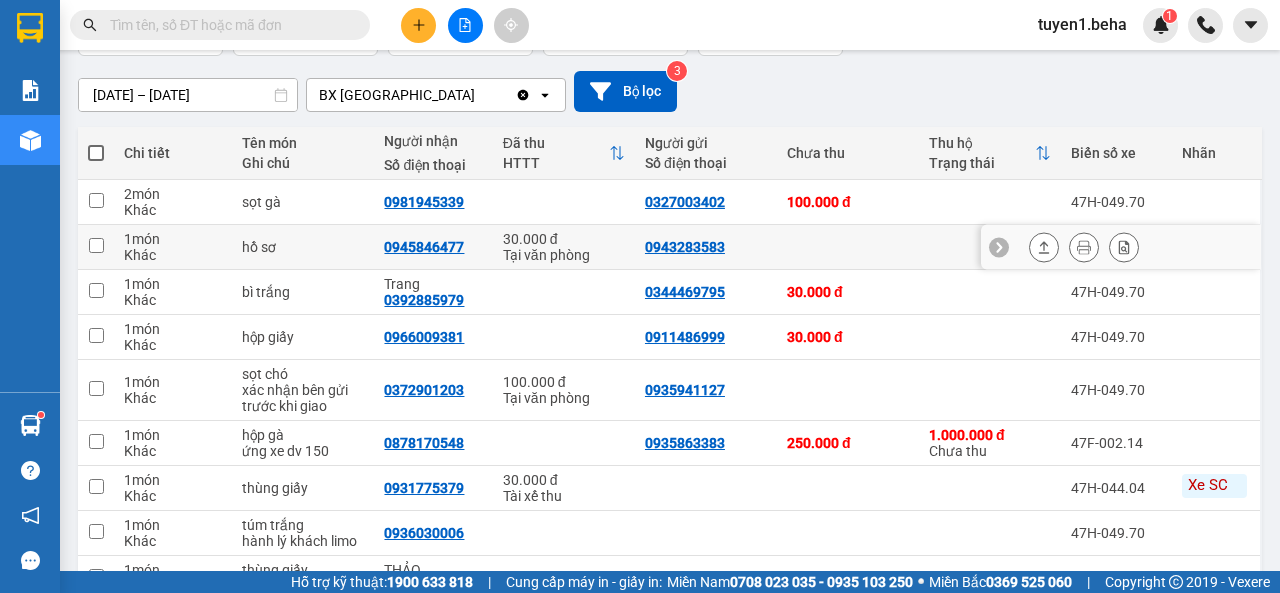 scroll, scrollTop: 200, scrollLeft: 0, axis: vertical 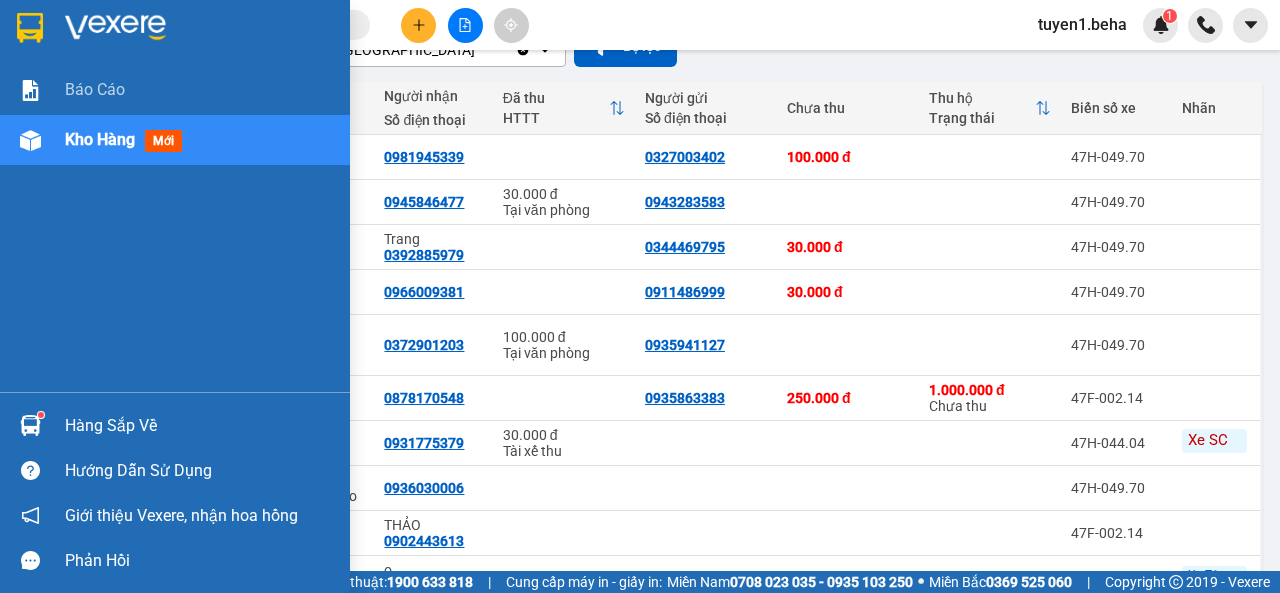 click on "Báo cáo     Kho hàng mới" at bounding box center [175, 228] 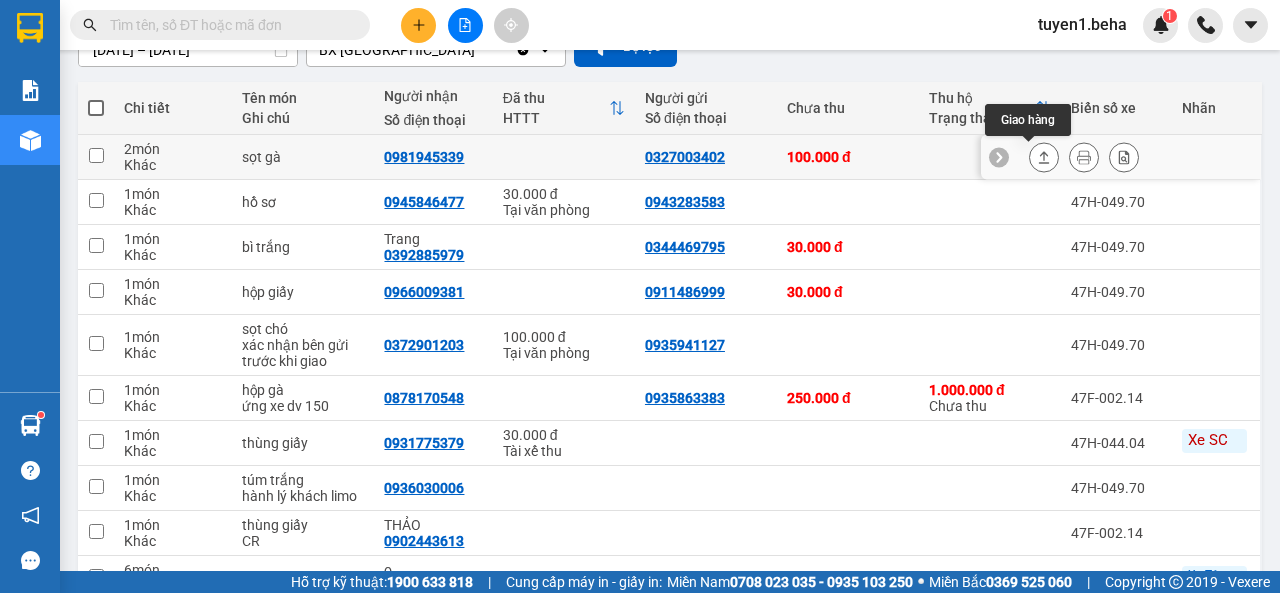 click 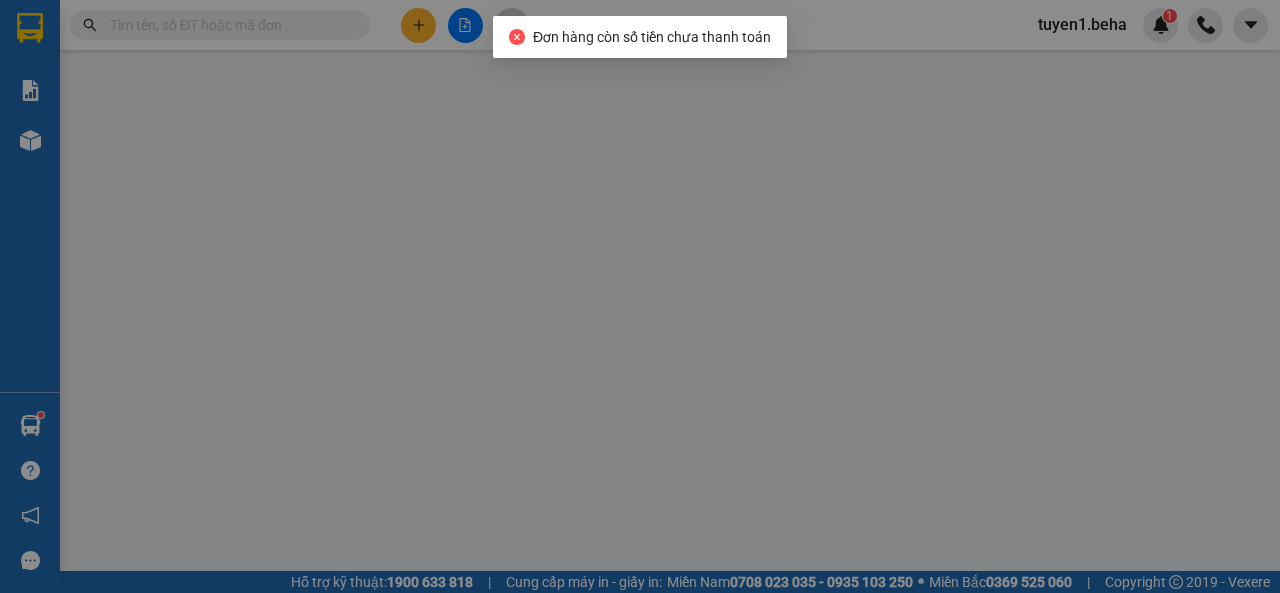 scroll, scrollTop: 0, scrollLeft: 0, axis: both 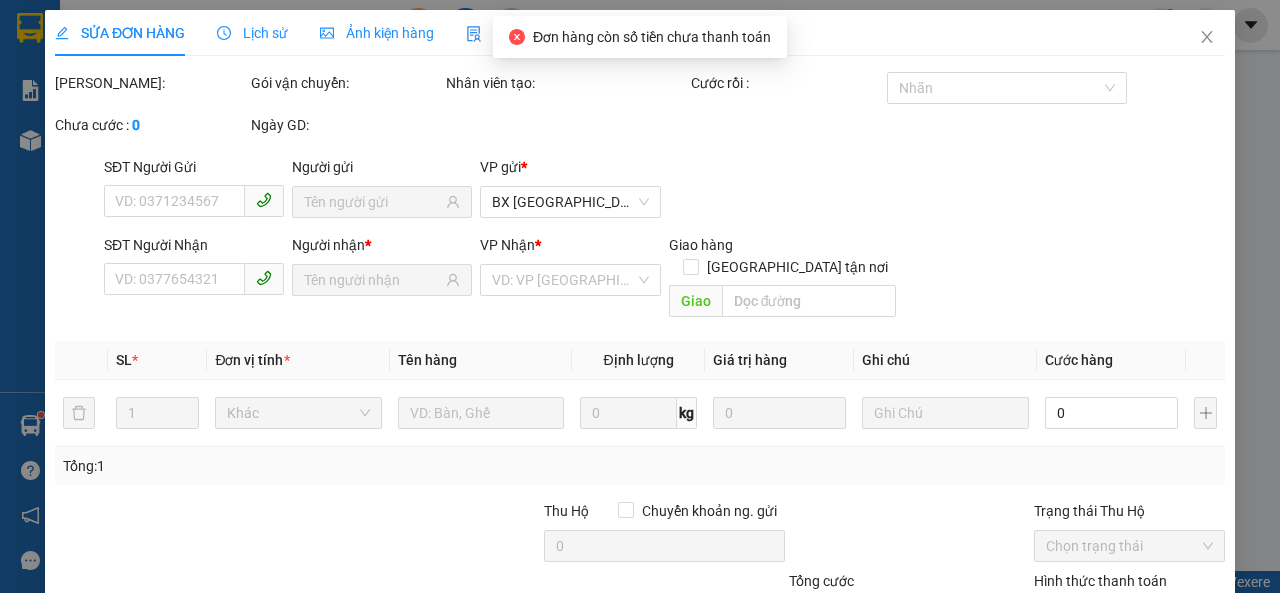 type on "0327003402" 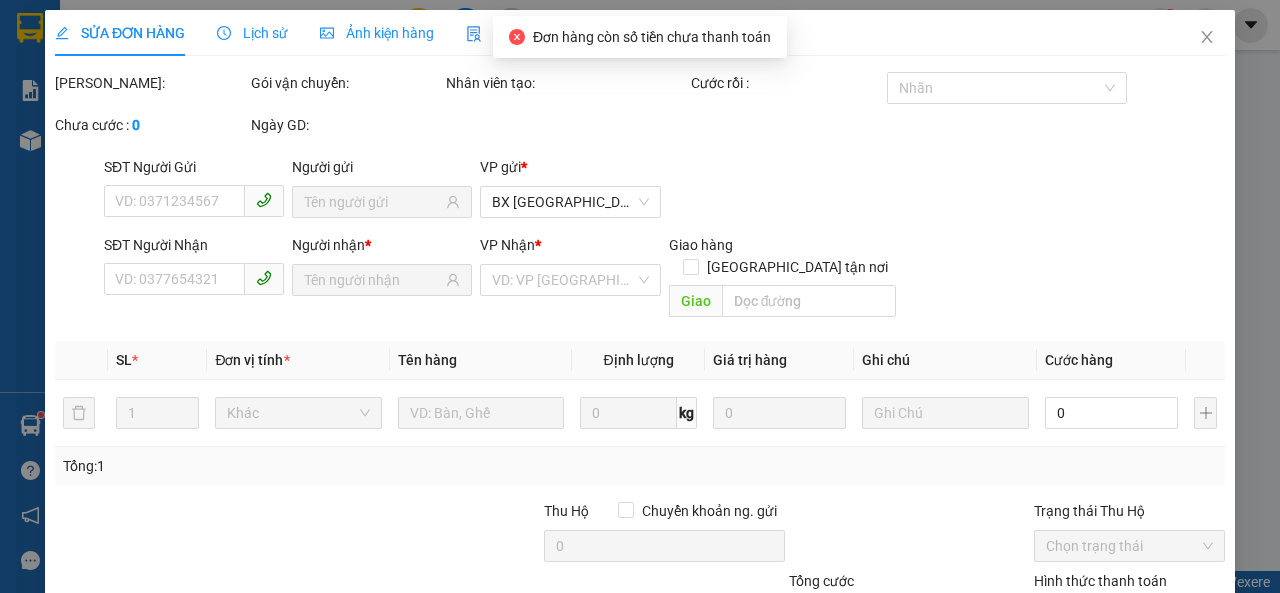 type on "100.000" 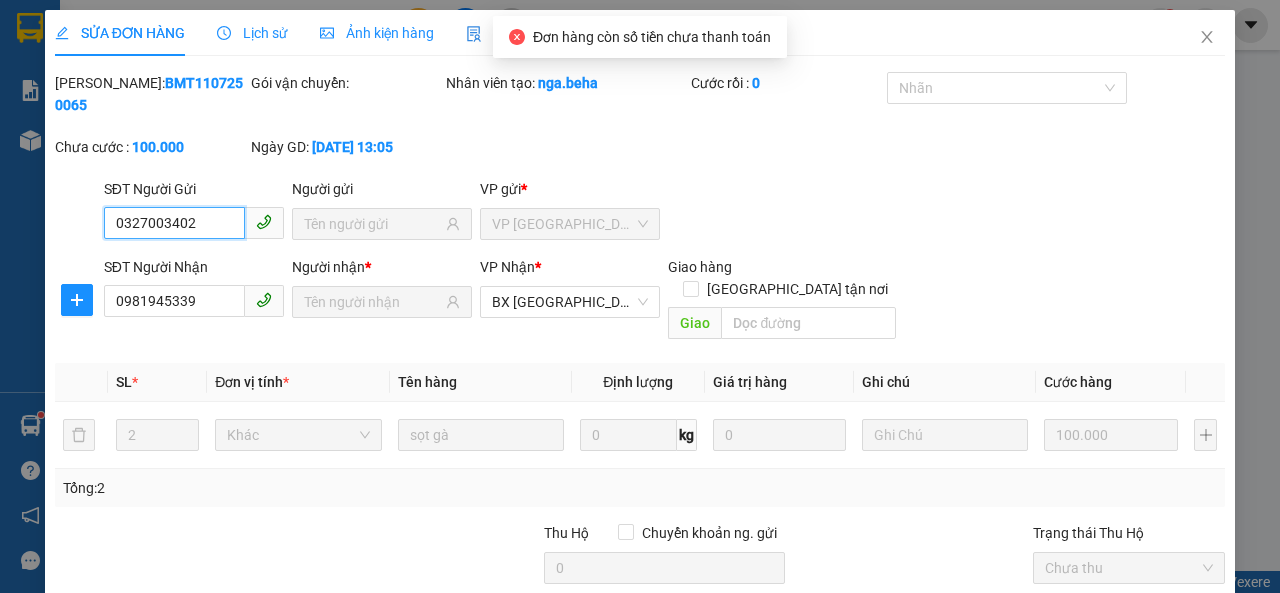 scroll, scrollTop: 171, scrollLeft: 0, axis: vertical 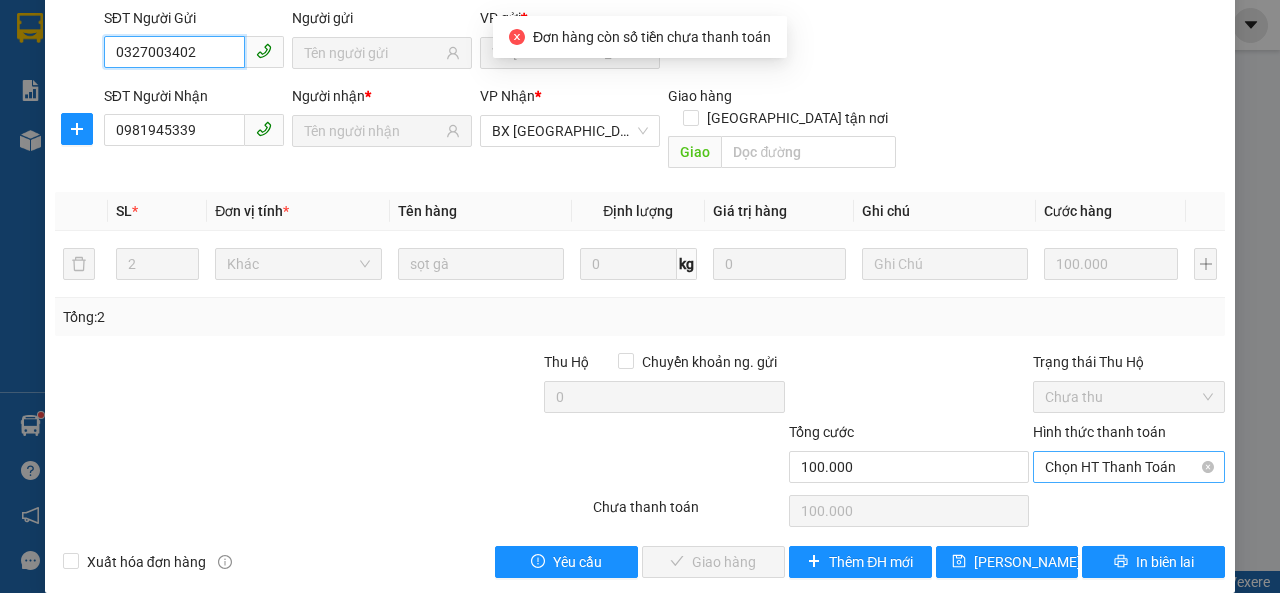 click on "Chọn HT Thanh Toán" at bounding box center [1129, 467] 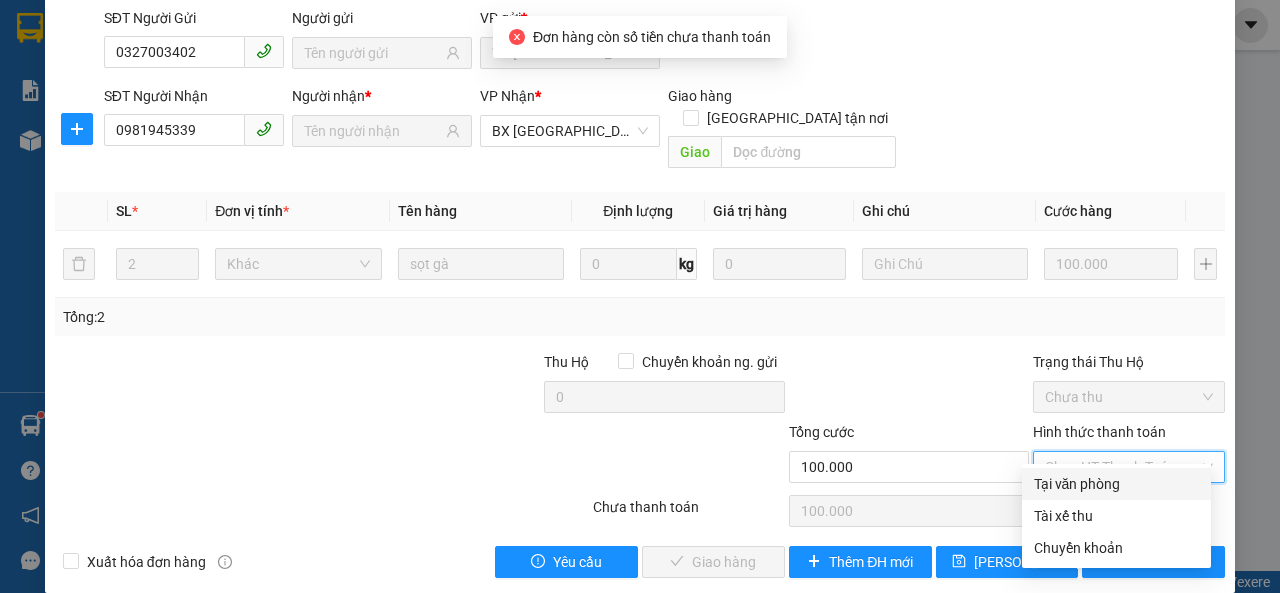 drag, startPoint x: 1068, startPoint y: 475, endPoint x: 865, endPoint y: 469, distance: 203.08865 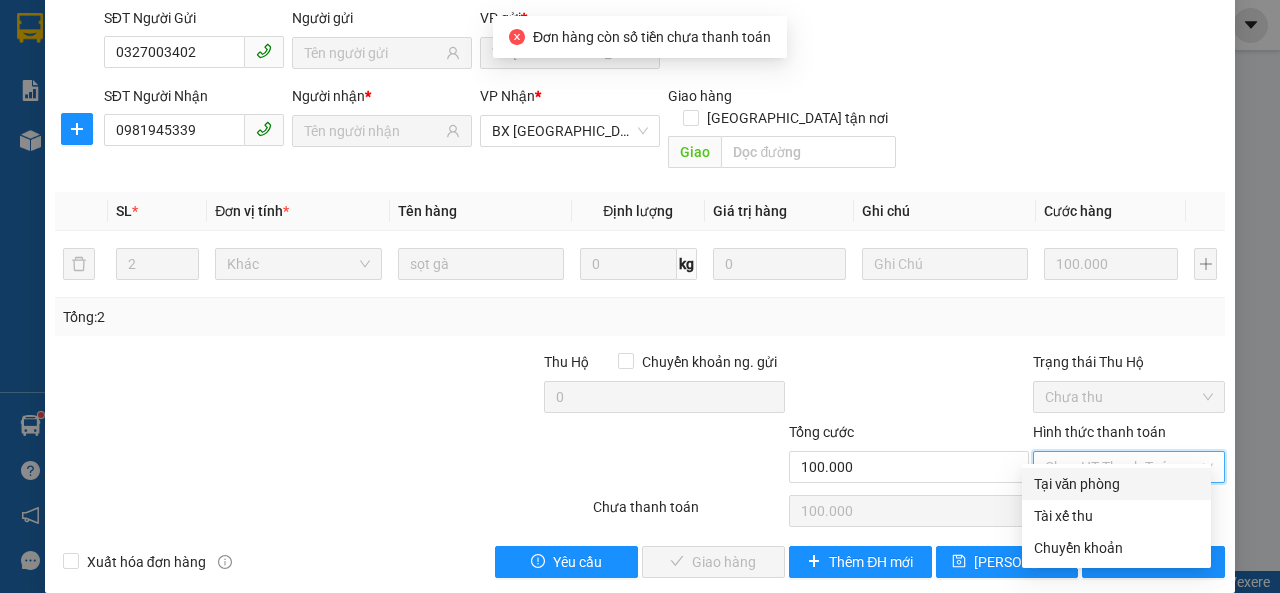 click on "Tại văn phòng" at bounding box center [1116, 484] 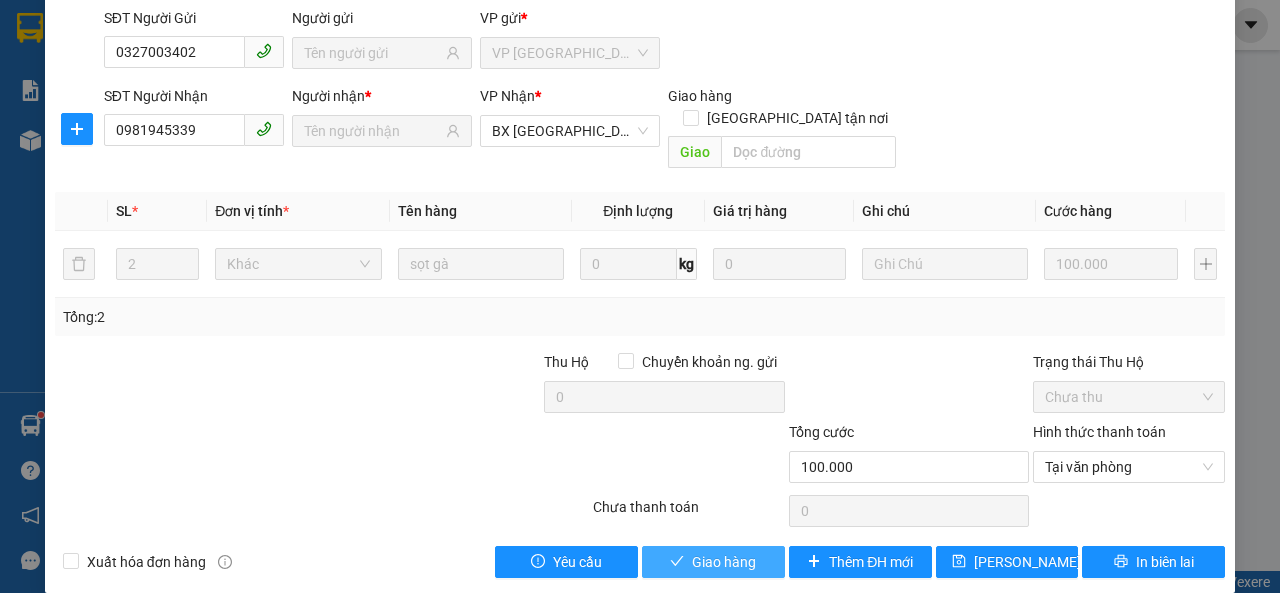 click on "Giao hàng" at bounding box center (724, 562) 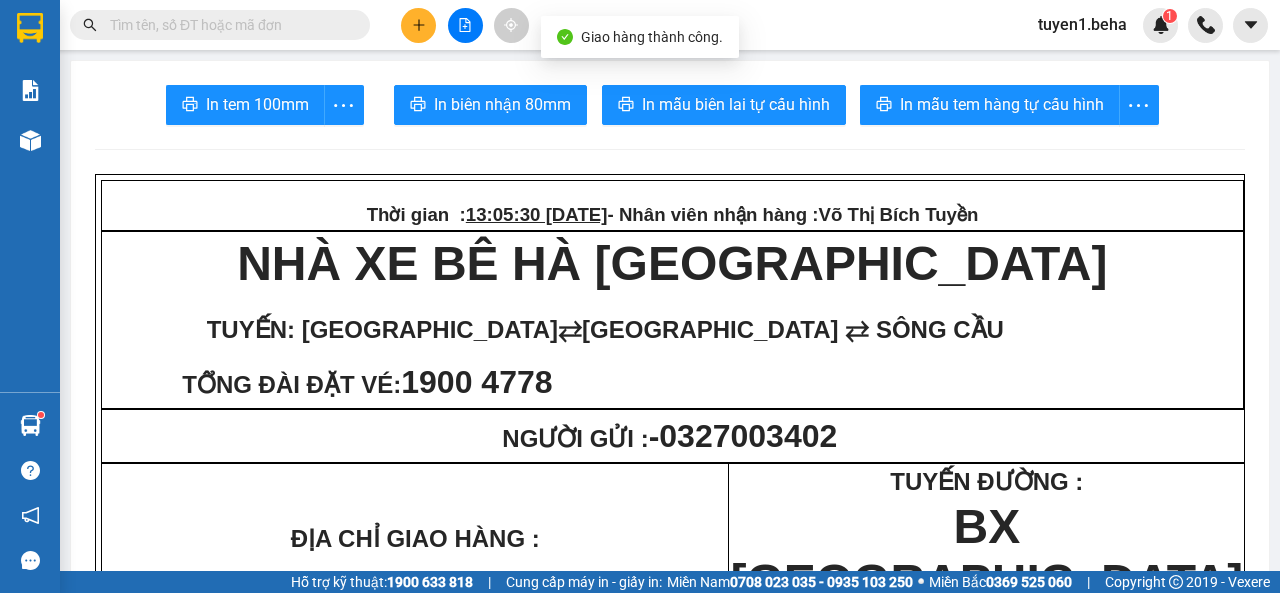 click on "In tem 100mm
In biên nhận 80mm In mẫu biên lai tự cấu hình  In mẫu tem hàng tự cấu hình
Thời gian  :  13:05:30 [DATE]  - Nhân viên nhận hàng :  Võ Thị Bích Tuyền
[GEOGRAPHIC_DATA] [GEOGRAPHIC_DATA]
TUYẾN: [GEOGRAPHIC_DATA]  ⇄   [GEOGRAPHIC_DATA] ⇄ [GEOGRAPHIC_DATA] ĐẶT VÉ:  1900 4778
NGƯỜI GỬI :   -  0327003402
ĐỊA CHỈ GIAO HÀNG :
TUYẾN ĐƯỜNG :
[GEOGRAPHIC_DATA] [GEOGRAPHIC_DATA]
NGƯỜI NHẬN :
0981945339
ĐƠN HÀNG :    ( 2  KIỆN)      sọt gà
GHI CHÚ :
CƯỚC RỒI :   100.000   VNĐ
THU HỘ :  0   VNĐ
CHƯA CƯỚC :  0   VNĐ
TỔNG NHÂN VIÊN GIAO HÀNG THU :  0  VNĐ
NHÀ XE BÊ [GEOGRAPHIC_DATA] đặt vé :" at bounding box center [670, 1900] 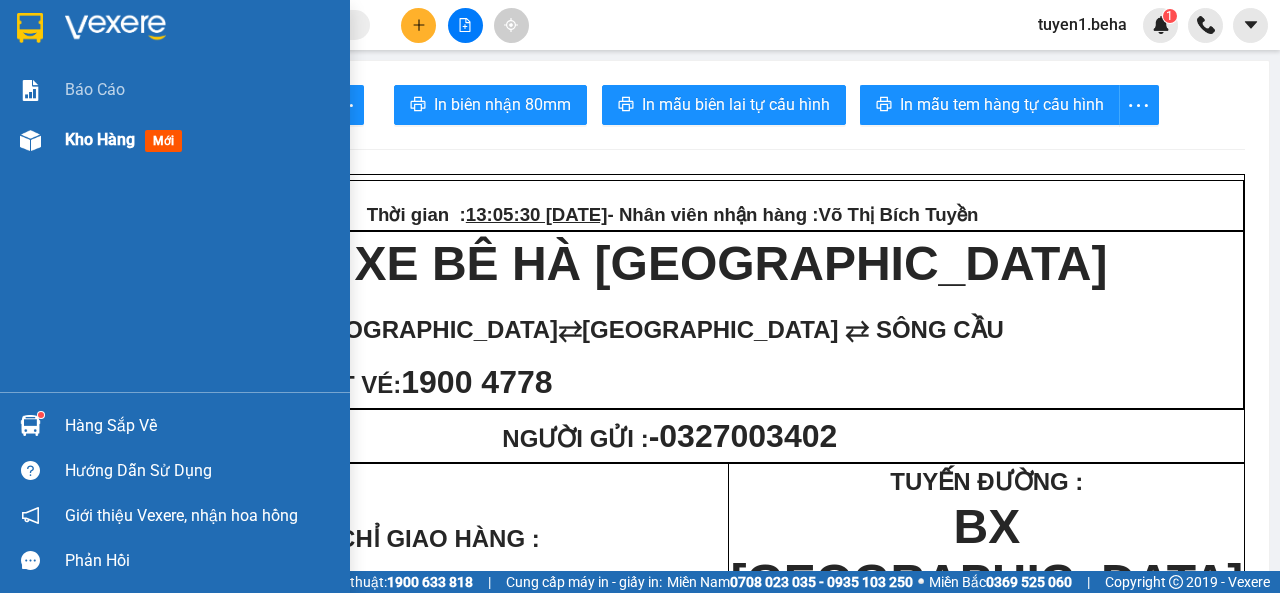click on "Kho hàng" at bounding box center [100, 139] 